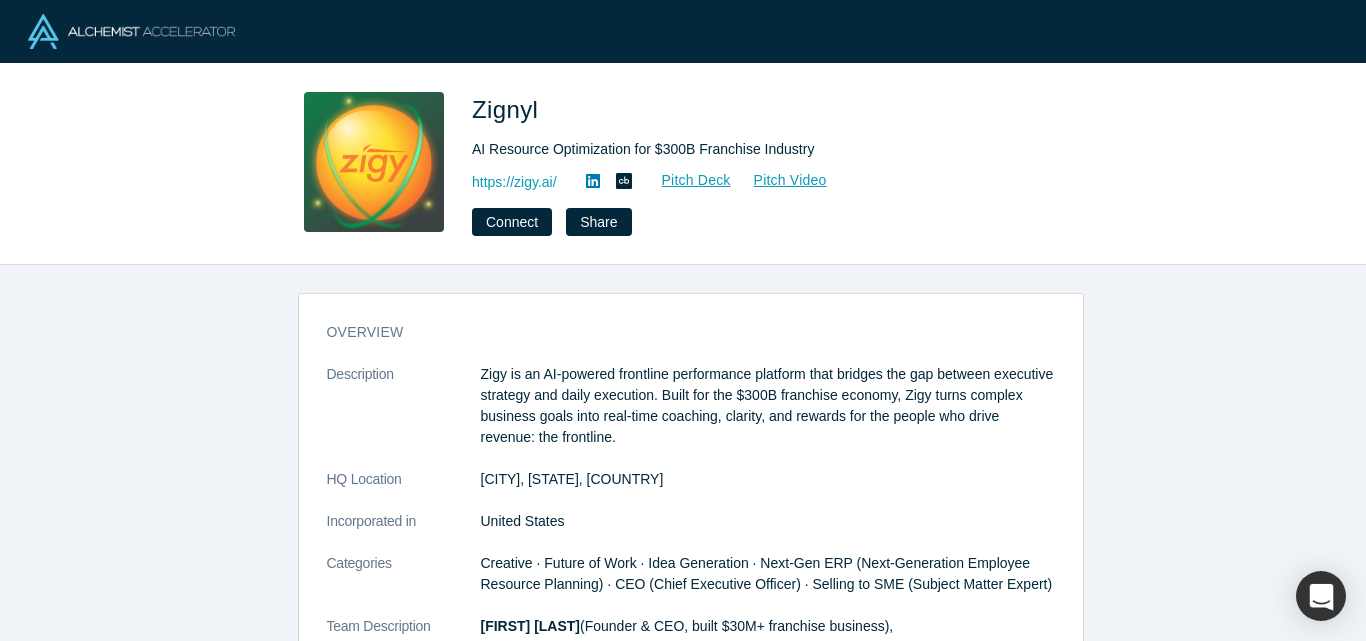 scroll, scrollTop: 0, scrollLeft: 0, axis: both 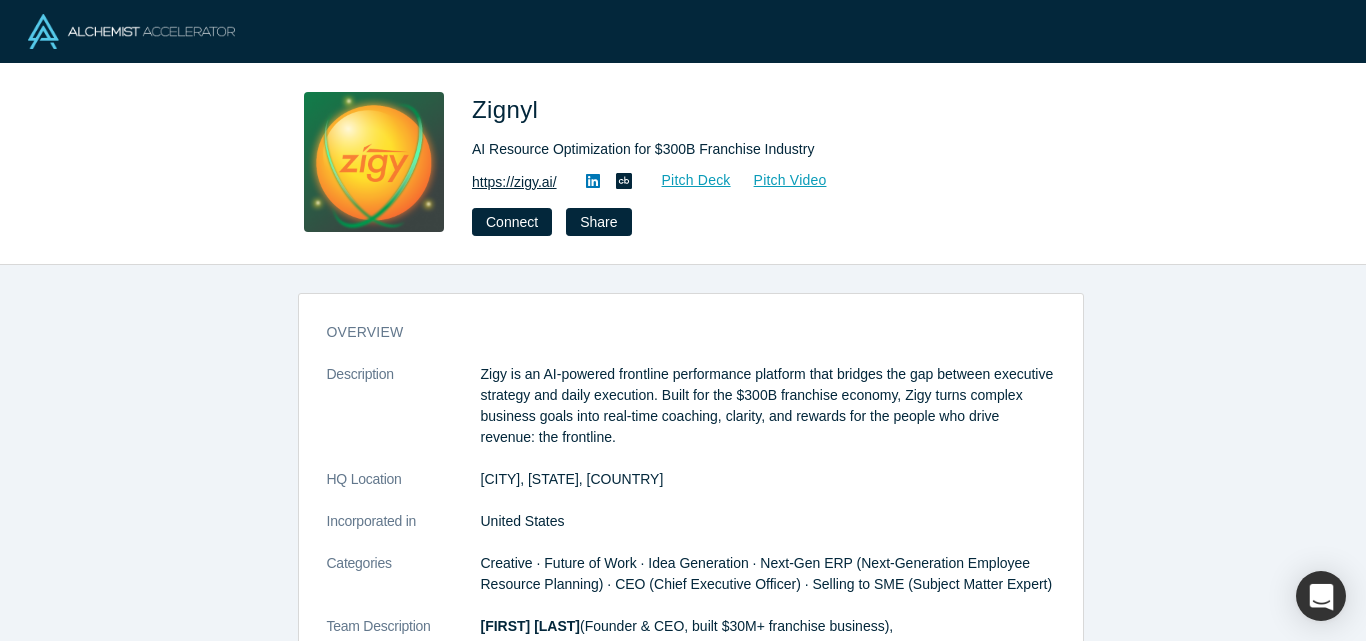 click on "https://zigy.ai/" at bounding box center (514, 182) 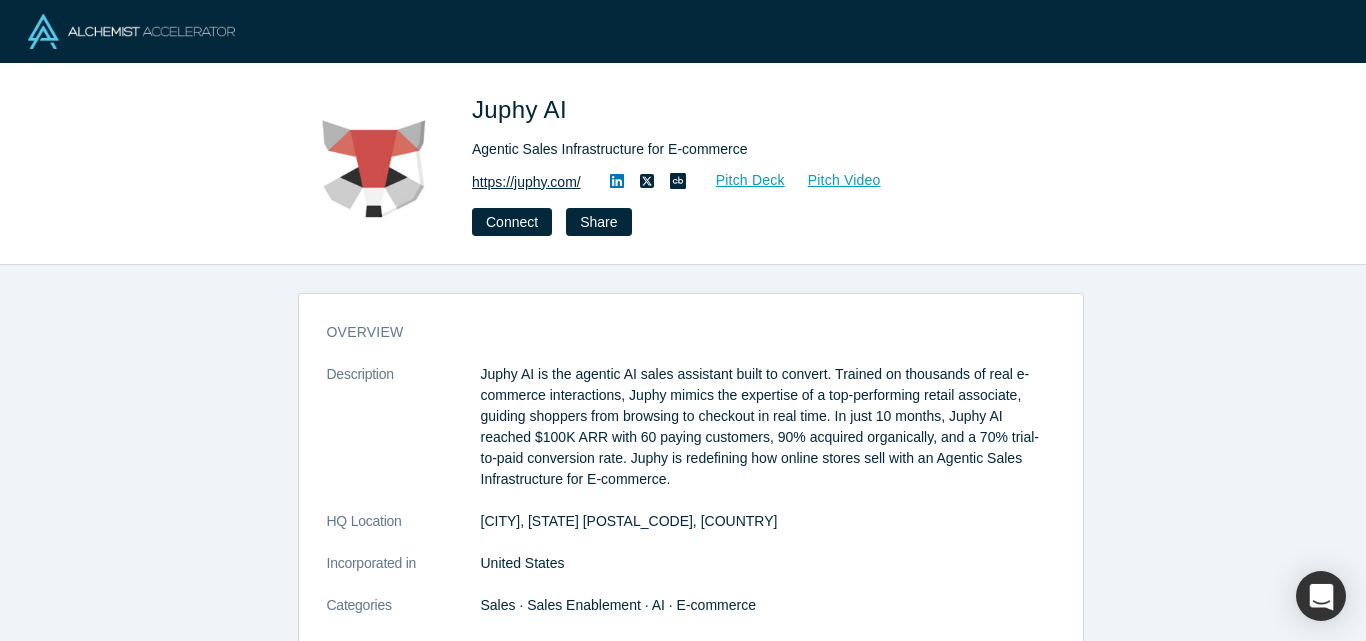 scroll, scrollTop: 0, scrollLeft: 0, axis: both 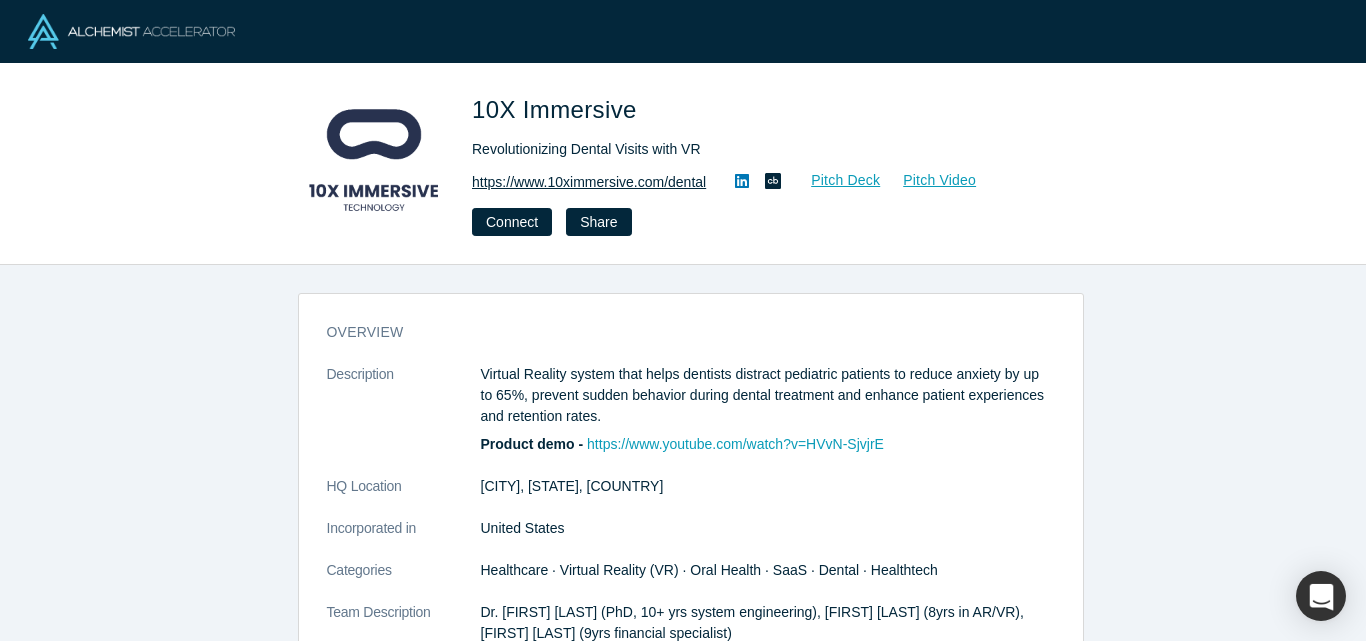 click on "https://www.10ximmersive.com/dental" at bounding box center (589, 182) 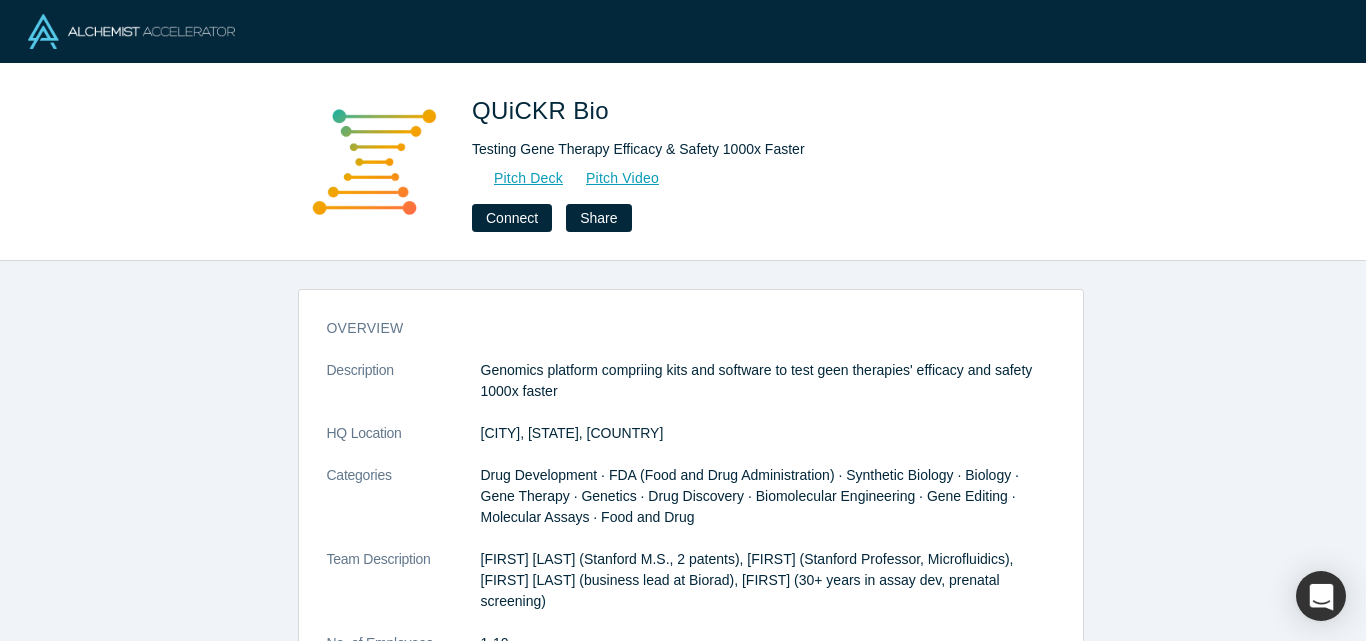 scroll, scrollTop: 0, scrollLeft: 0, axis: both 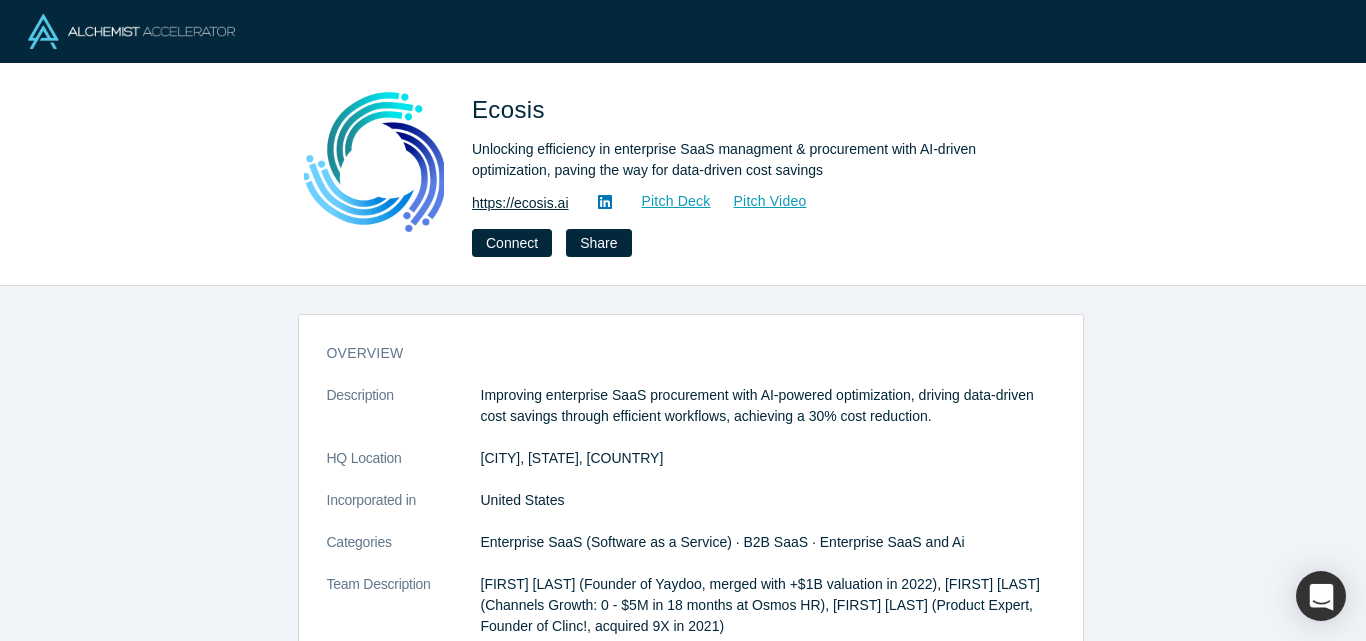 click on "https://ecosis.ai" at bounding box center (520, 203) 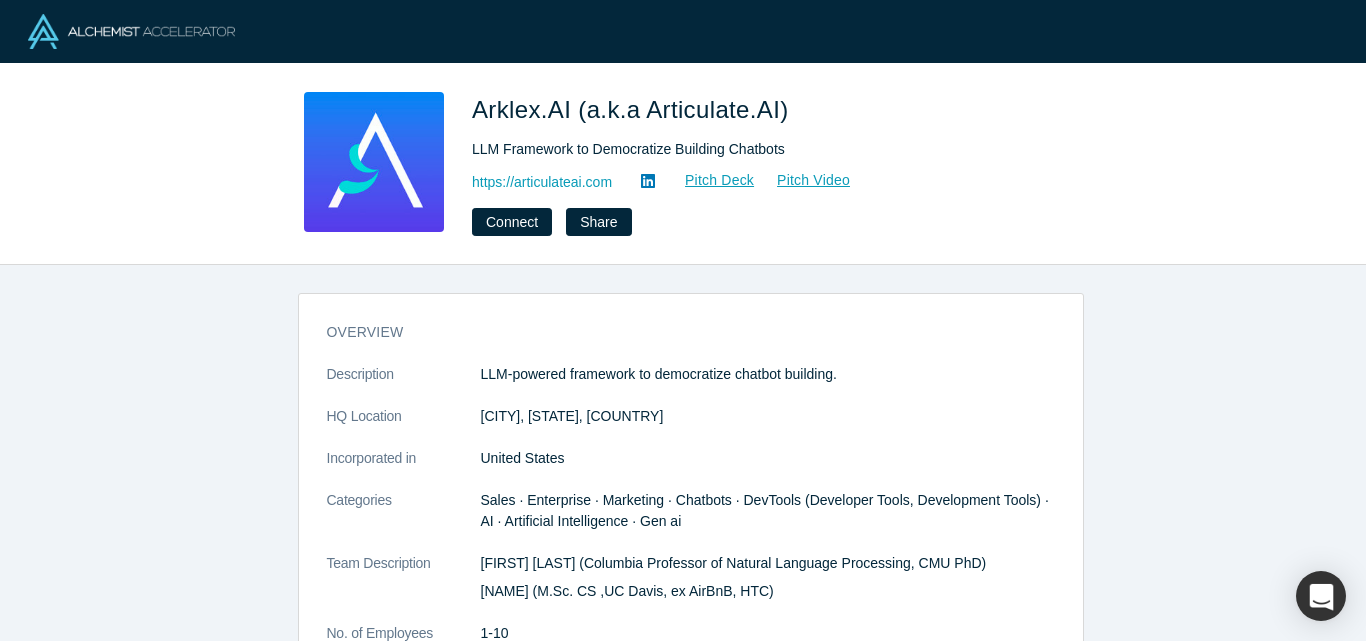 scroll, scrollTop: 0, scrollLeft: 0, axis: both 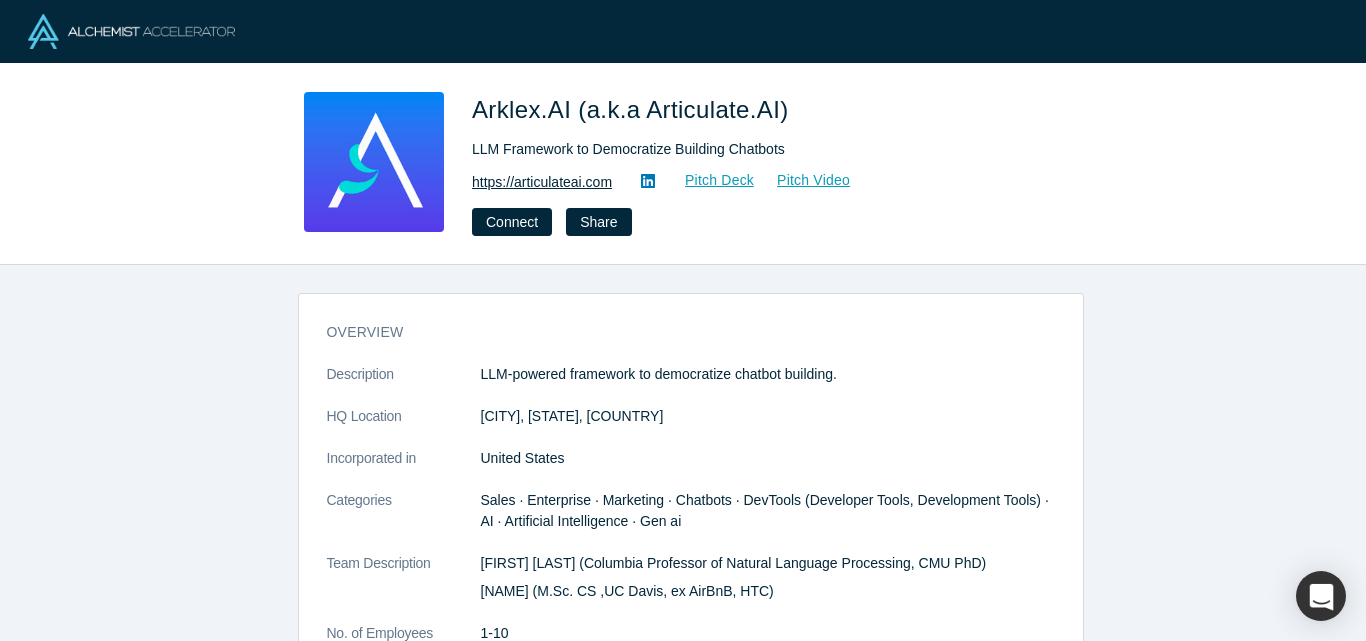 click on "https://articulateai.com" at bounding box center [542, 182] 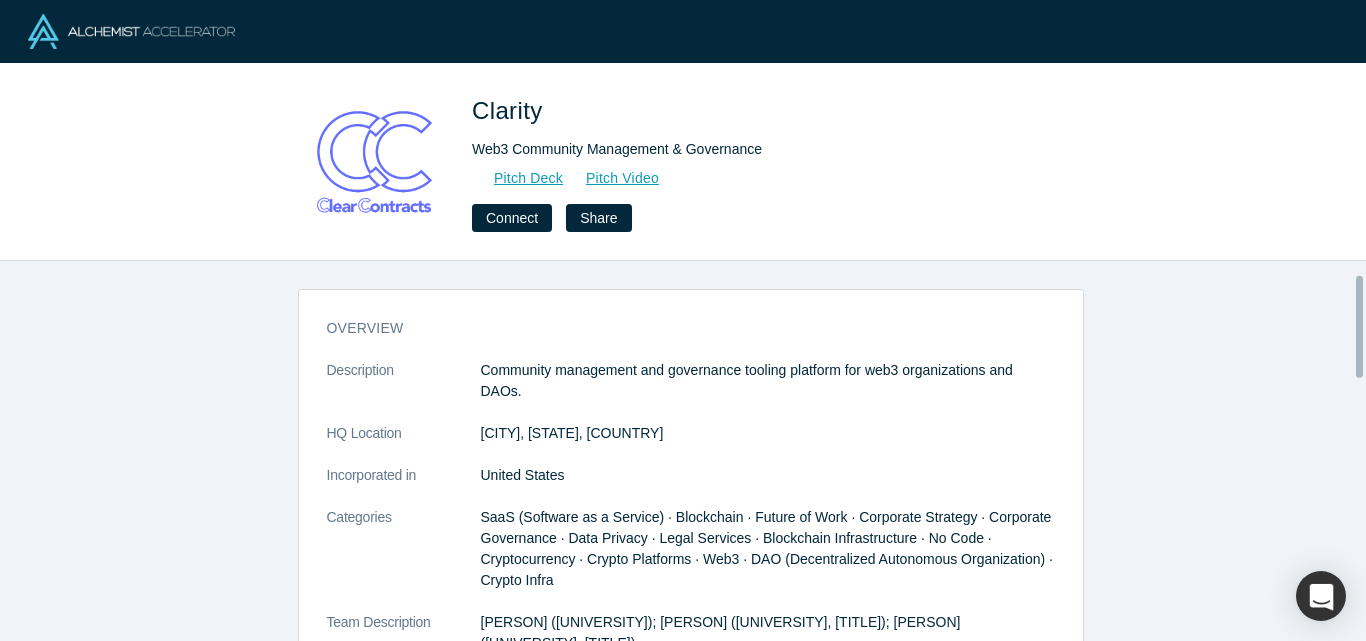 scroll, scrollTop: 0, scrollLeft: 0, axis: both 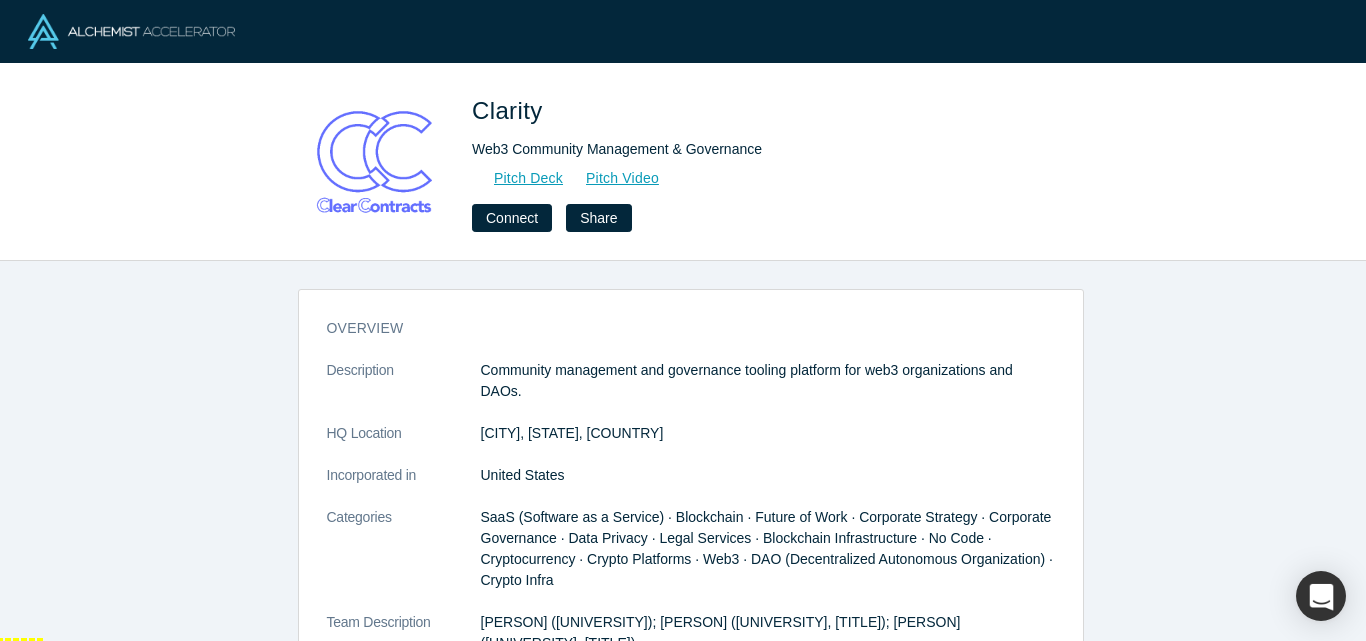 click at bounding box center [20, 661] 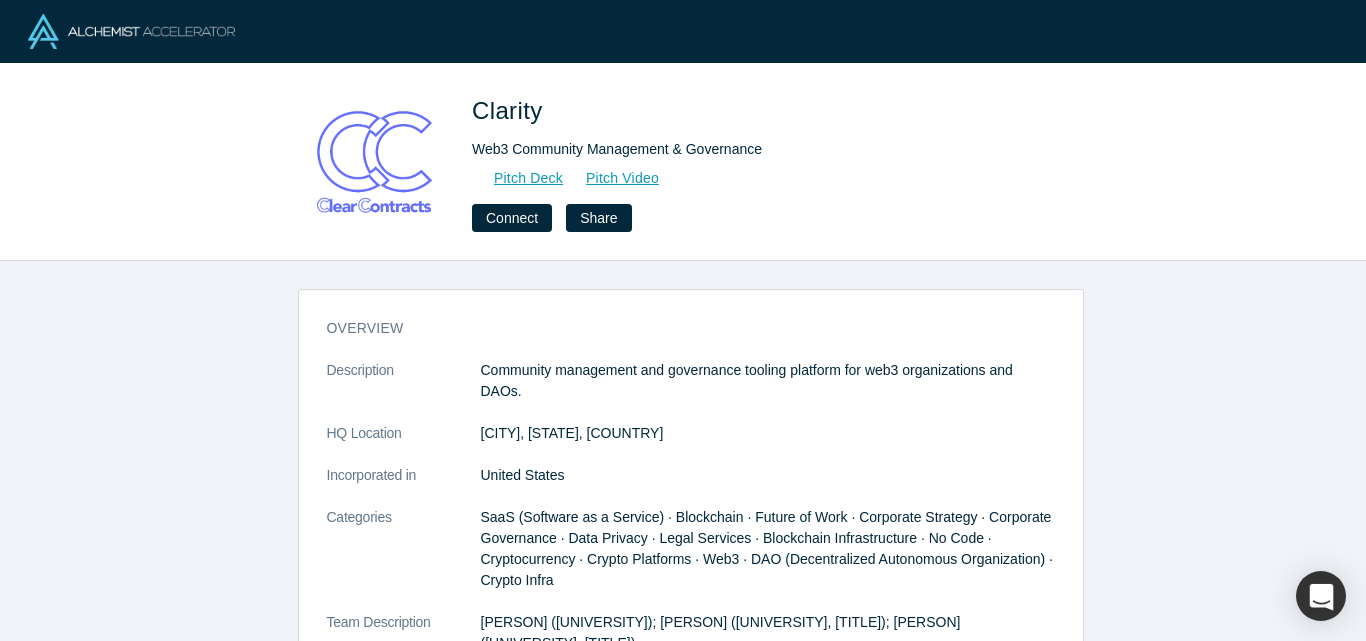 scroll, scrollTop: 0, scrollLeft: 0, axis: both 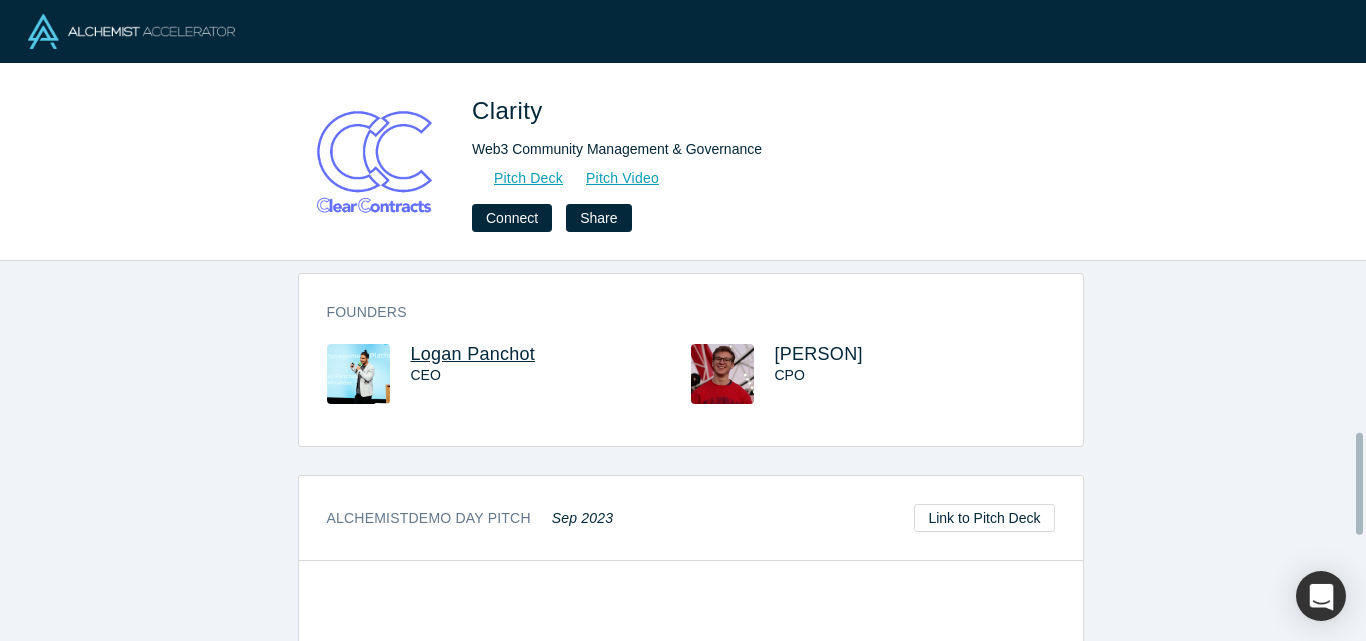 type 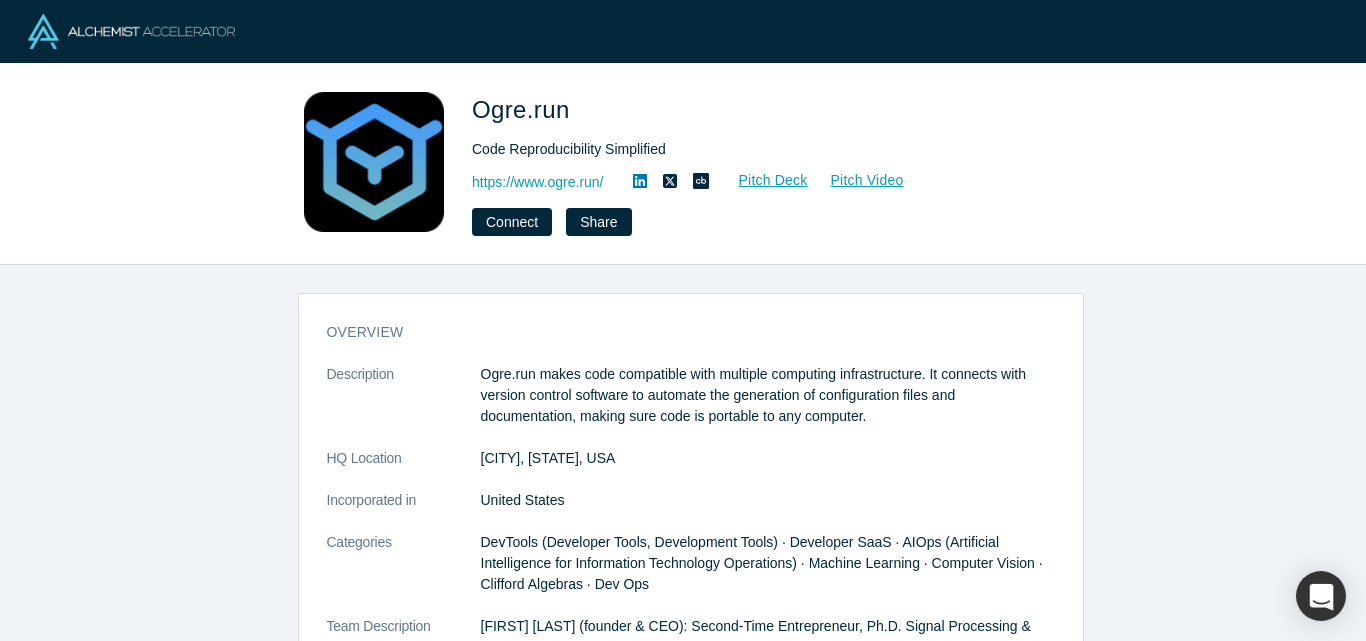 scroll, scrollTop: 0, scrollLeft: 0, axis: both 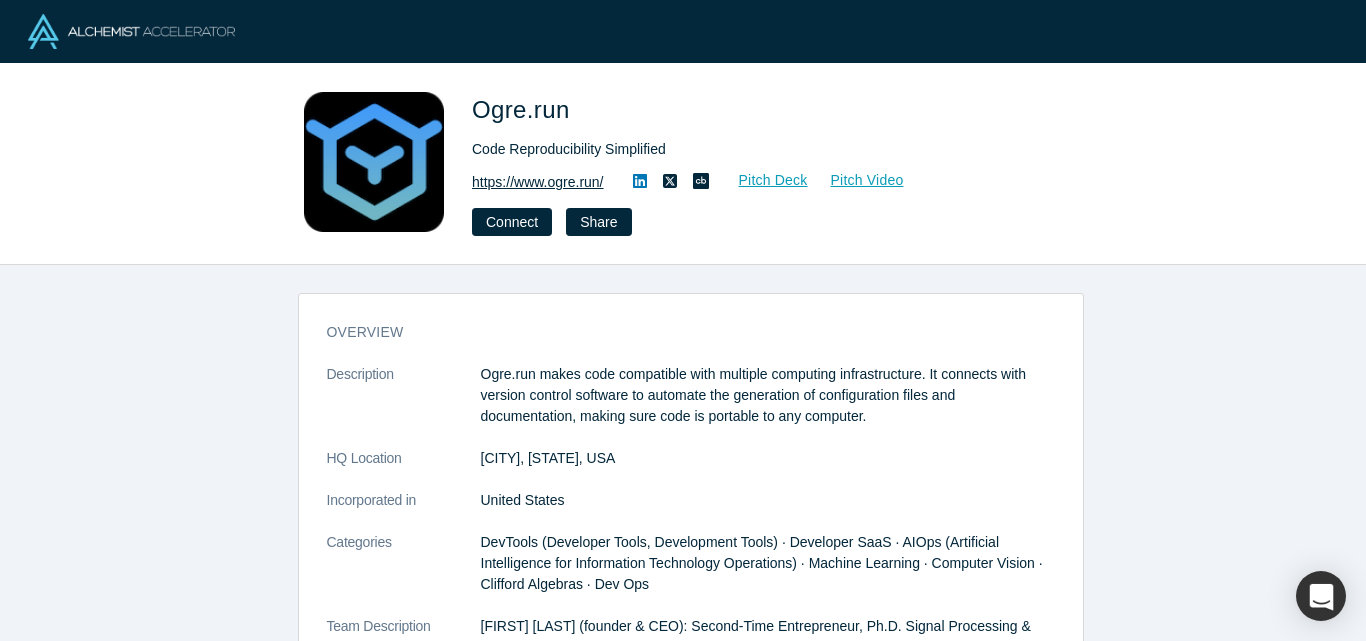 click on "https://www.ogre.run/" at bounding box center (538, 182) 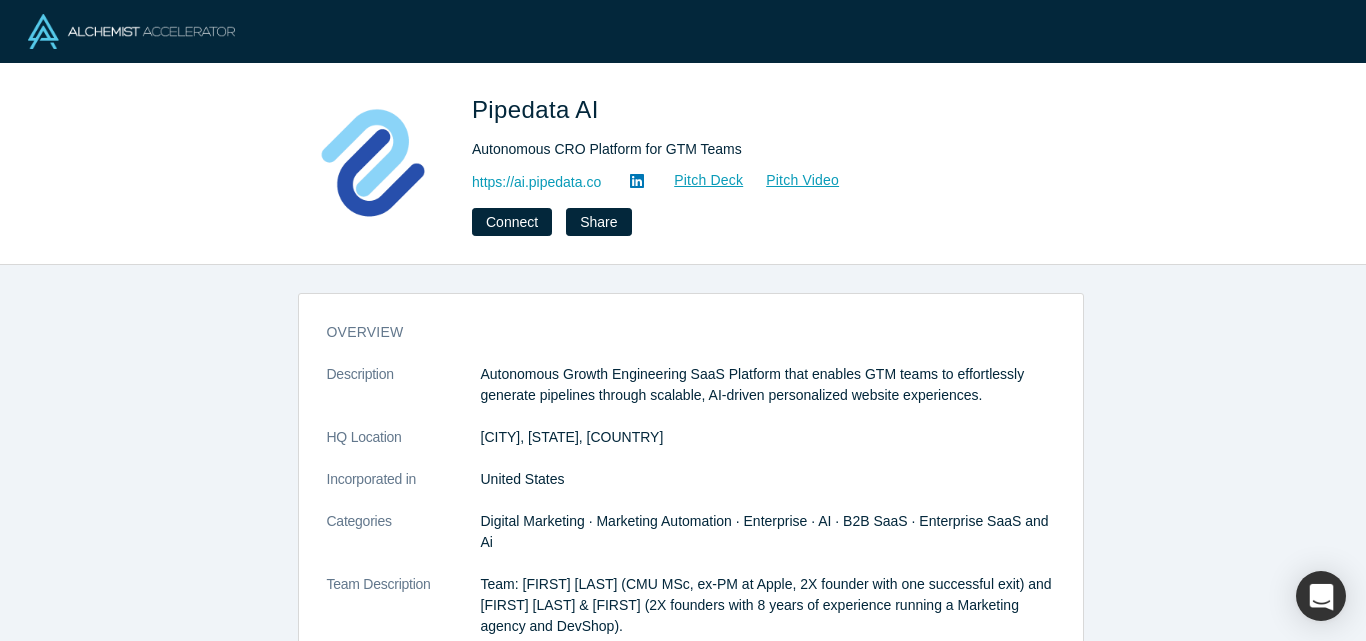 scroll, scrollTop: 0, scrollLeft: 0, axis: both 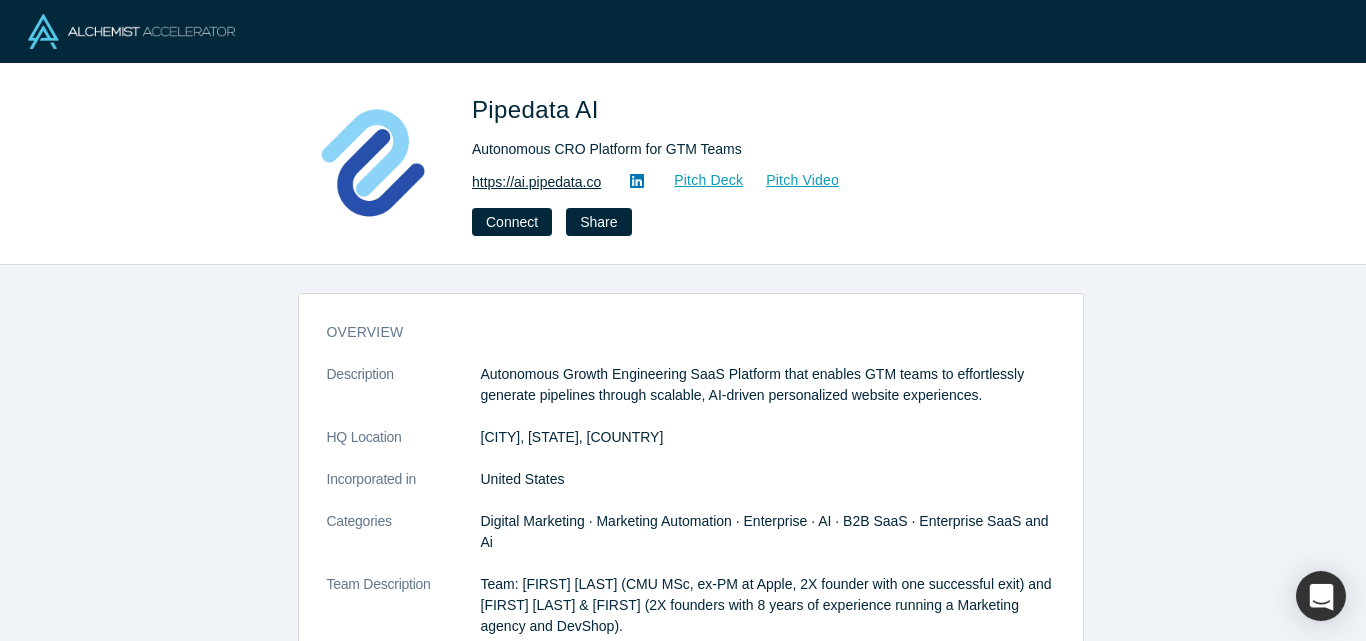 click on "https://ai.pipedata.co" at bounding box center (536, 182) 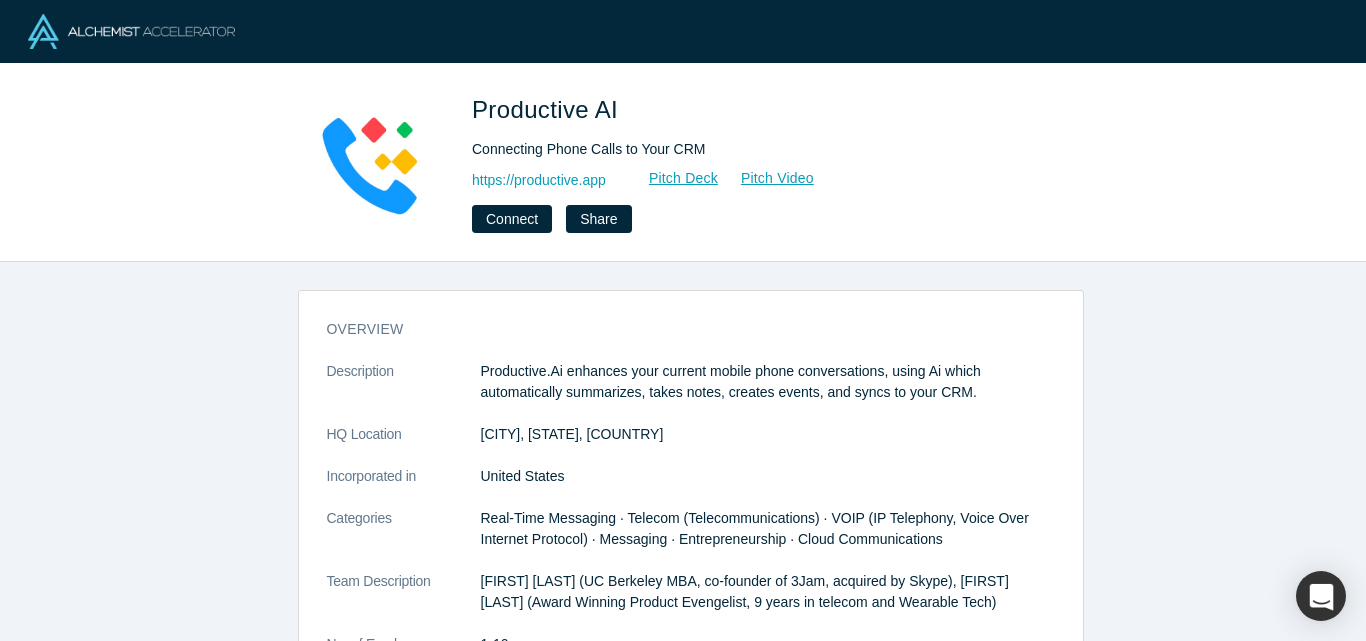 scroll, scrollTop: 0, scrollLeft: 0, axis: both 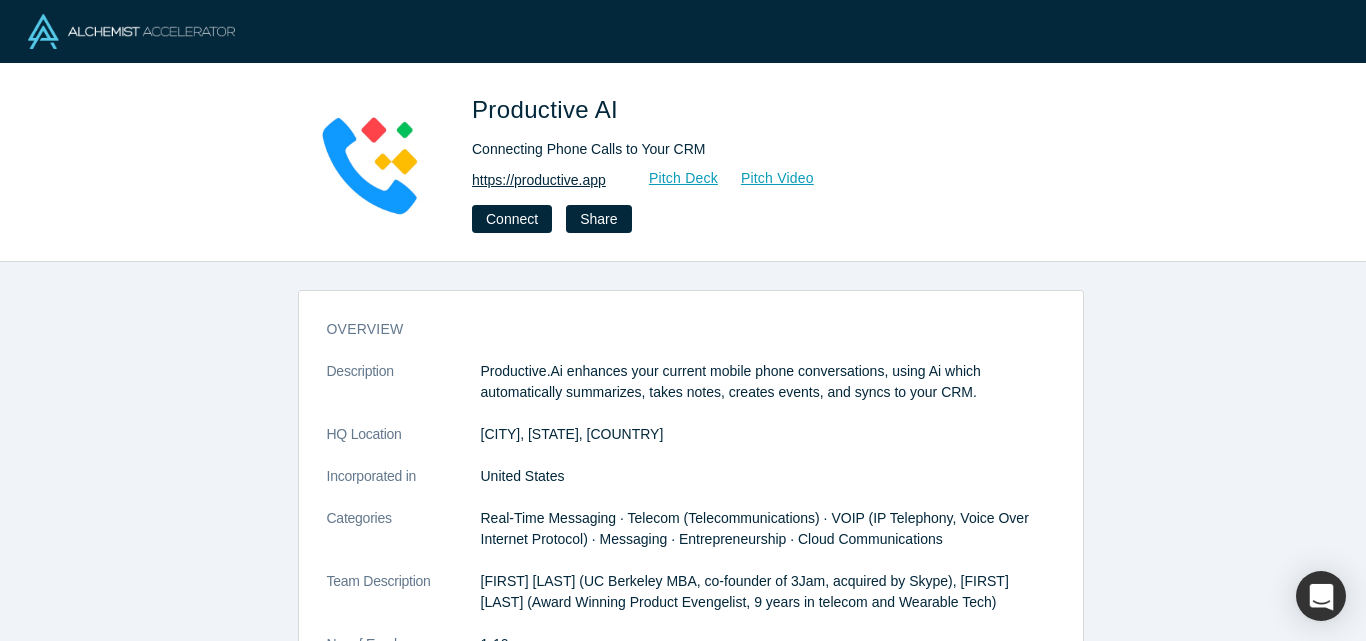 click on "https://productive.app" at bounding box center [539, 180] 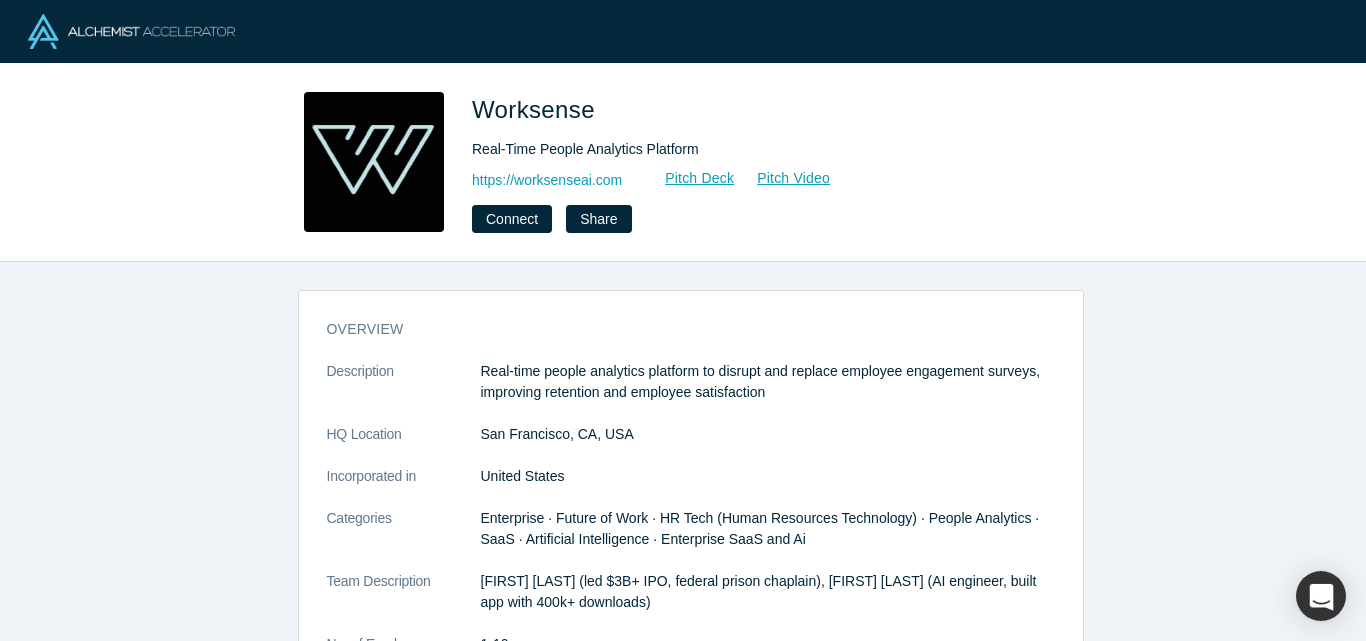 scroll, scrollTop: 0, scrollLeft: 0, axis: both 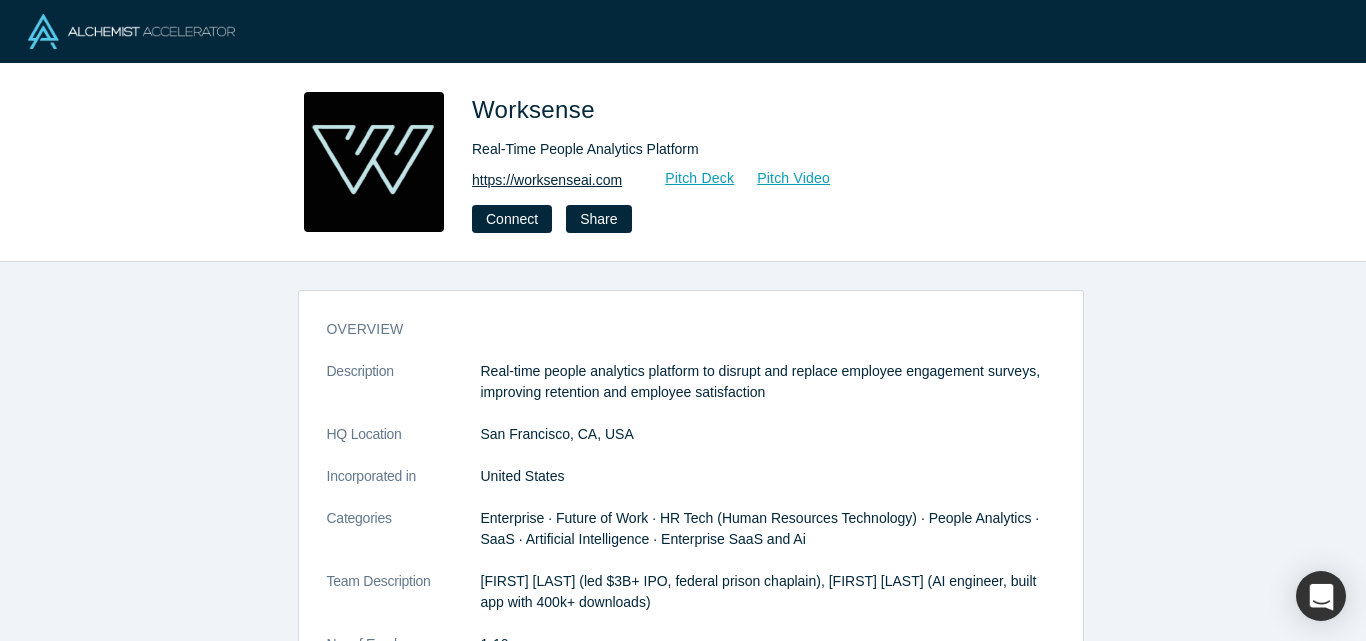 click on "https://worksenseai.com" at bounding box center (547, 180) 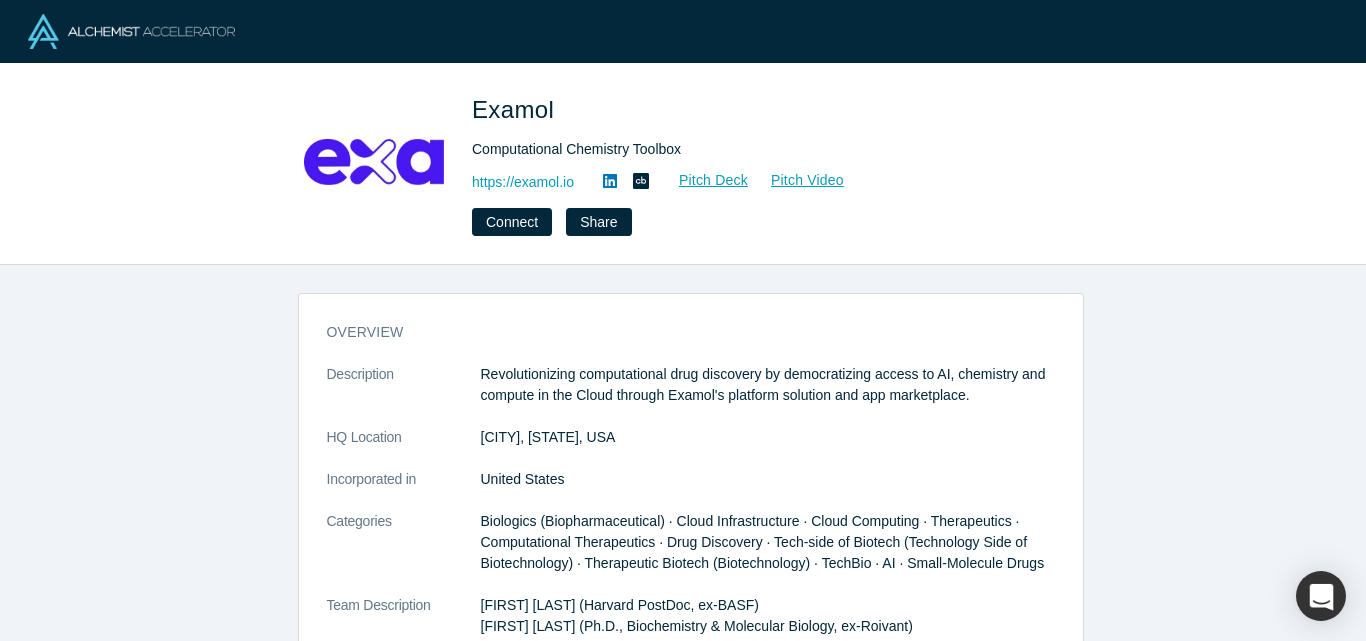 scroll, scrollTop: 0, scrollLeft: 0, axis: both 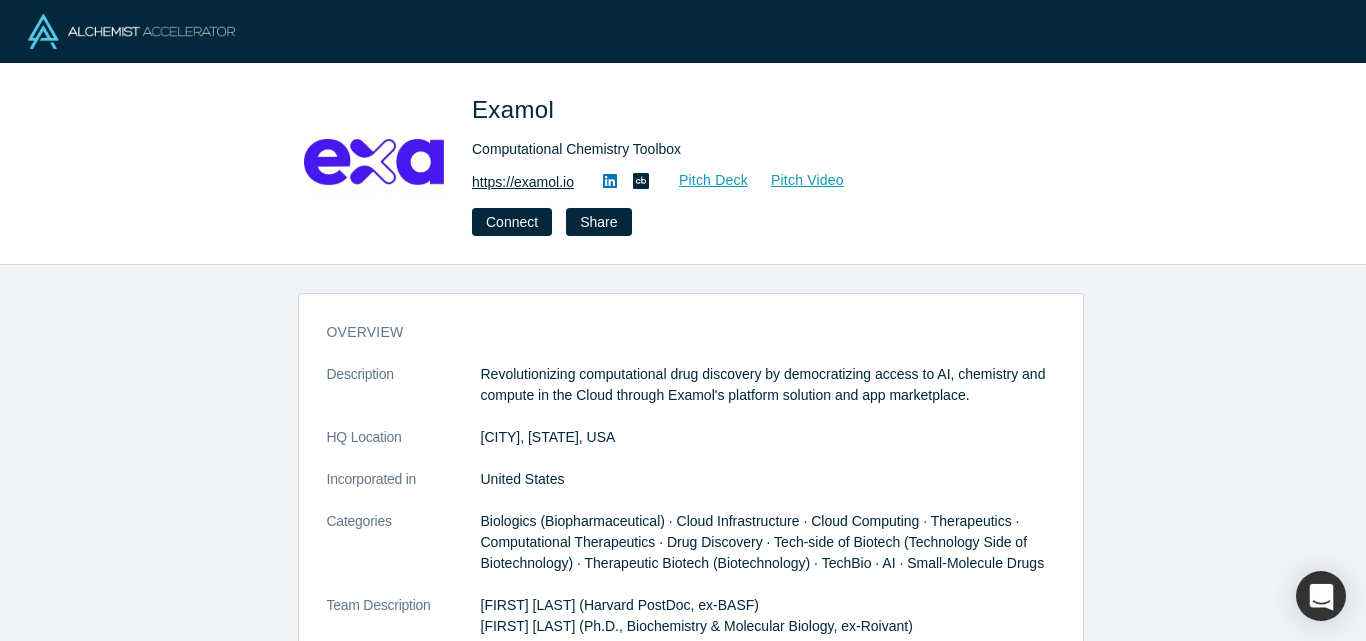 click on "https://examol.io" at bounding box center [523, 182] 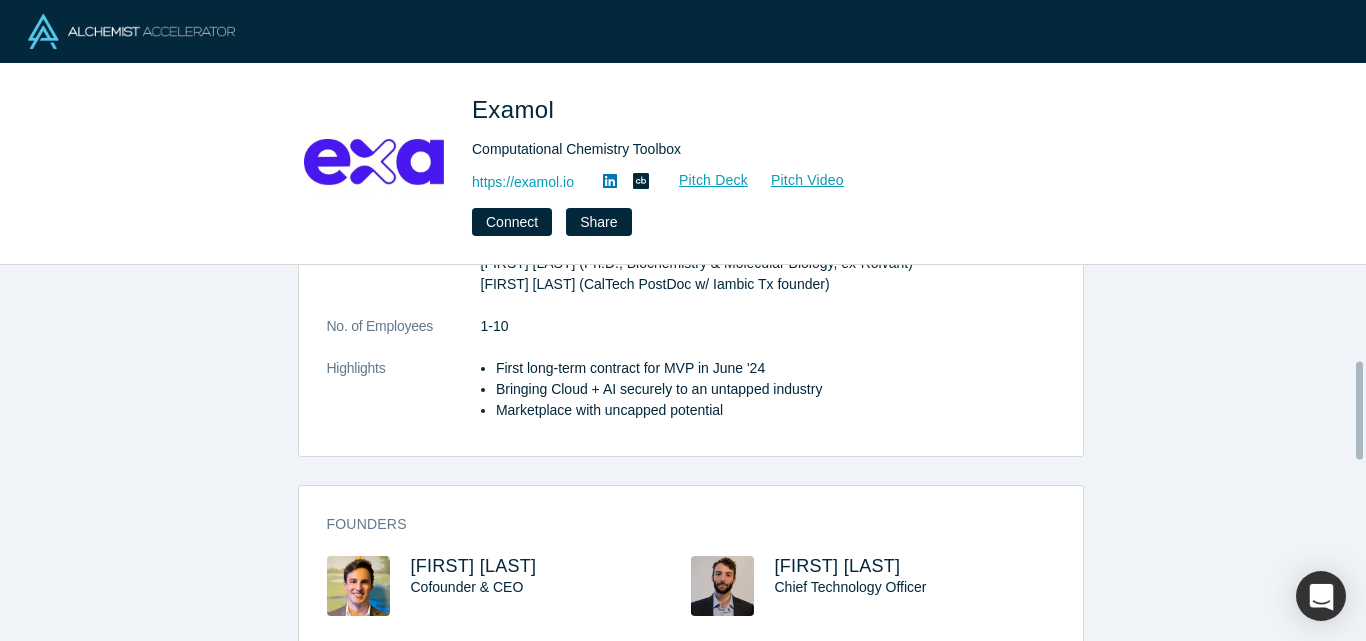 scroll, scrollTop: 365, scrollLeft: 0, axis: vertical 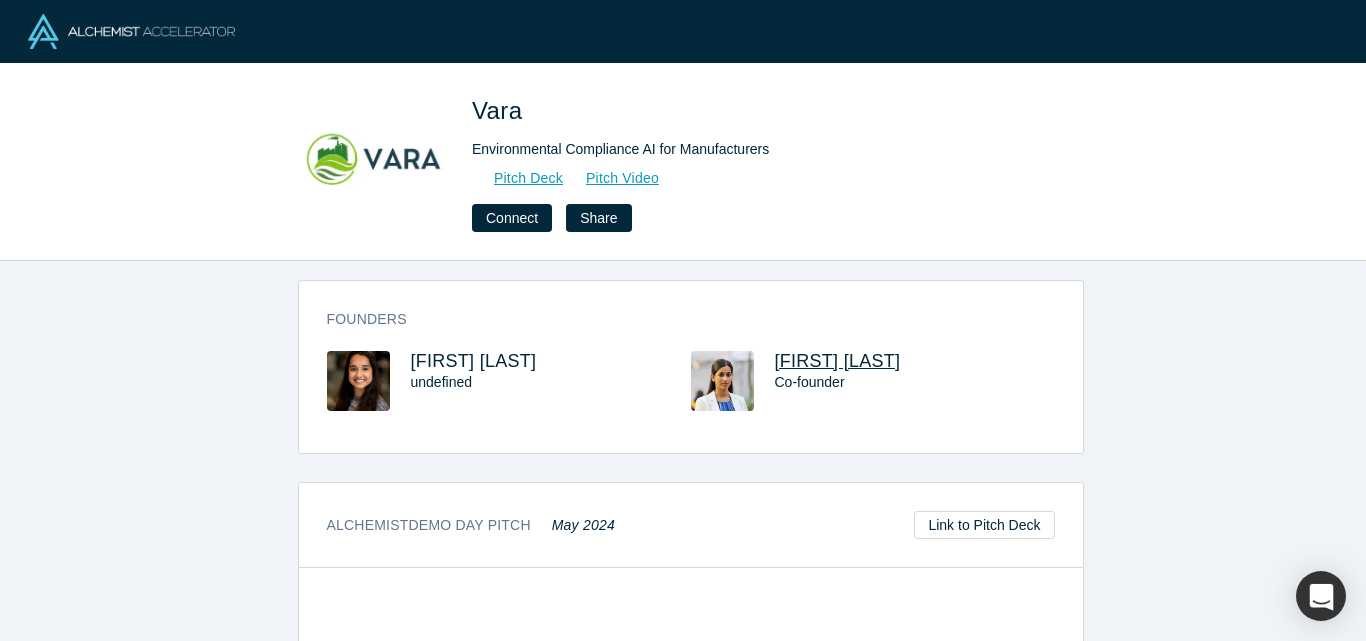 click on "[FIRST] [LAST]" at bounding box center (838, 361) 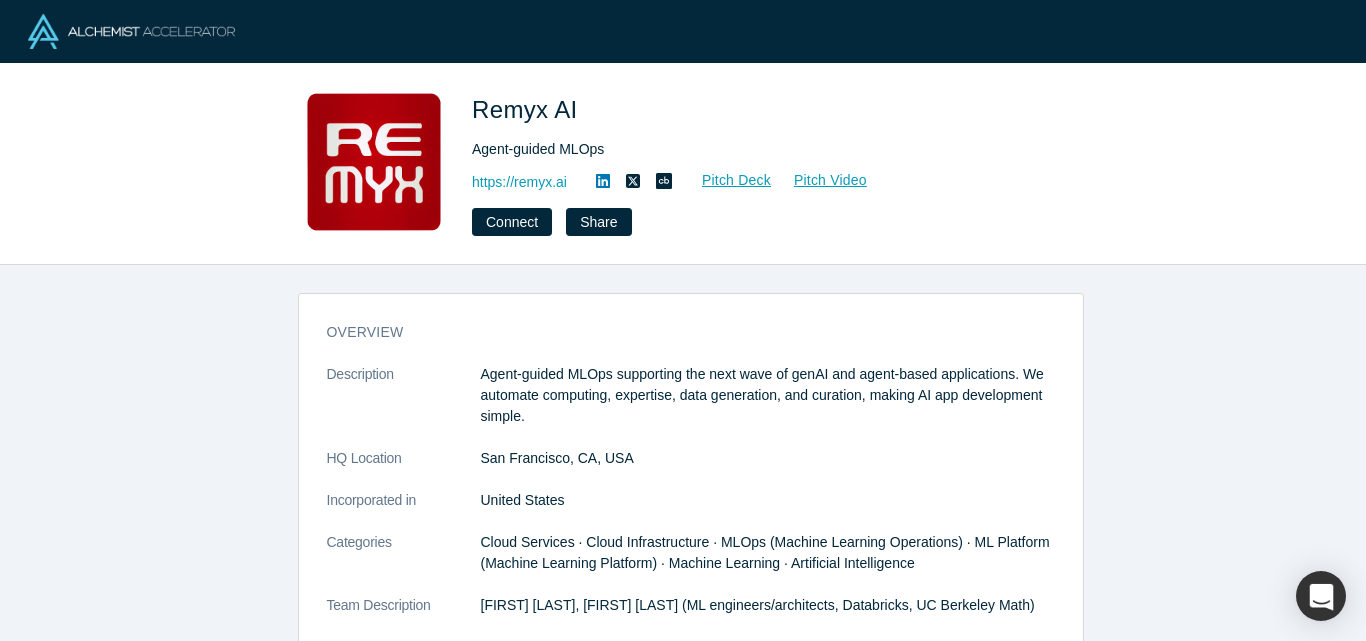 scroll, scrollTop: 0, scrollLeft: 0, axis: both 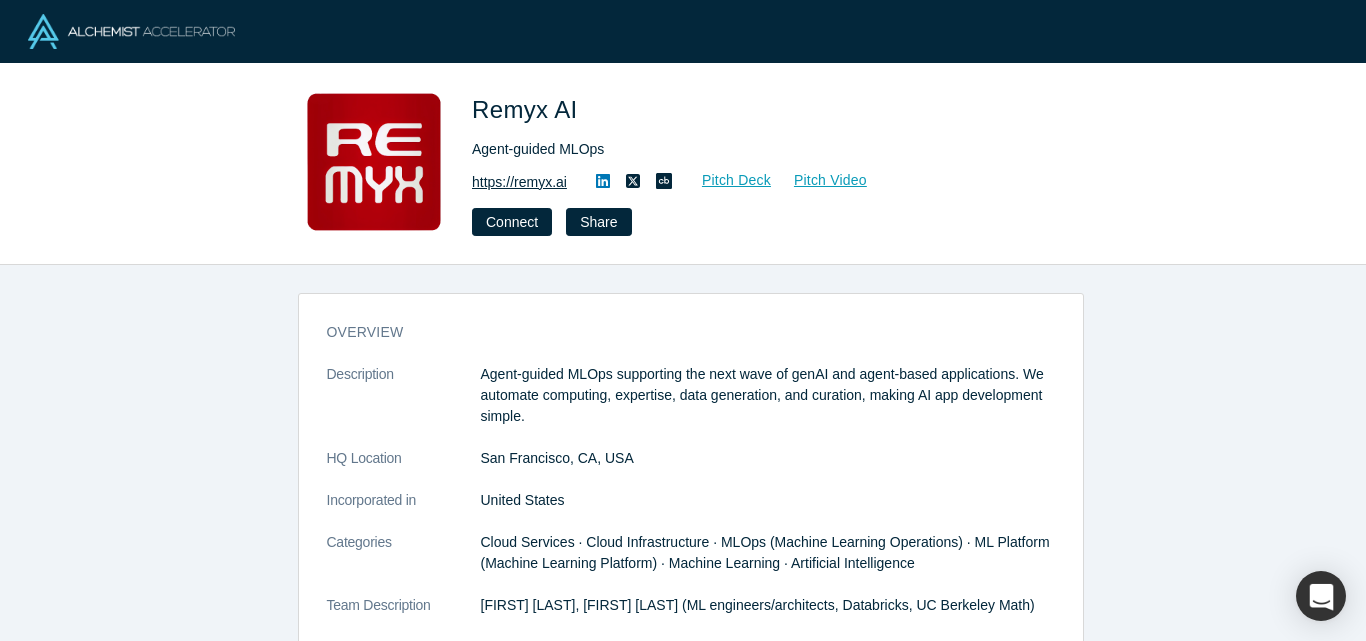 click on "https://remyx.ai" at bounding box center [519, 182] 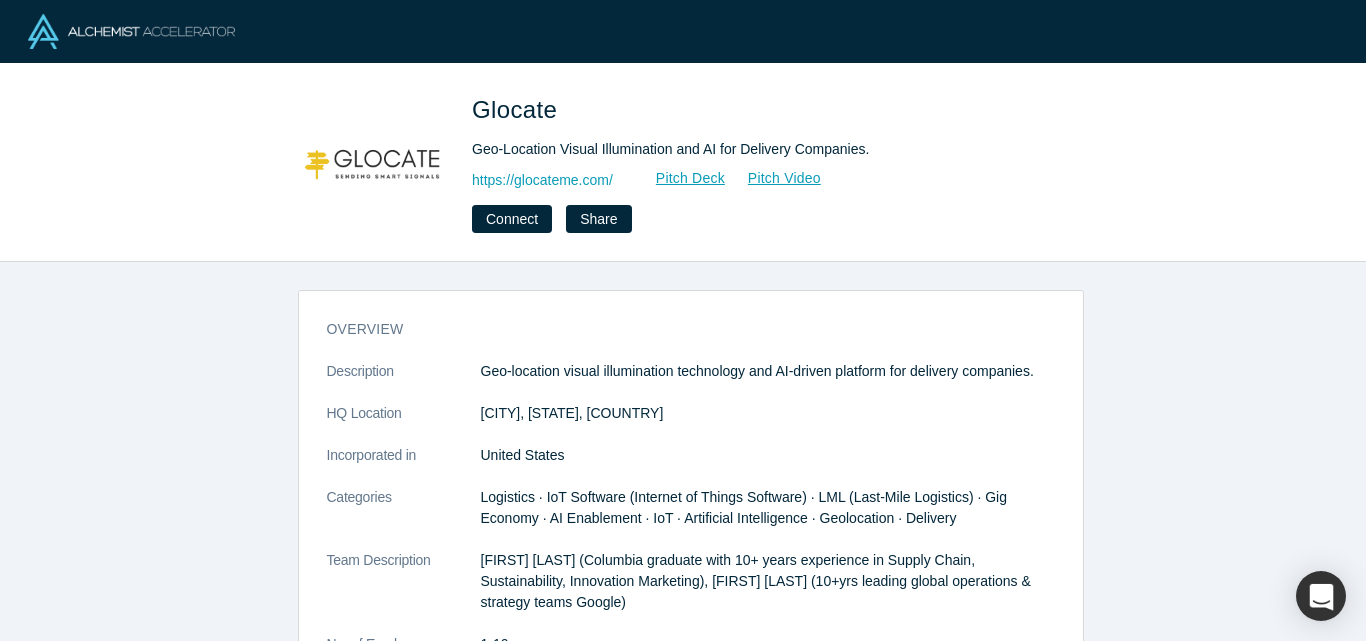 scroll, scrollTop: 0, scrollLeft: 0, axis: both 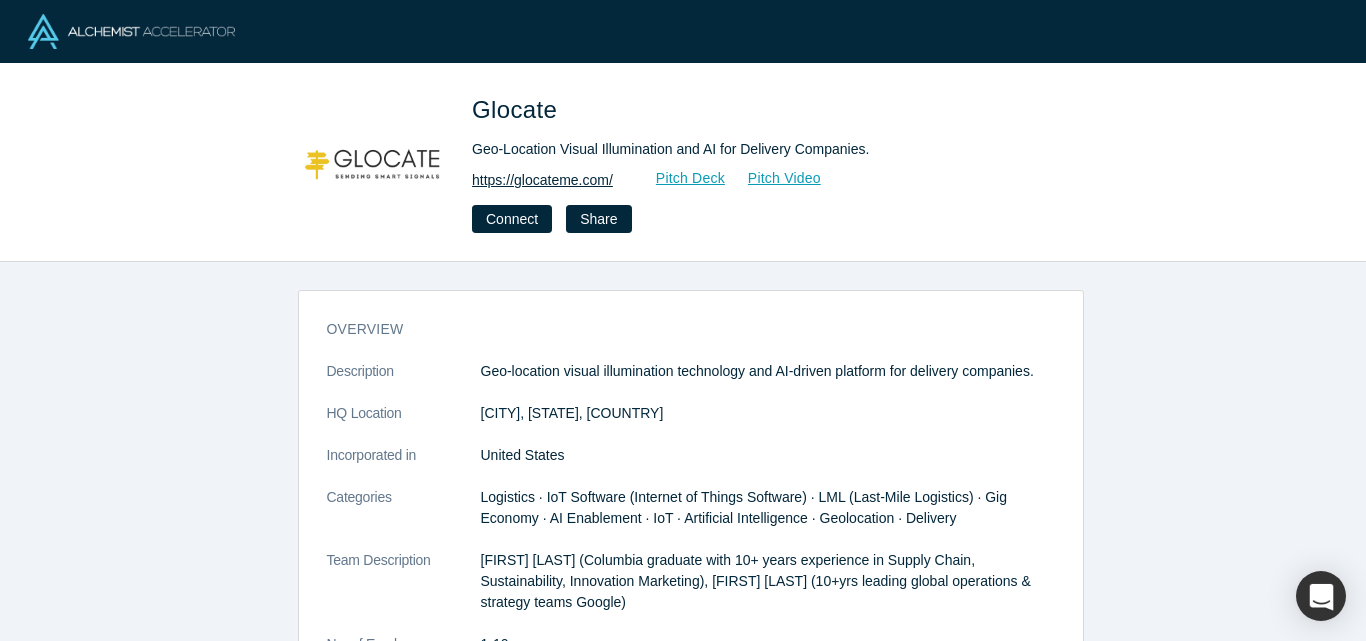 click on "https://glocateme.com/" at bounding box center [542, 180] 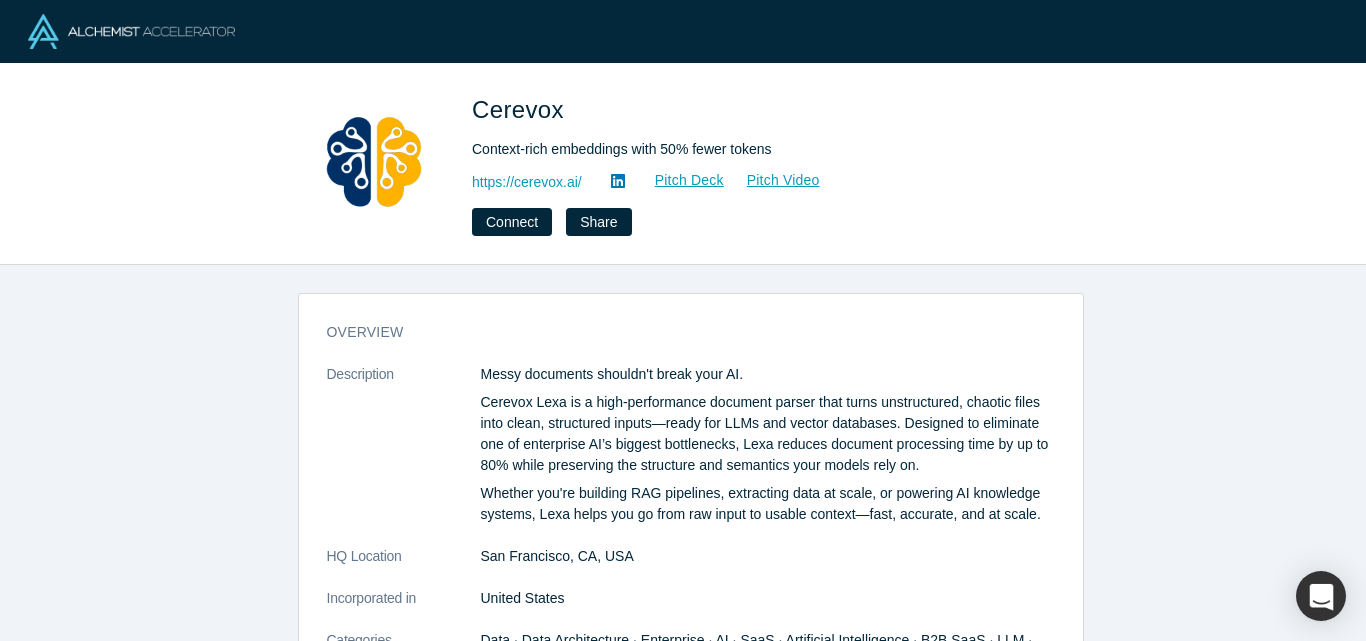 scroll, scrollTop: 0, scrollLeft: 0, axis: both 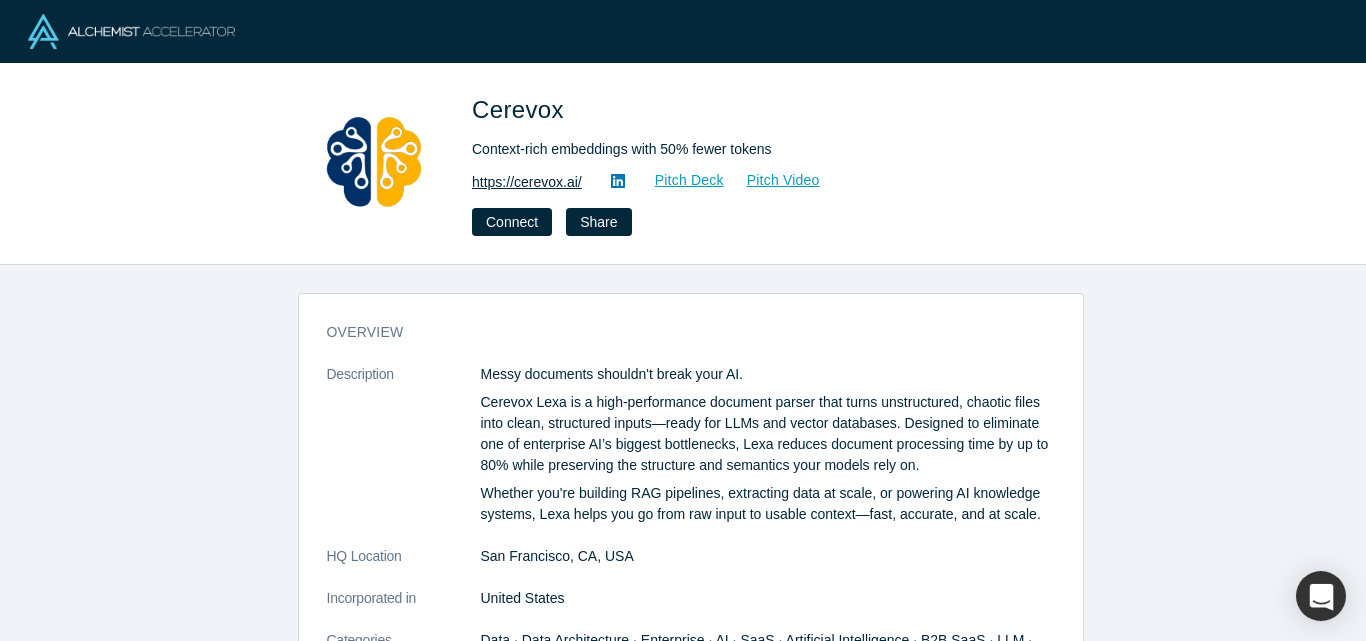 click on "https://cerevox.ai/" at bounding box center (527, 182) 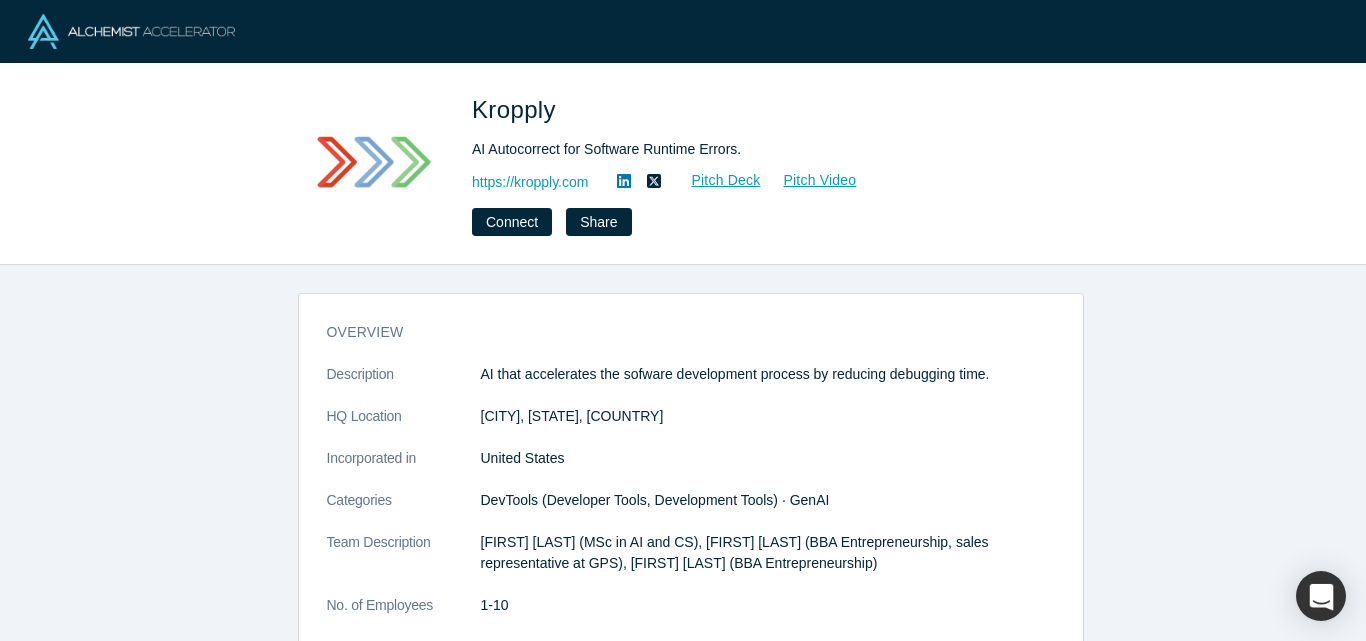 scroll, scrollTop: 0, scrollLeft: 0, axis: both 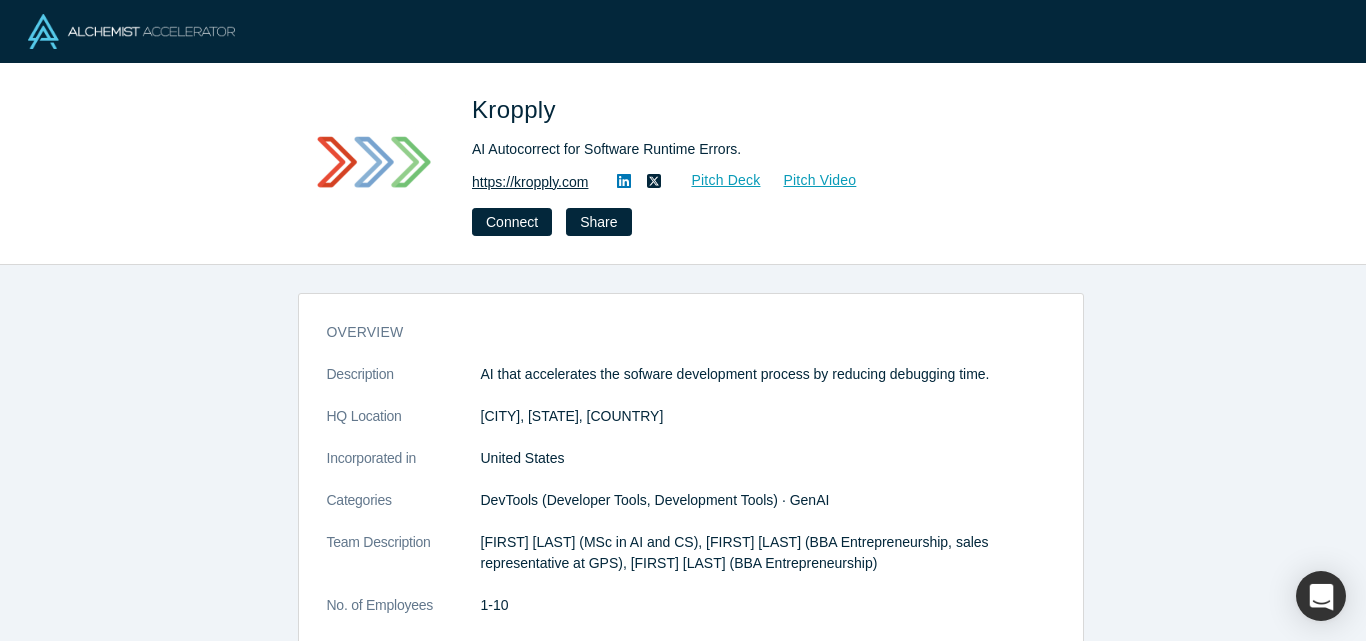 click on "https://kropply.com" at bounding box center [530, 182] 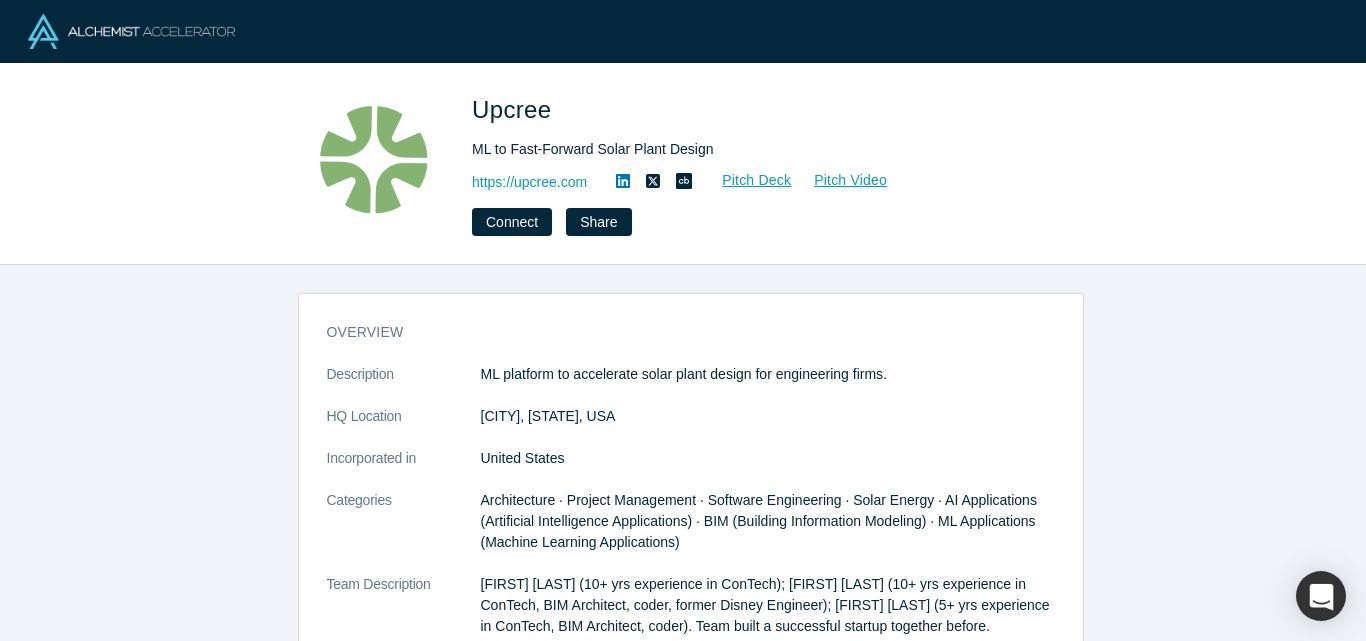 scroll, scrollTop: 0, scrollLeft: 0, axis: both 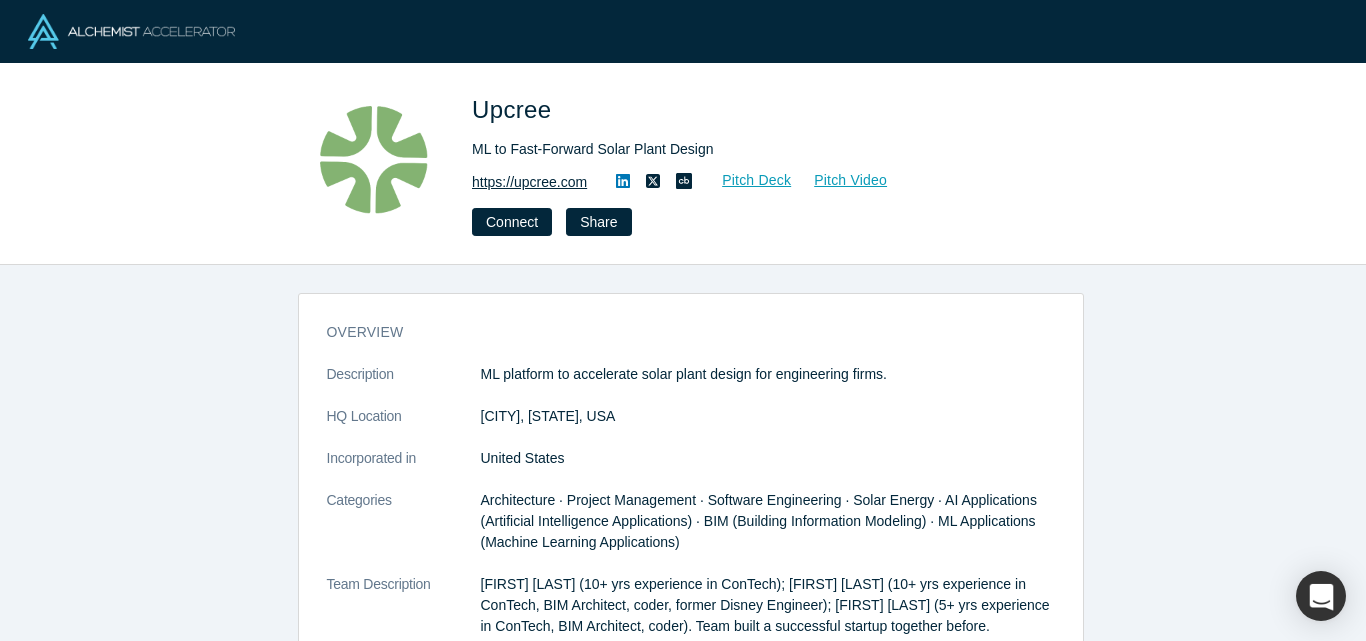 click on "https://upcree.com" at bounding box center (529, 182) 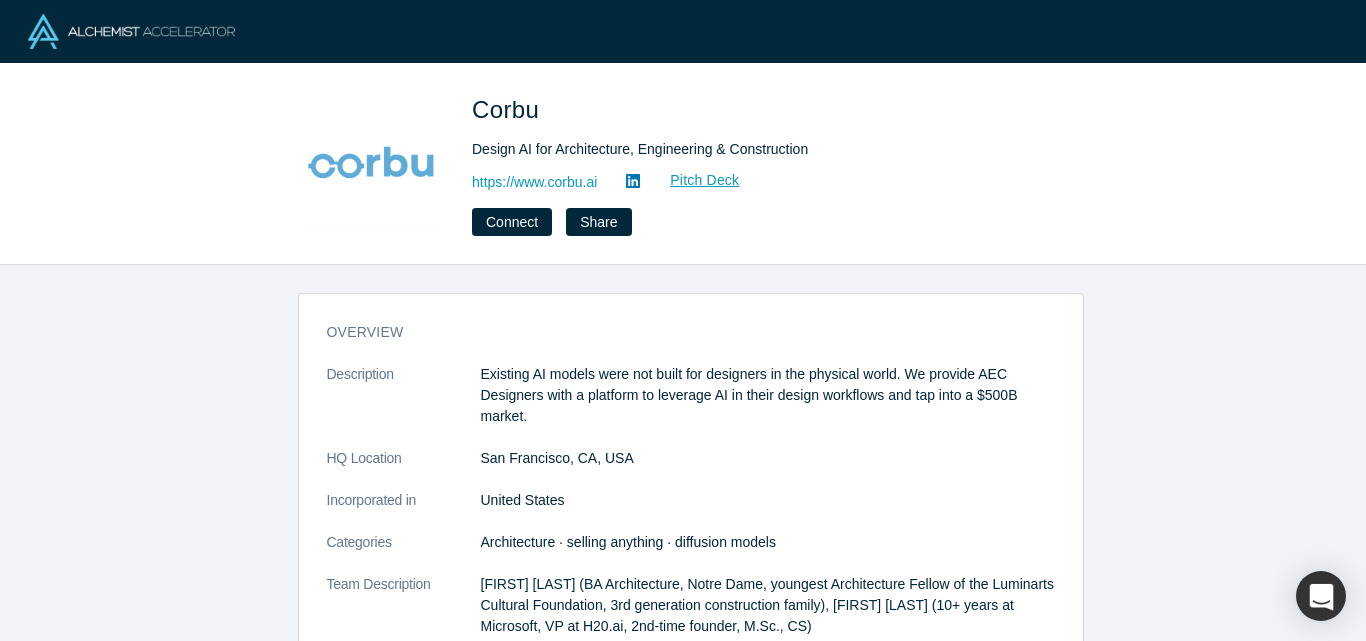 scroll, scrollTop: 0, scrollLeft: 0, axis: both 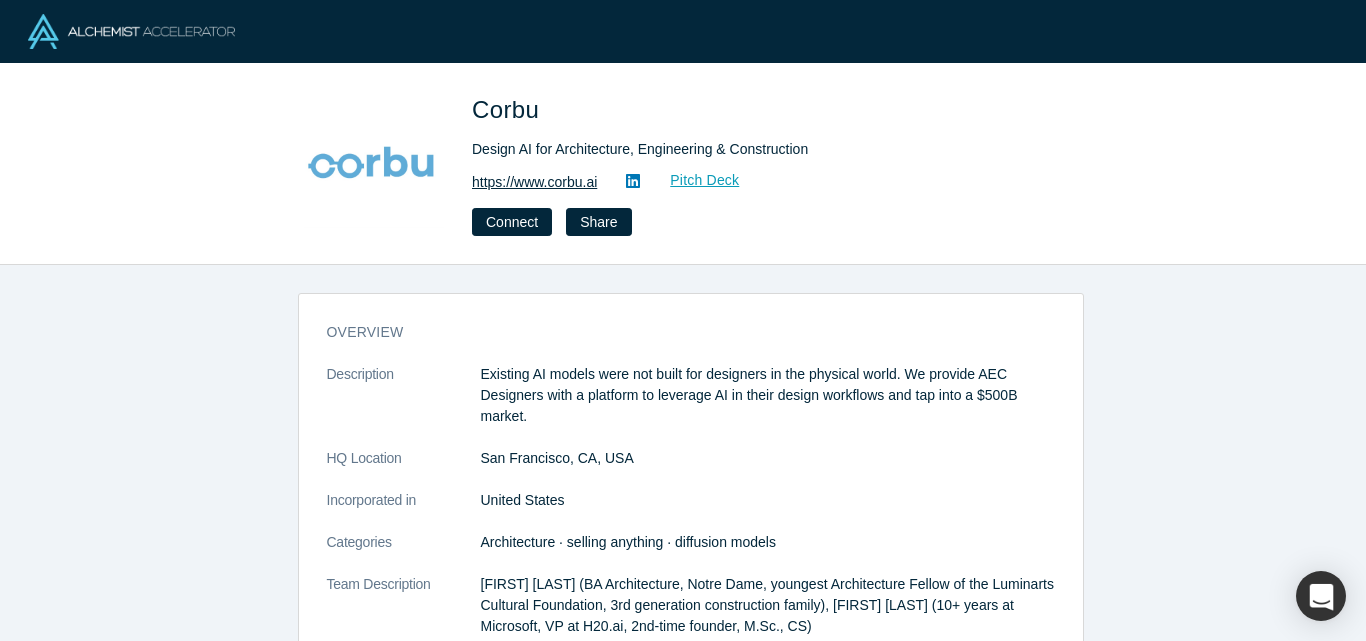 click on "https://www.corbu.ai" at bounding box center (534, 182) 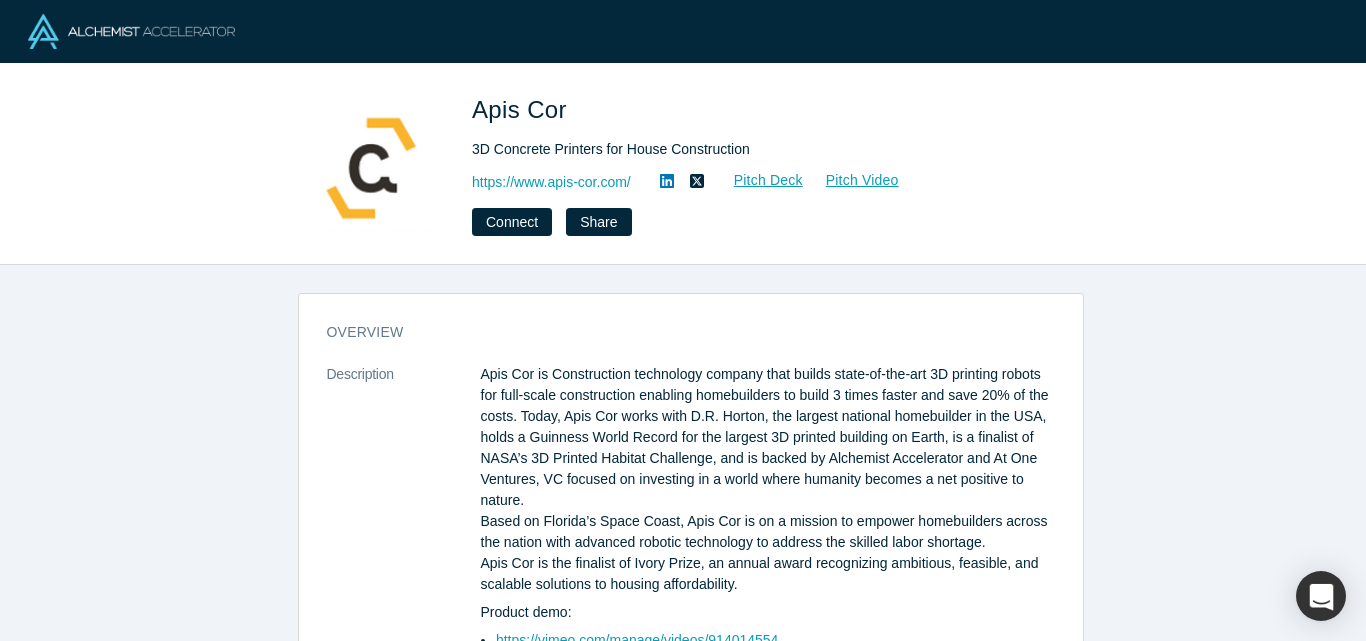 scroll, scrollTop: 0, scrollLeft: 0, axis: both 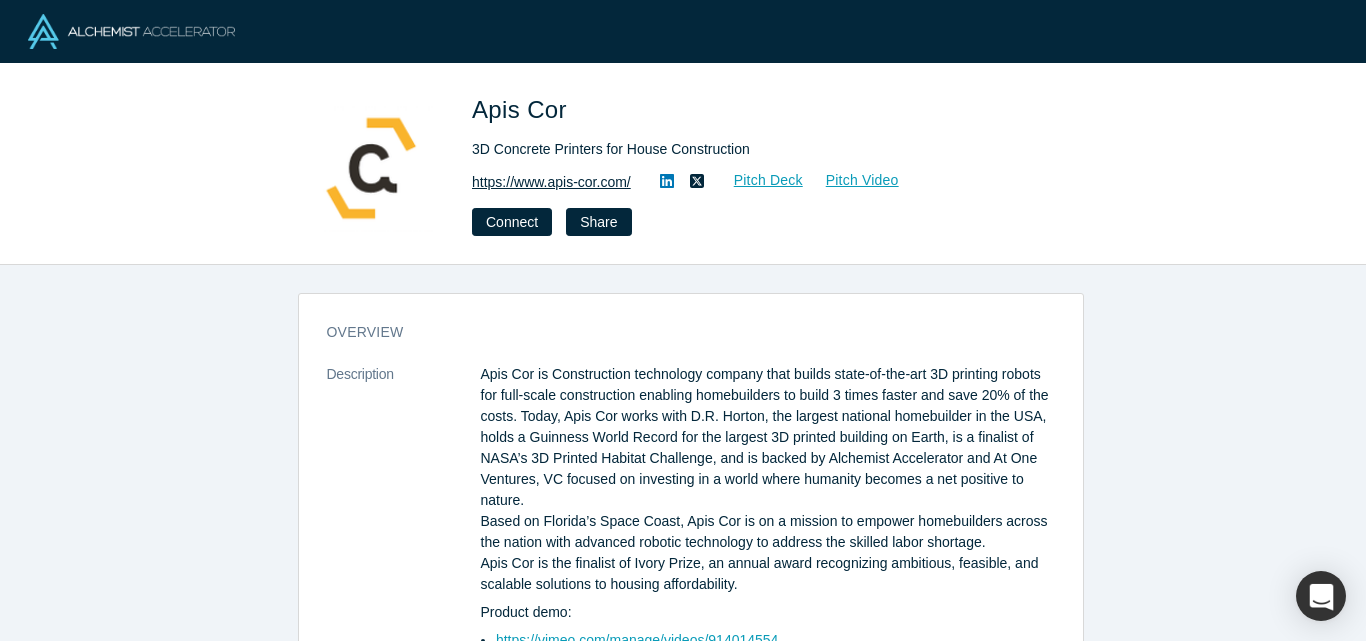 click on "https://www.apis-cor.com/" at bounding box center (551, 182) 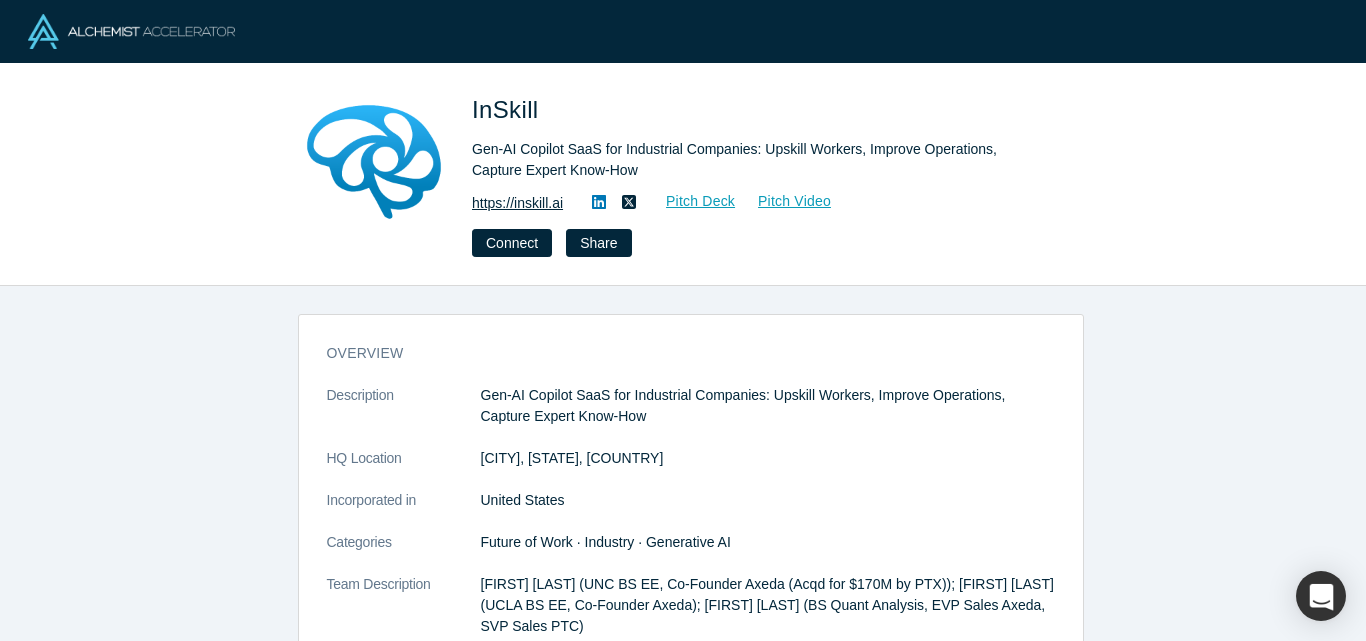 scroll, scrollTop: 0, scrollLeft: 0, axis: both 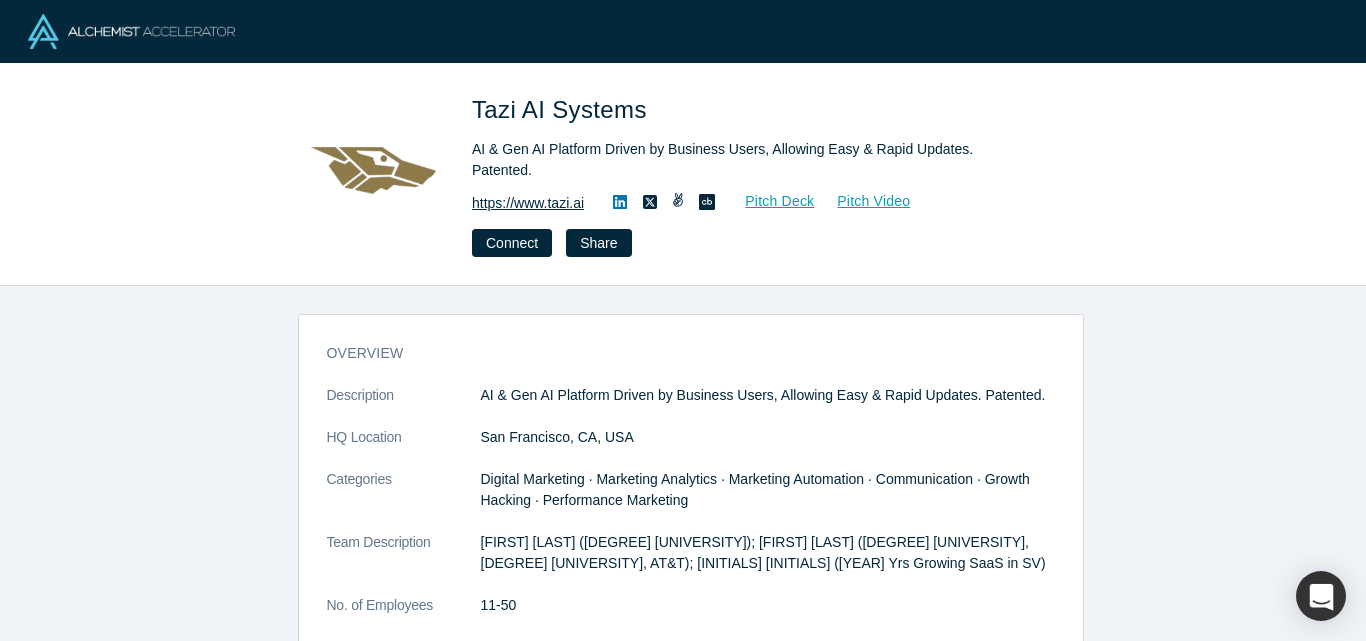 click on "https://www.tazi.ai" at bounding box center [528, 203] 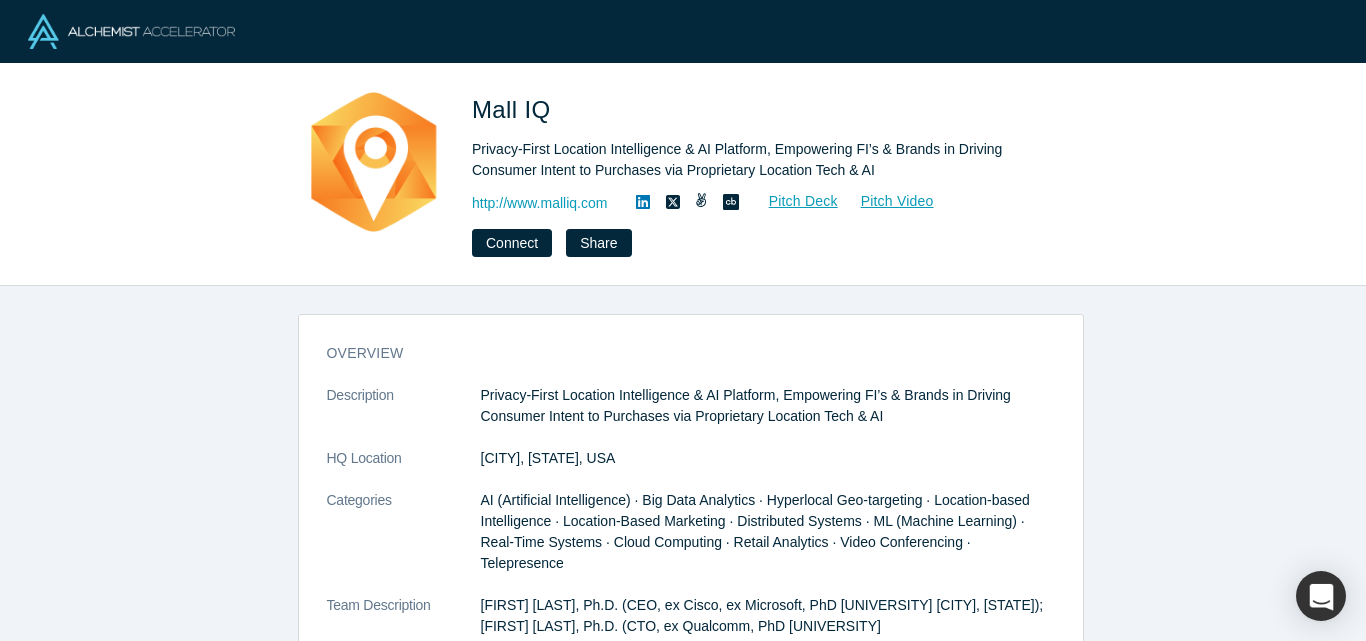 scroll, scrollTop: 0, scrollLeft: 0, axis: both 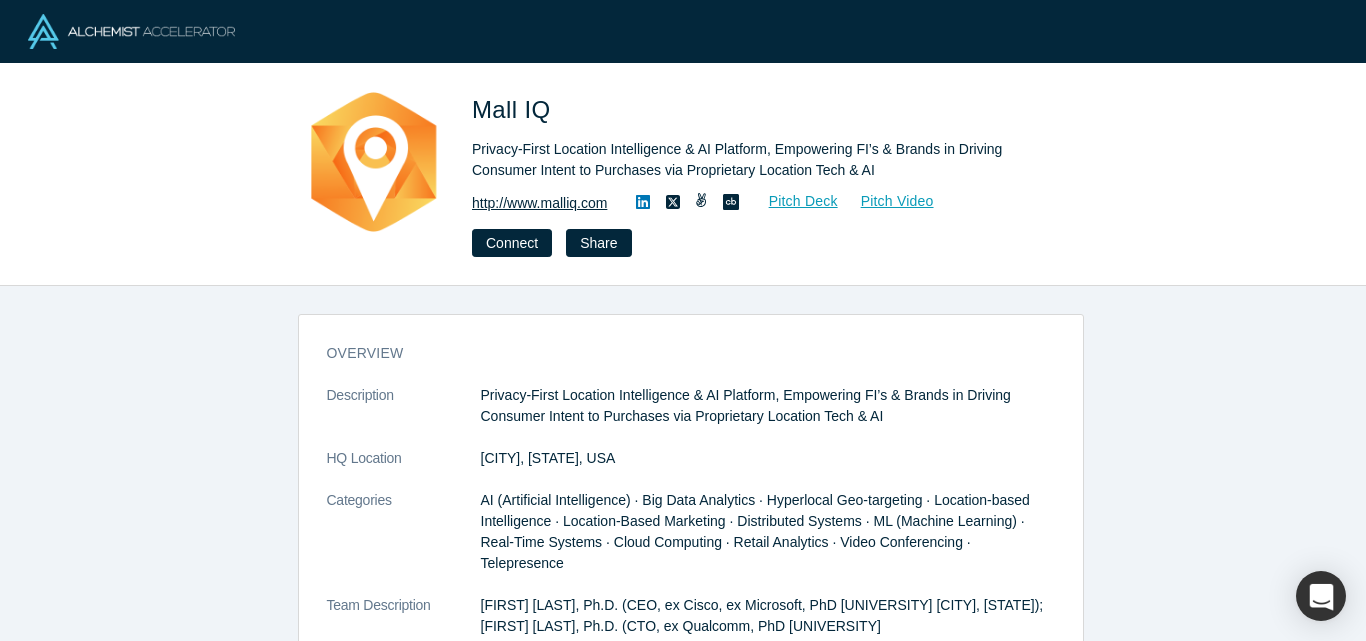 click on "http://www.malliq.com" at bounding box center (539, 203) 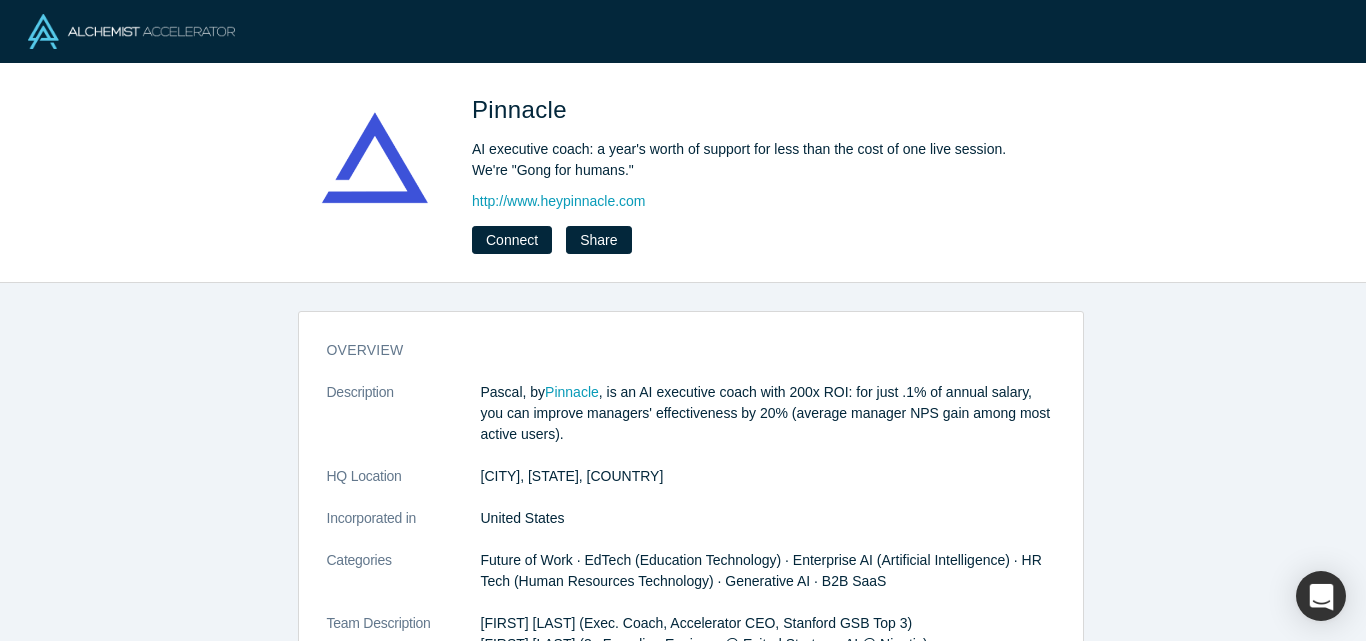 scroll, scrollTop: 0, scrollLeft: 0, axis: both 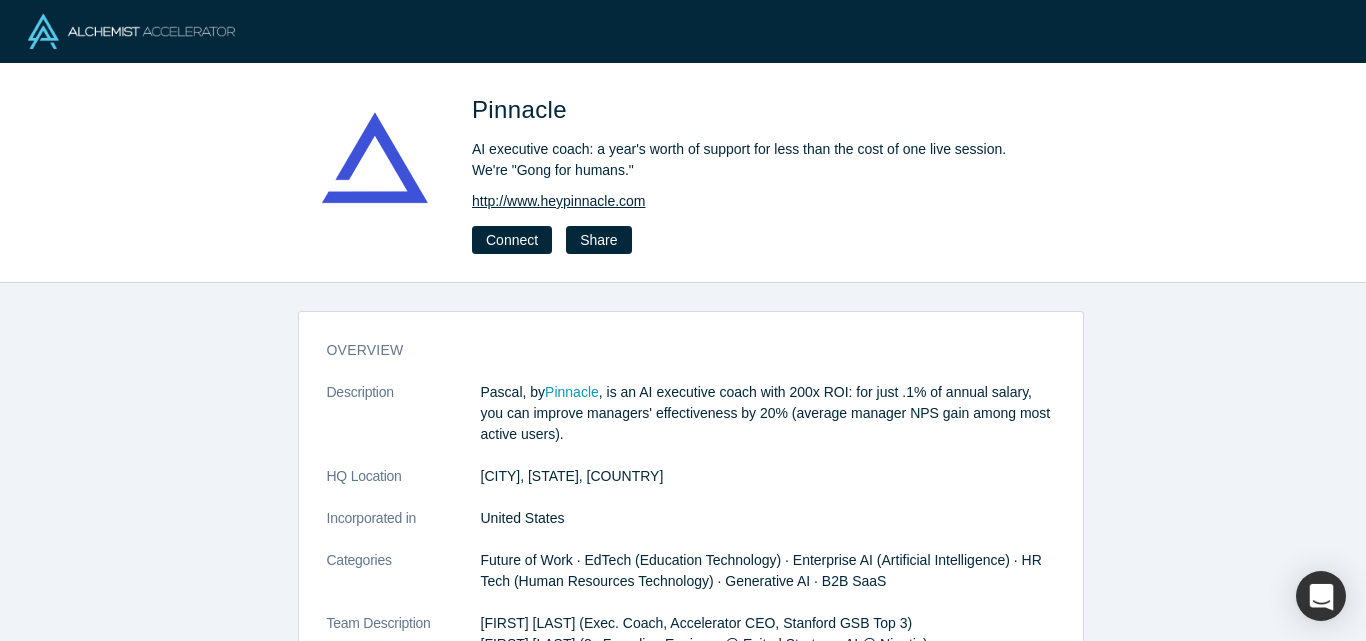 click on "http://www.heypinnacle.com" at bounding box center [559, 201] 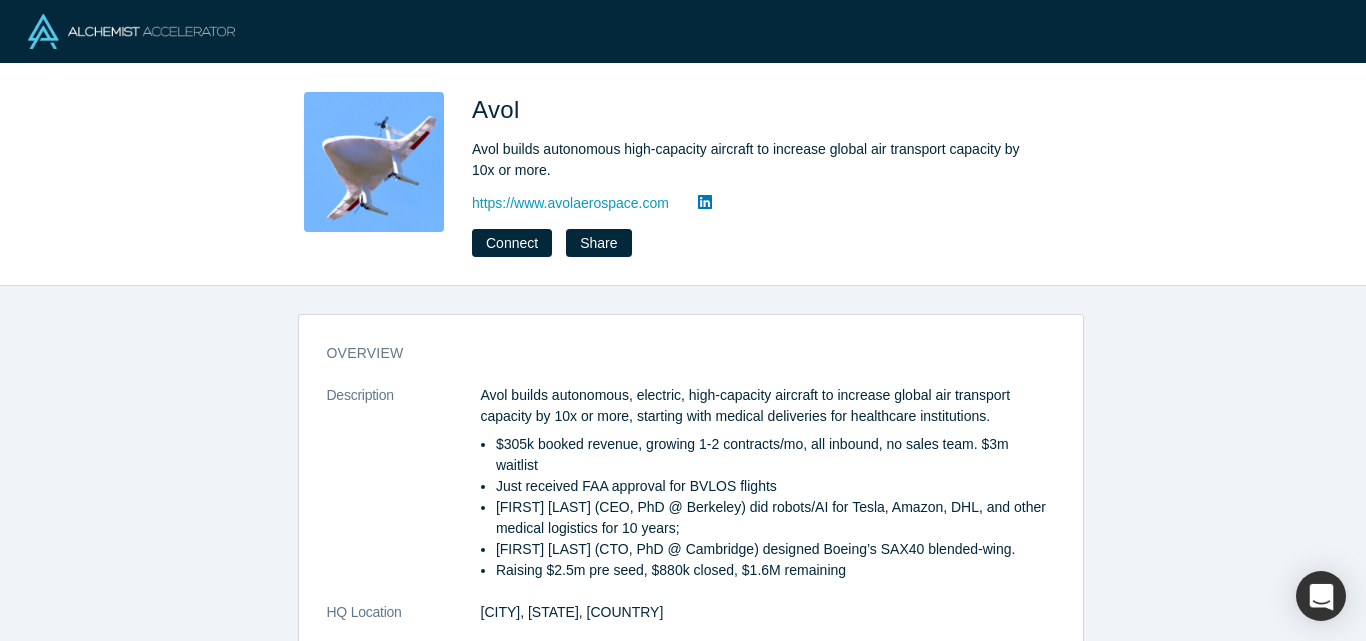 scroll, scrollTop: 0, scrollLeft: 0, axis: both 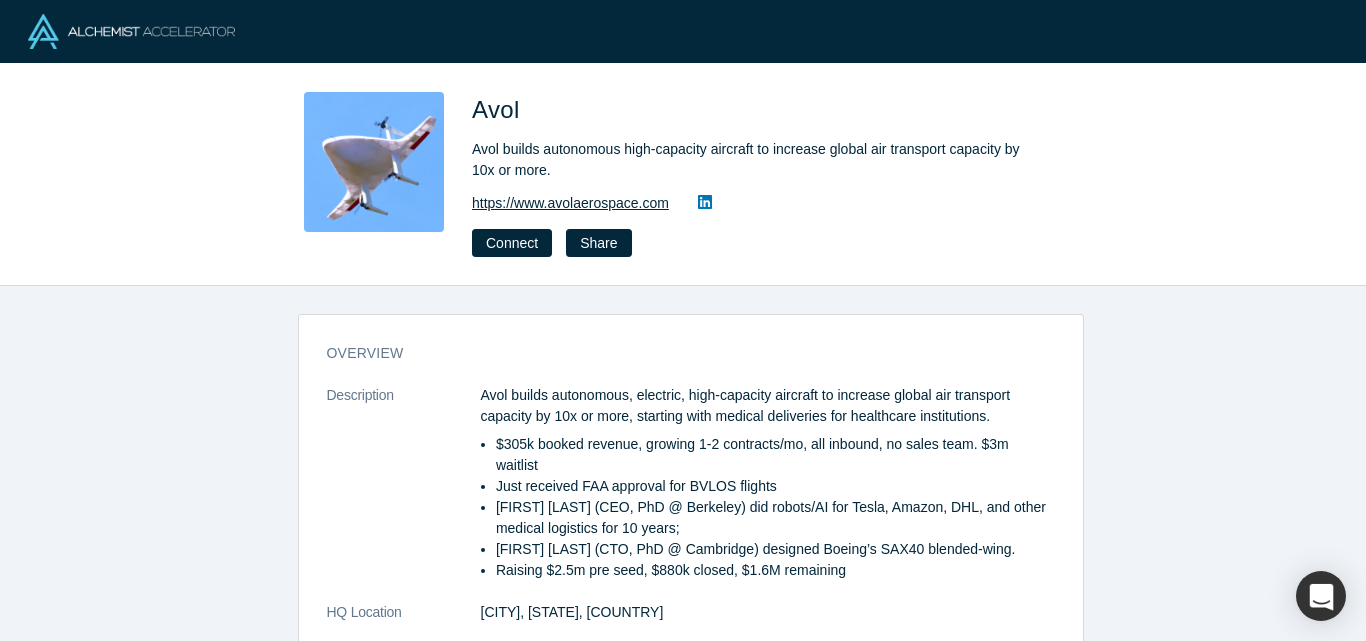 click on "https://www.avolaerospace.com" at bounding box center [570, 203] 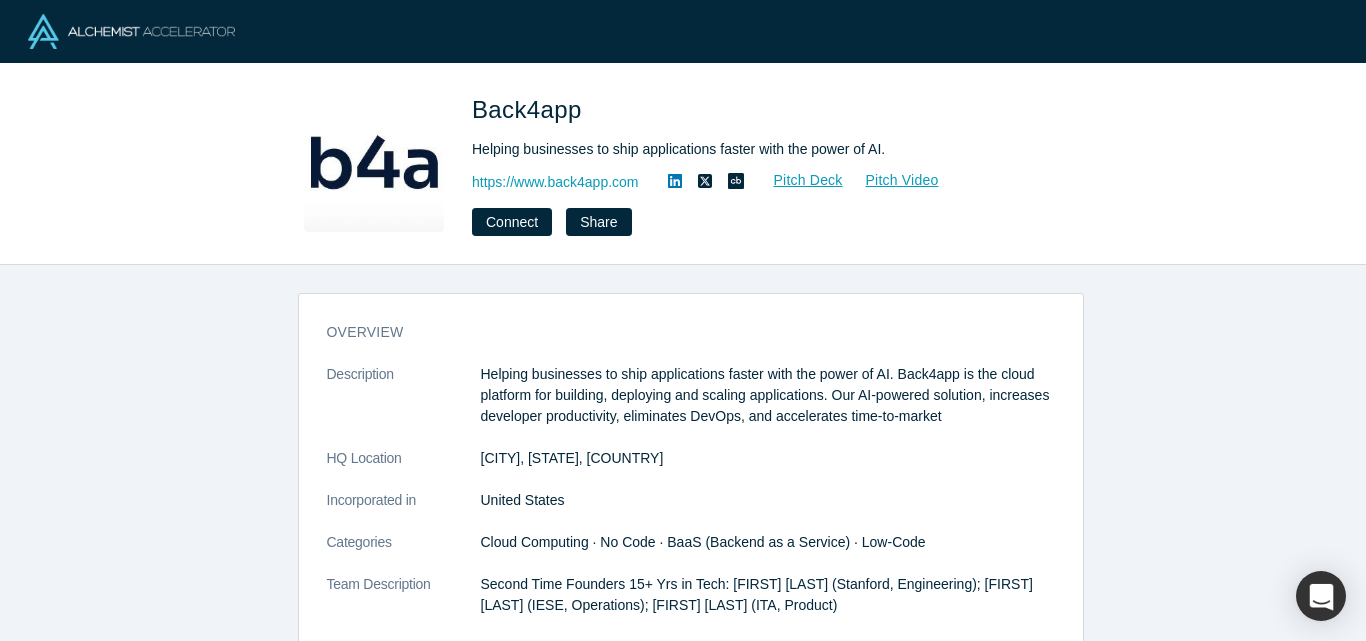 scroll, scrollTop: 0, scrollLeft: 0, axis: both 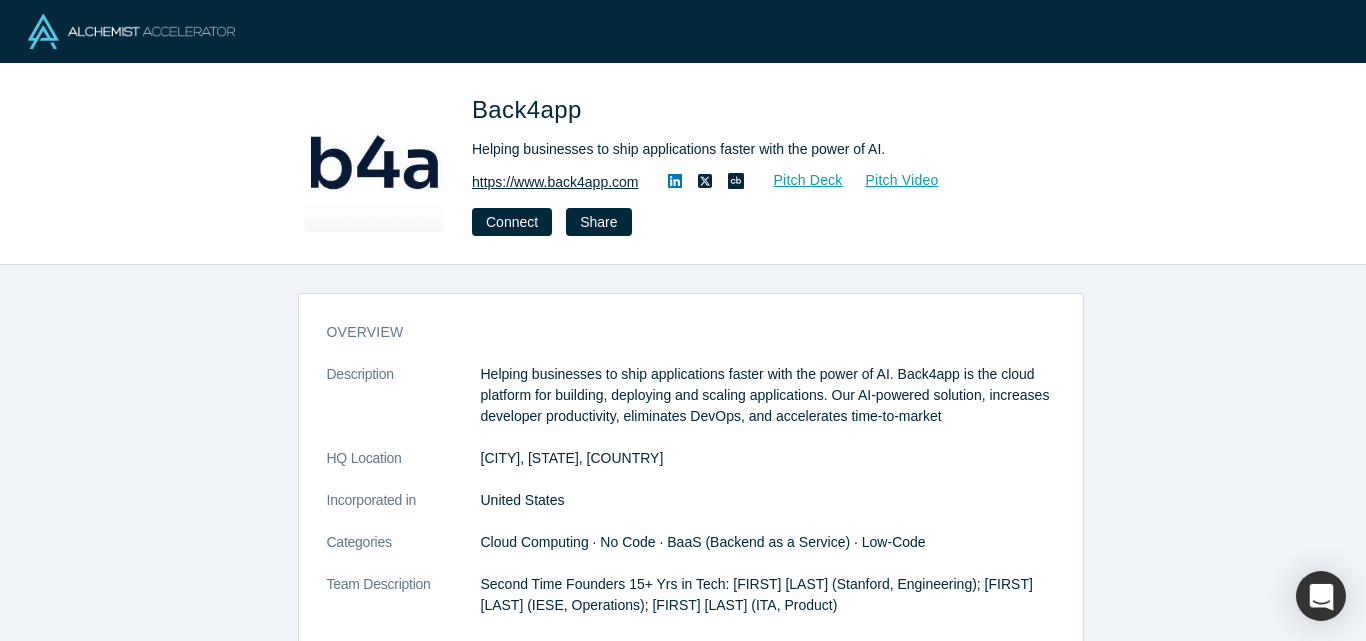 click on "https://www.back4app.com" at bounding box center (555, 182) 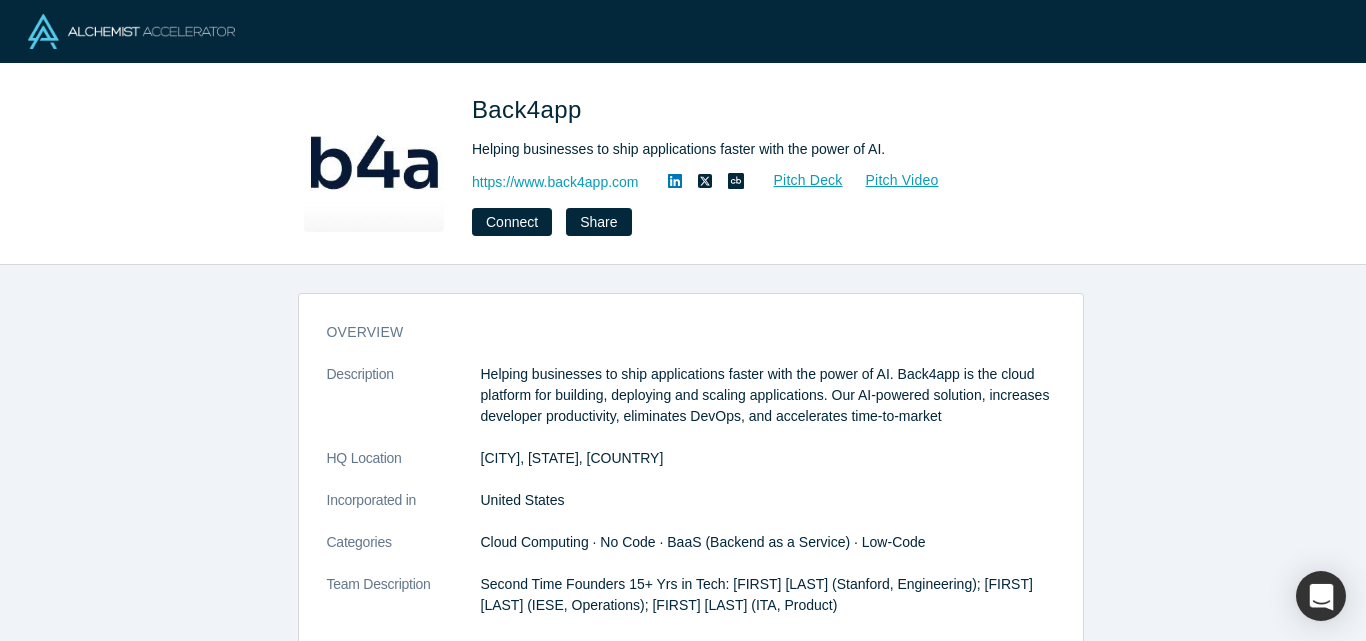 click 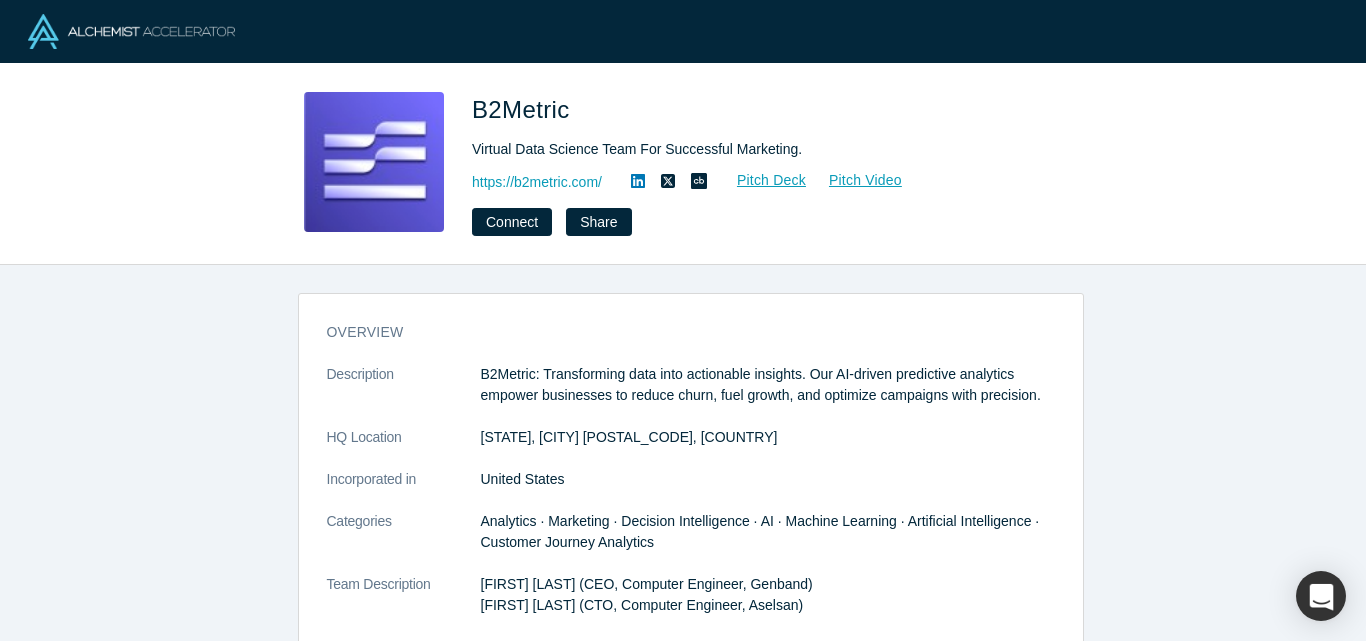 scroll, scrollTop: 0, scrollLeft: 0, axis: both 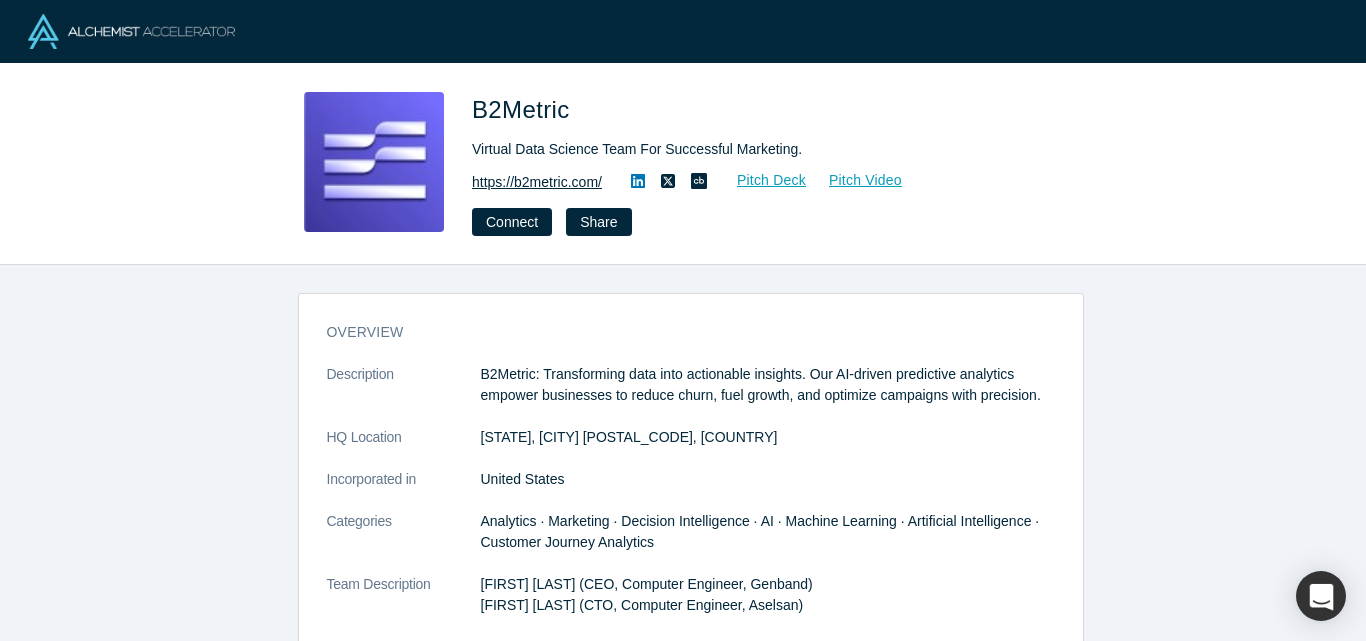 click on "https://b2metric.com/" at bounding box center (537, 182) 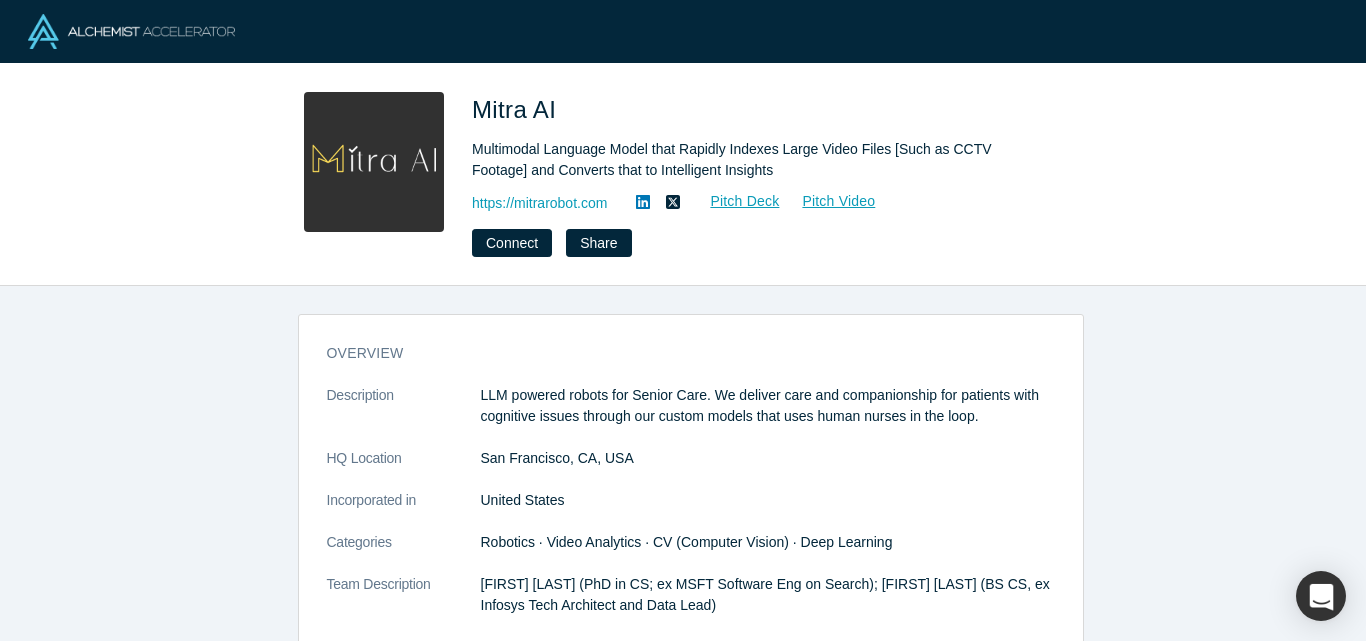 scroll, scrollTop: 0, scrollLeft: 0, axis: both 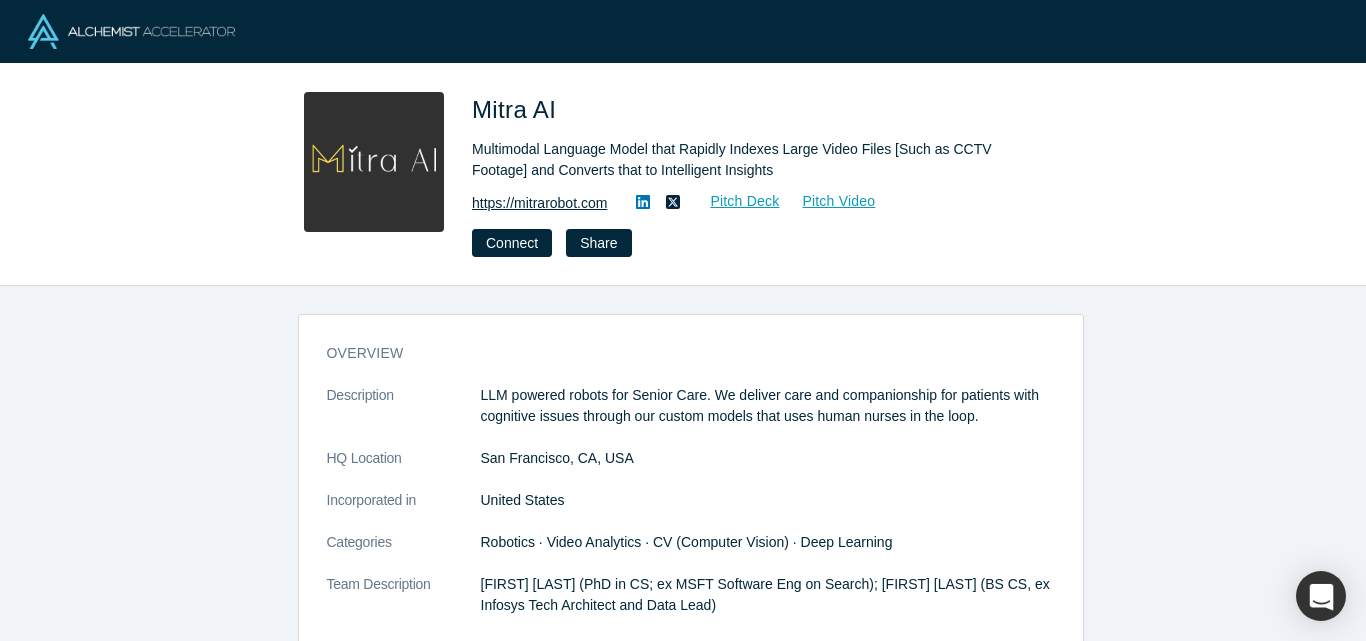 click on "https://mitrarobot.com" at bounding box center [539, 203] 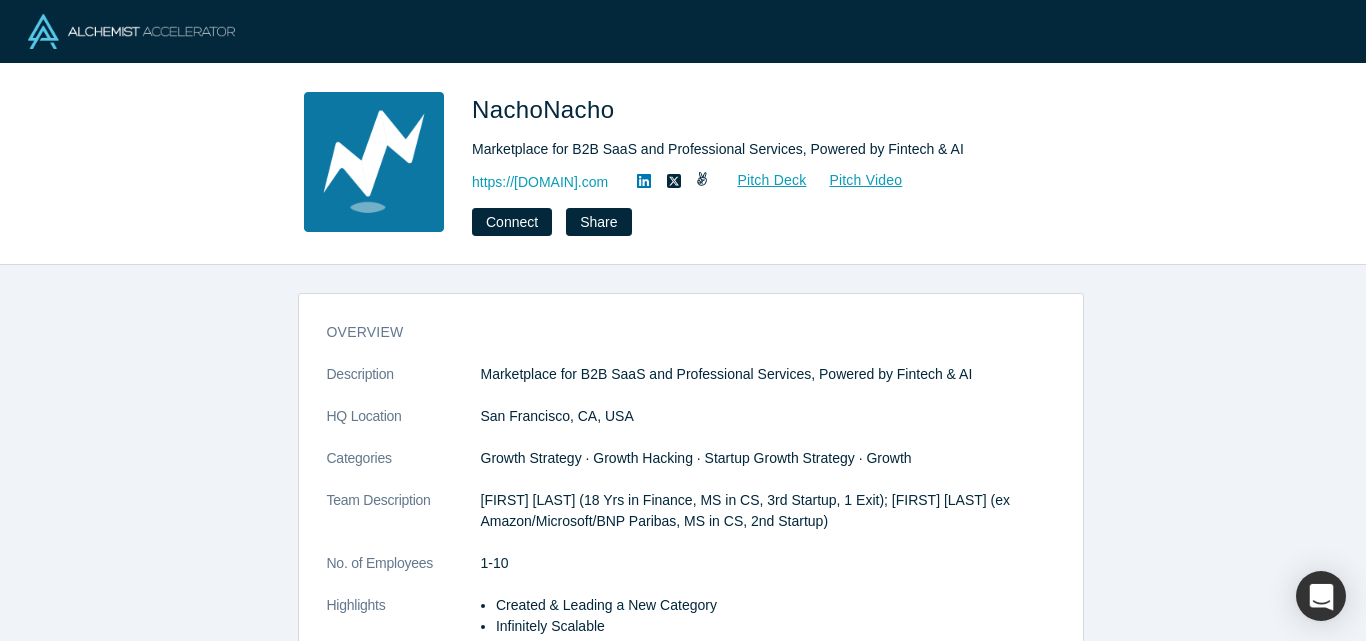 scroll, scrollTop: 0, scrollLeft: 0, axis: both 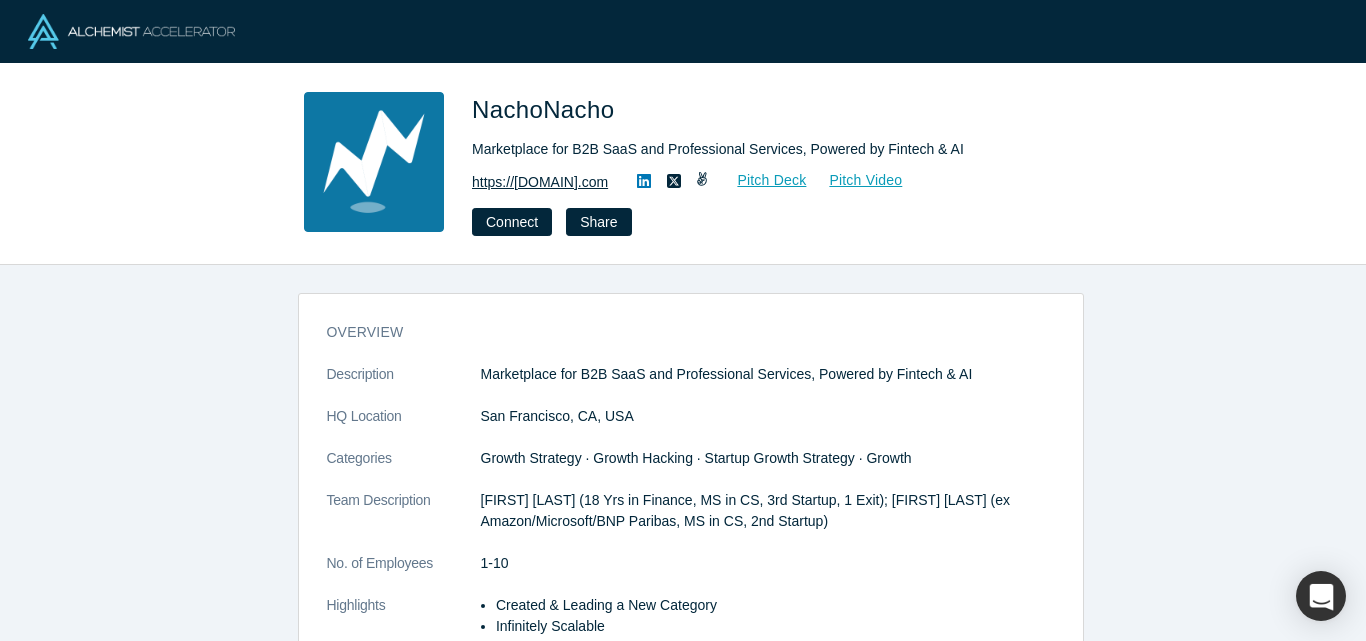 click on "https://[DOMAIN].com" at bounding box center (540, 182) 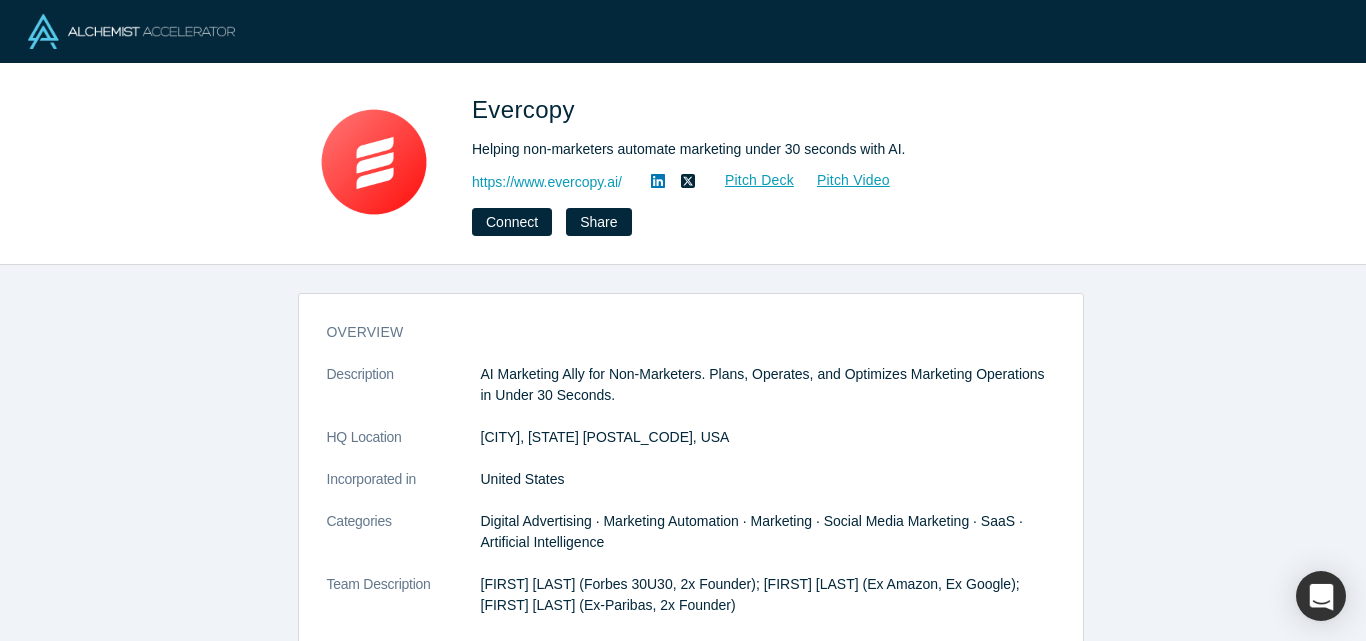 scroll, scrollTop: 0, scrollLeft: 0, axis: both 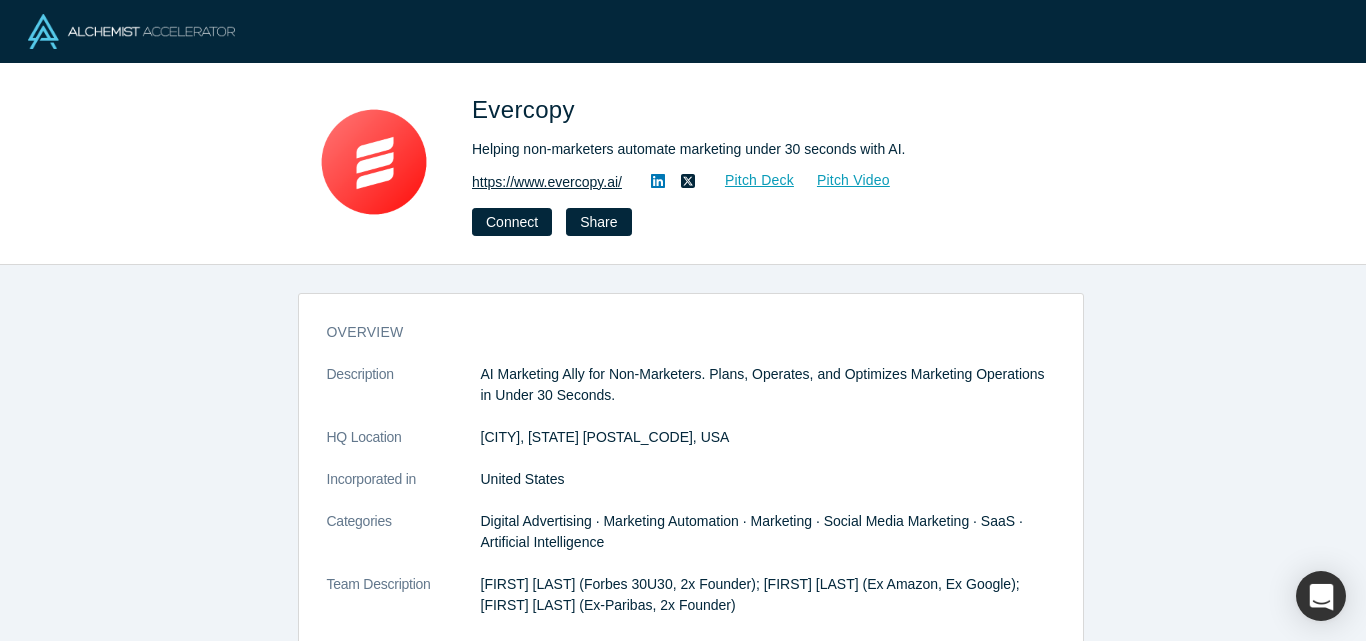 click on "https://www.evercopy.ai/" at bounding box center (547, 182) 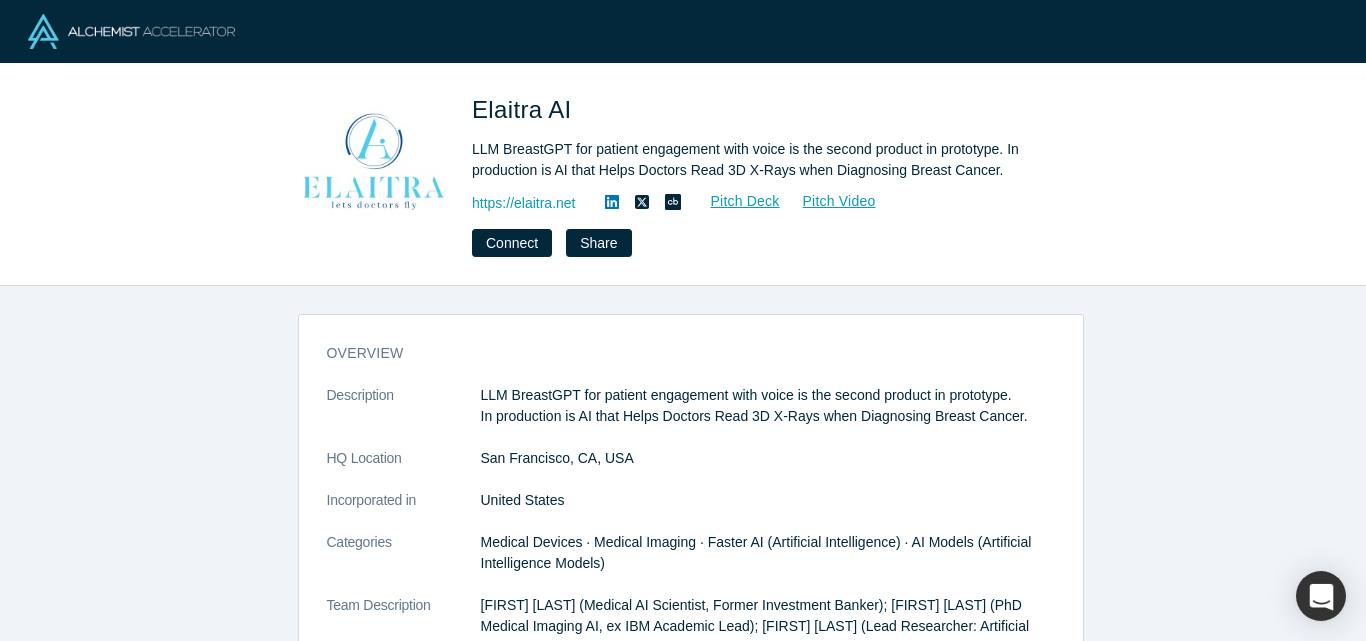 scroll, scrollTop: 0, scrollLeft: 0, axis: both 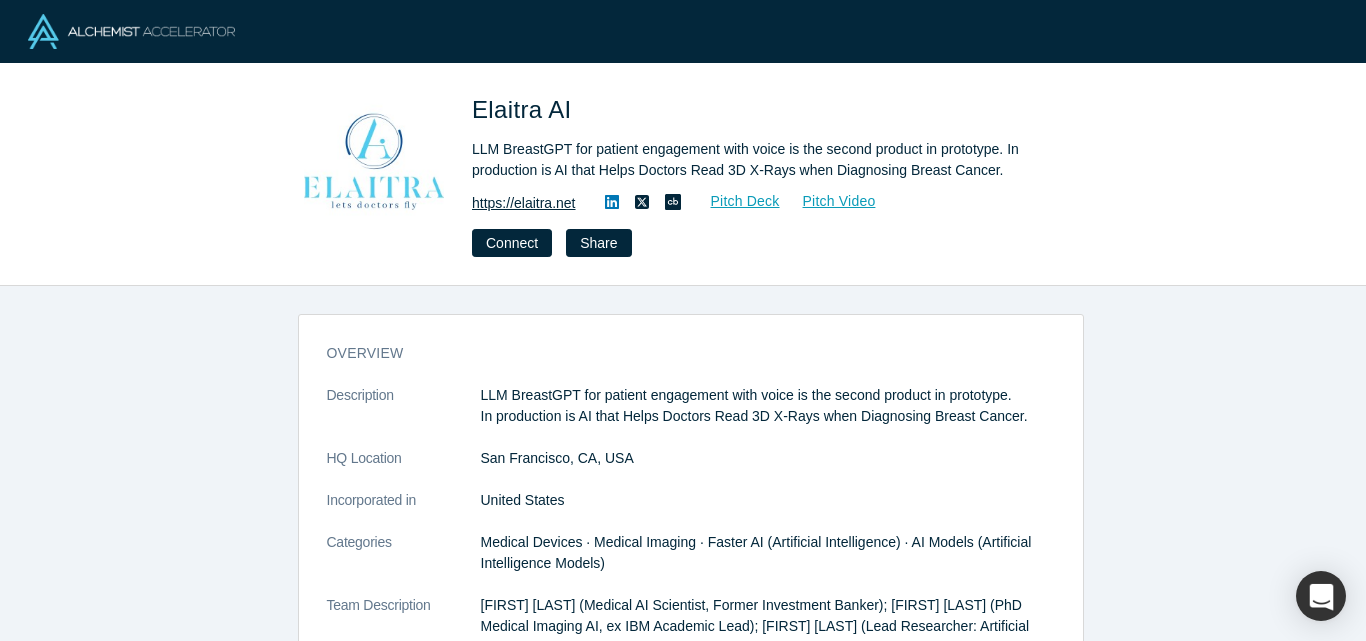 click on "https://elaitra.net" at bounding box center (524, 203) 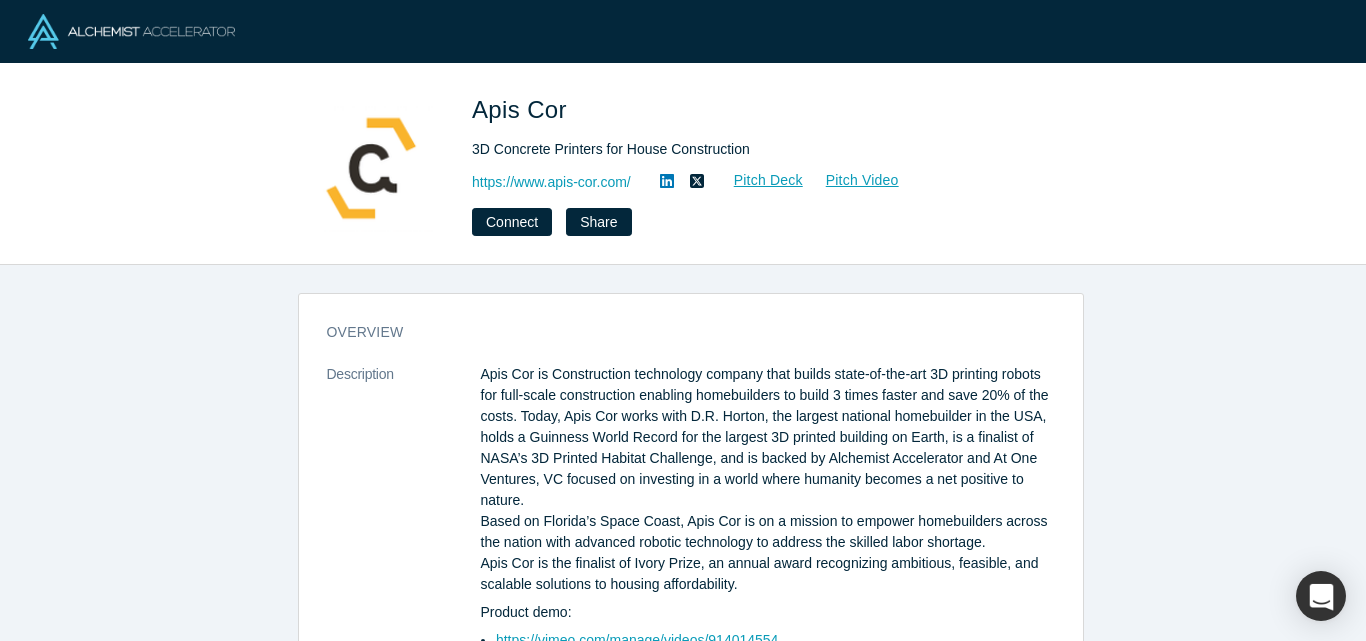 scroll, scrollTop: 0, scrollLeft: 0, axis: both 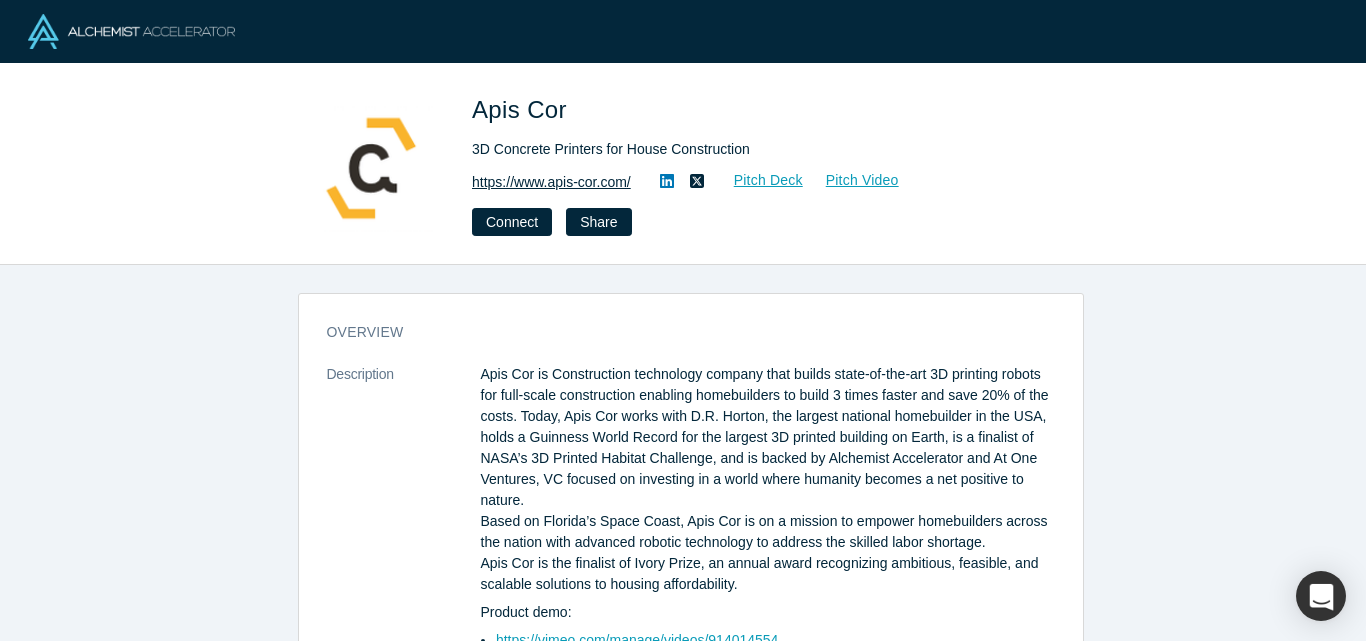 click on "https://www.apis-cor.com/" at bounding box center (551, 182) 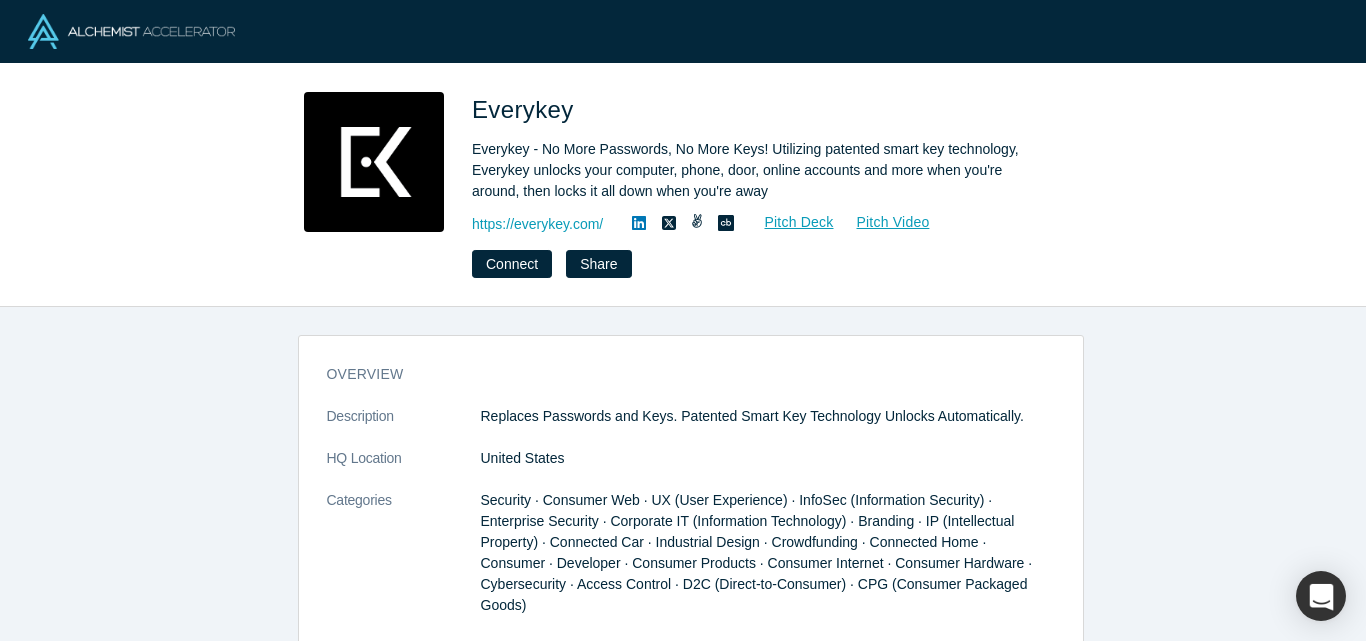scroll, scrollTop: 0, scrollLeft: 0, axis: both 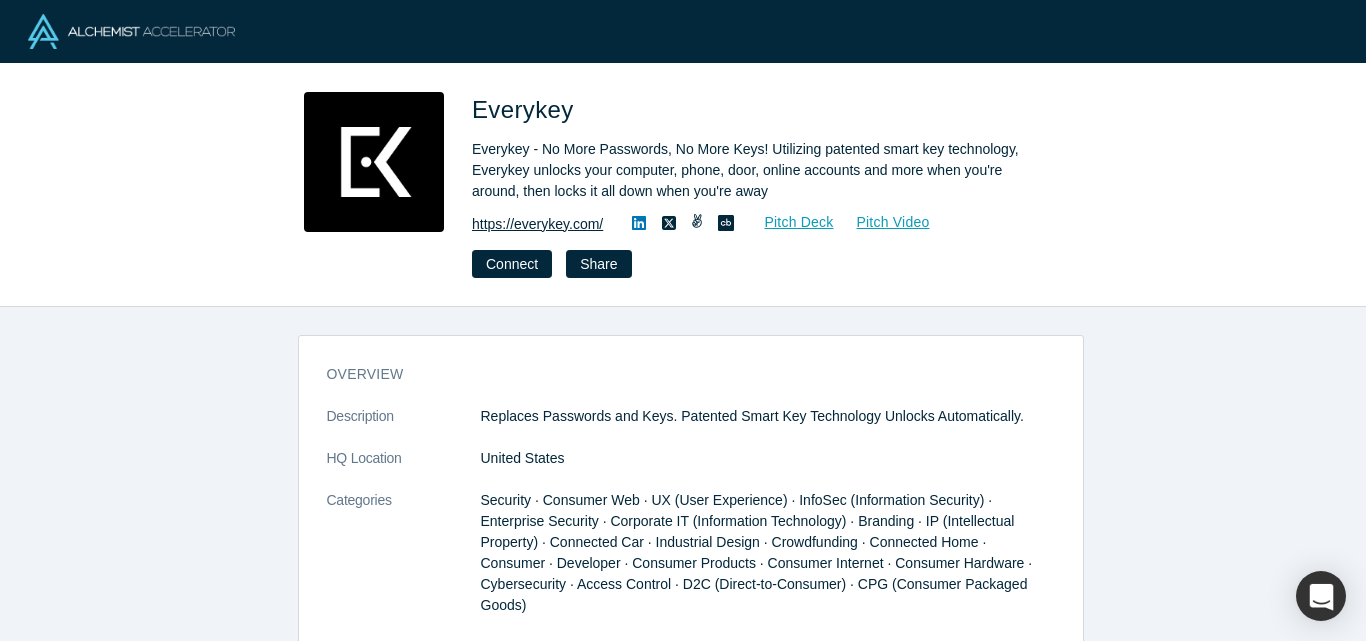 click on "https://everykey.com/" at bounding box center (537, 224) 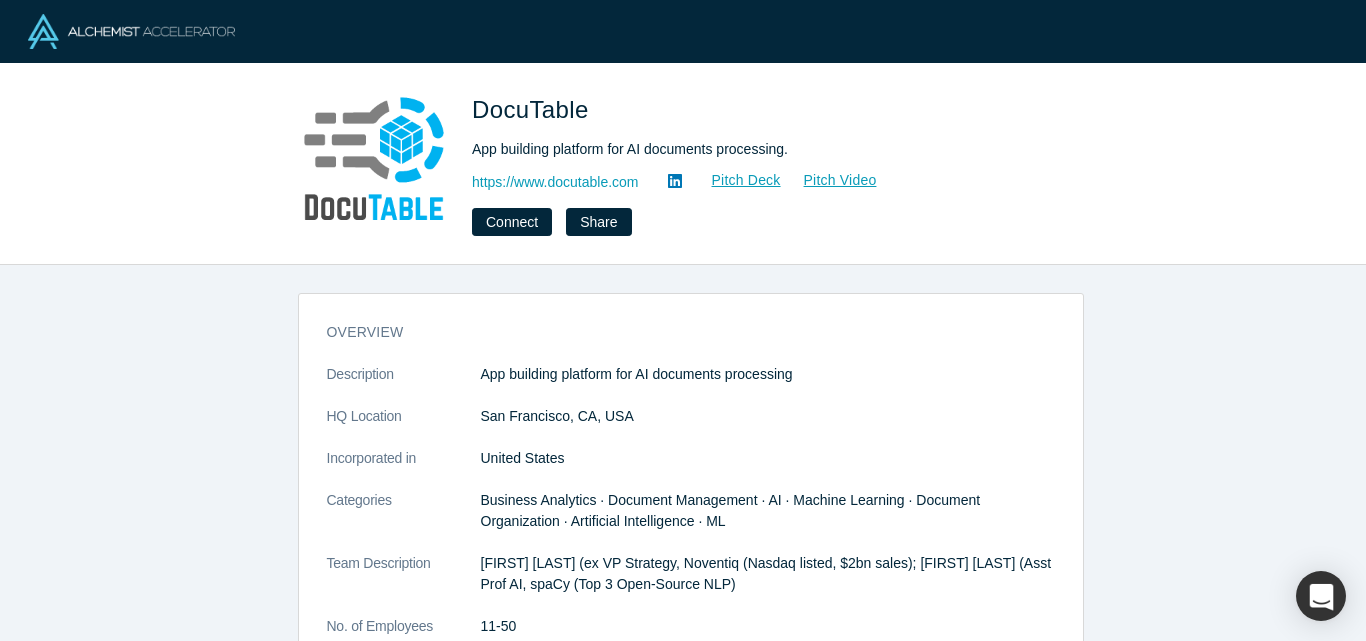 scroll, scrollTop: 0, scrollLeft: 0, axis: both 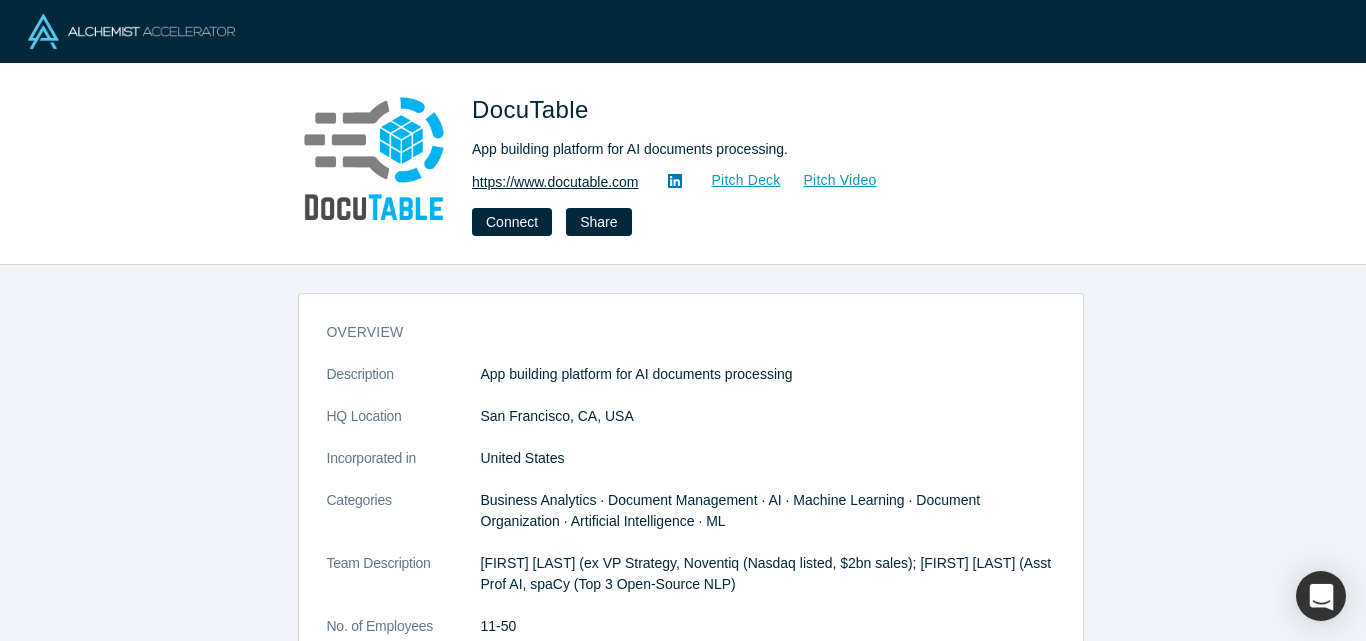 click on "https://www.docutable.com" at bounding box center (555, 182) 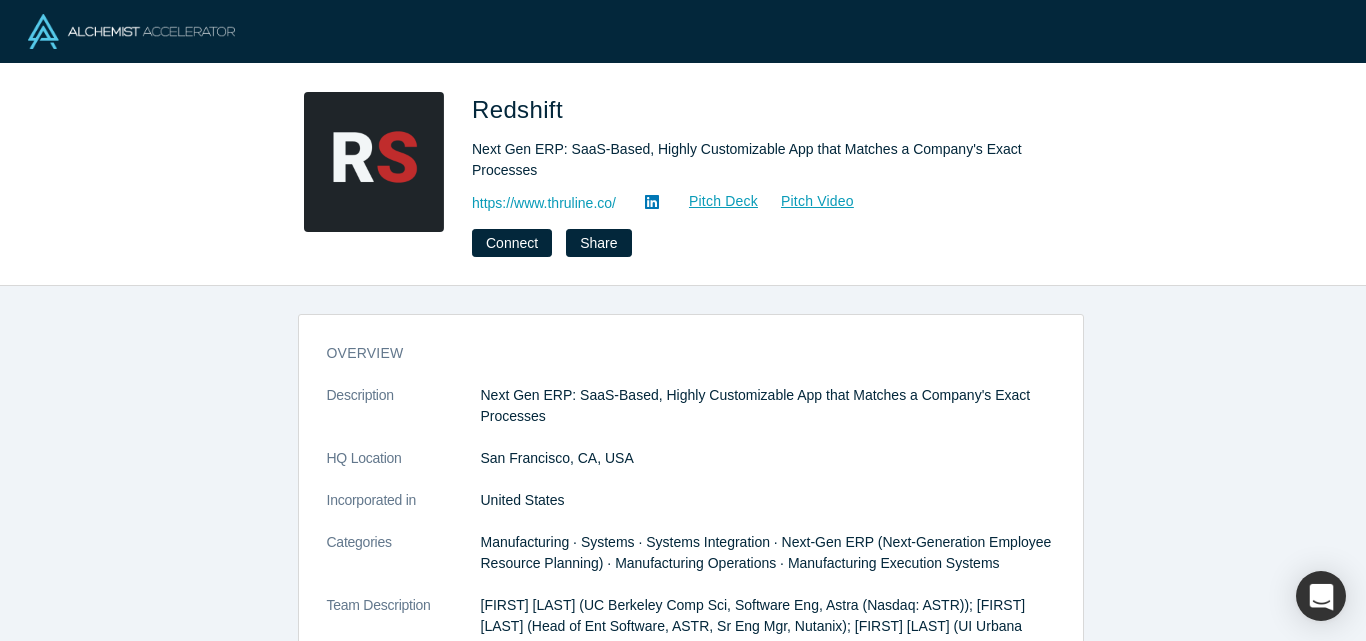 scroll, scrollTop: 0, scrollLeft: 0, axis: both 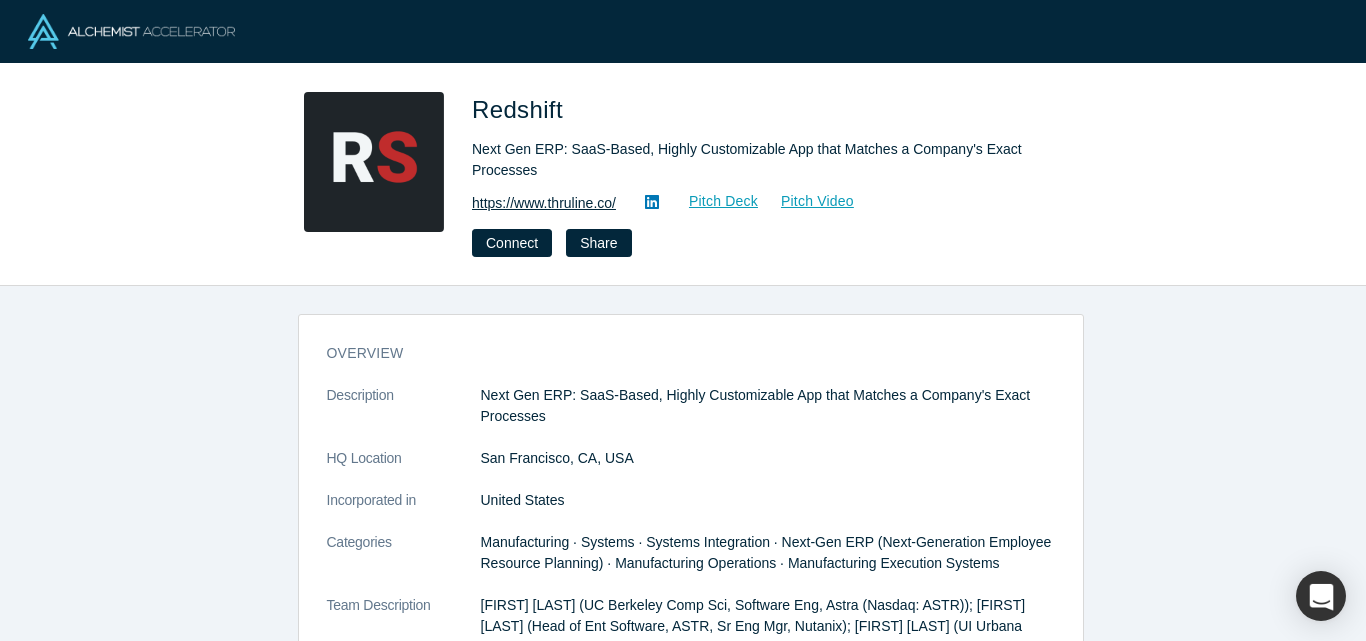 click on "https://www.thruline.co/" at bounding box center (544, 203) 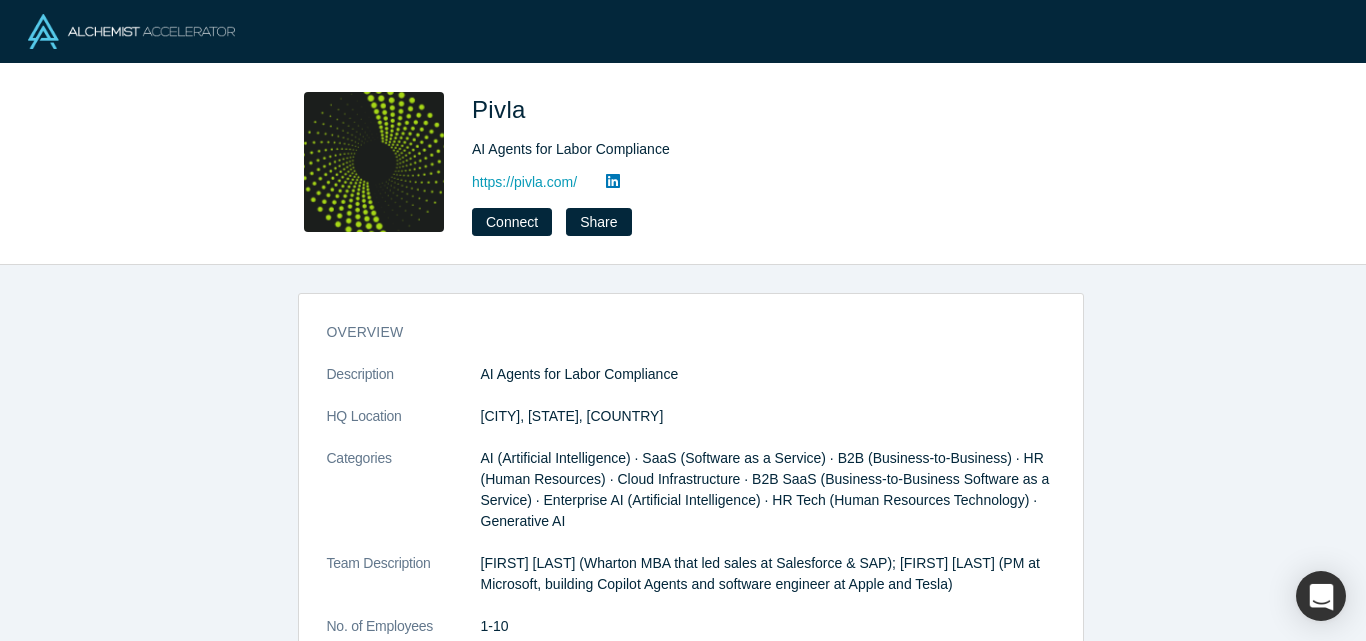 scroll, scrollTop: 0, scrollLeft: 0, axis: both 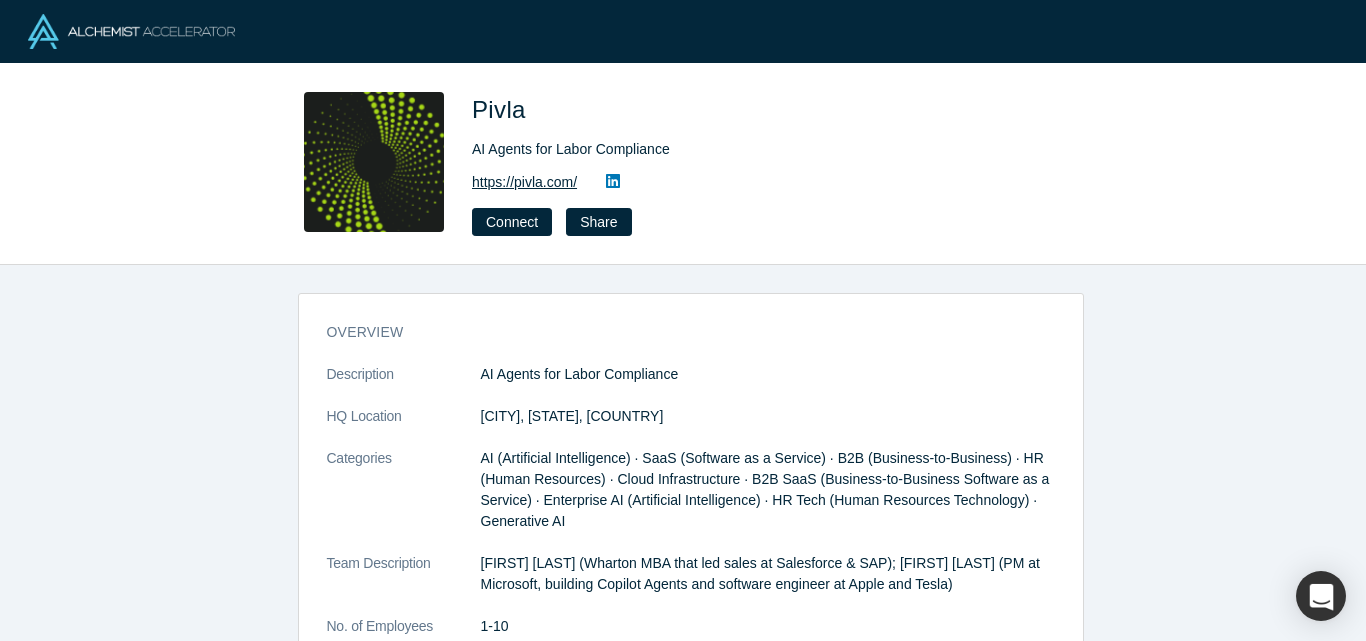 click on "https://pivla.com/" at bounding box center (524, 182) 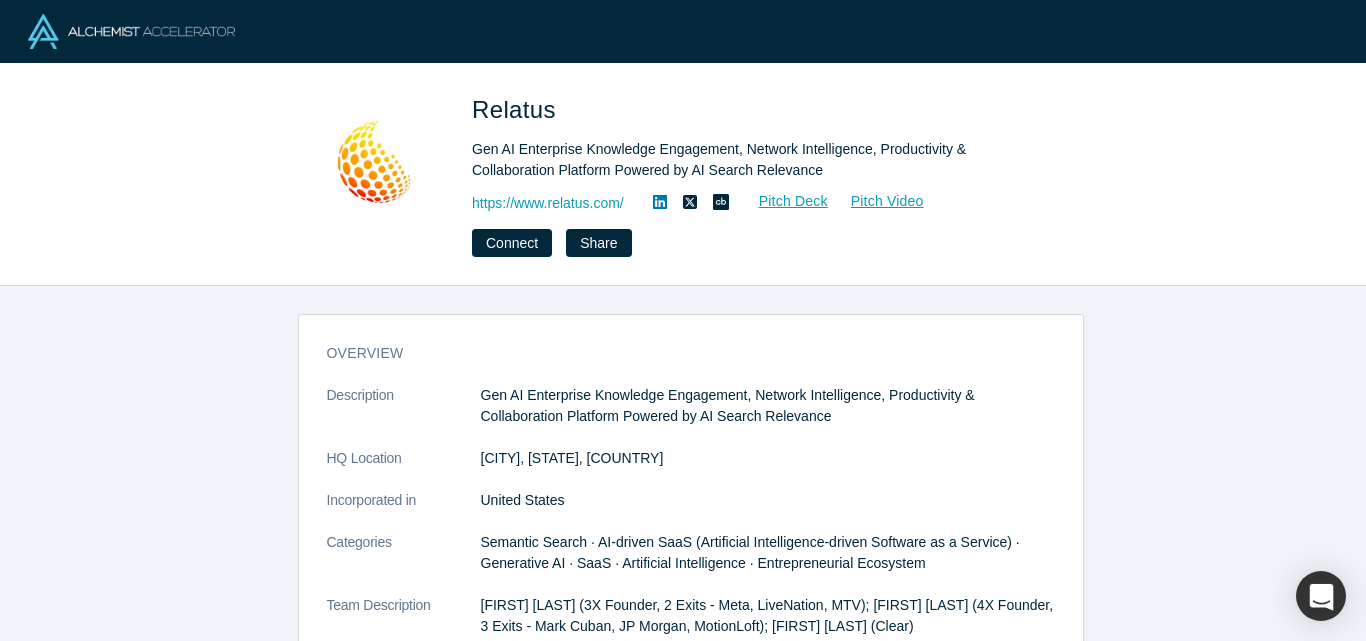 scroll, scrollTop: 0, scrollLeft: 0, axis: both 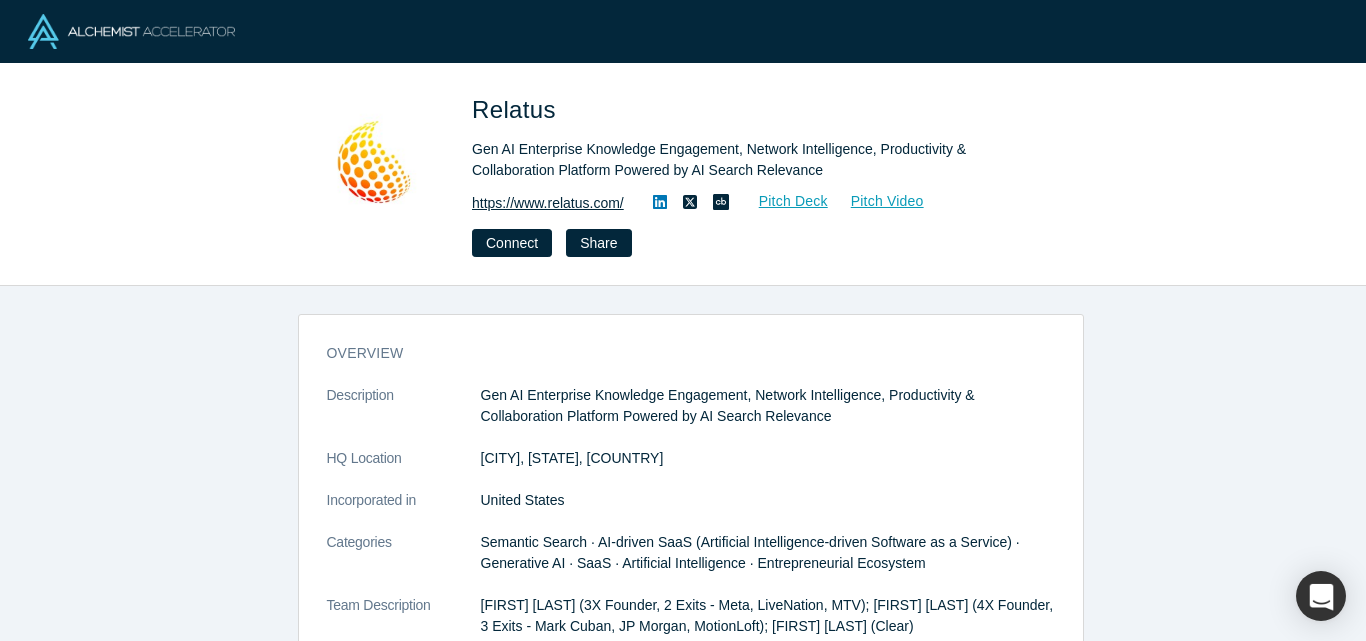 click on "https://www.relatus.com/" at bounding box center [548, 203] 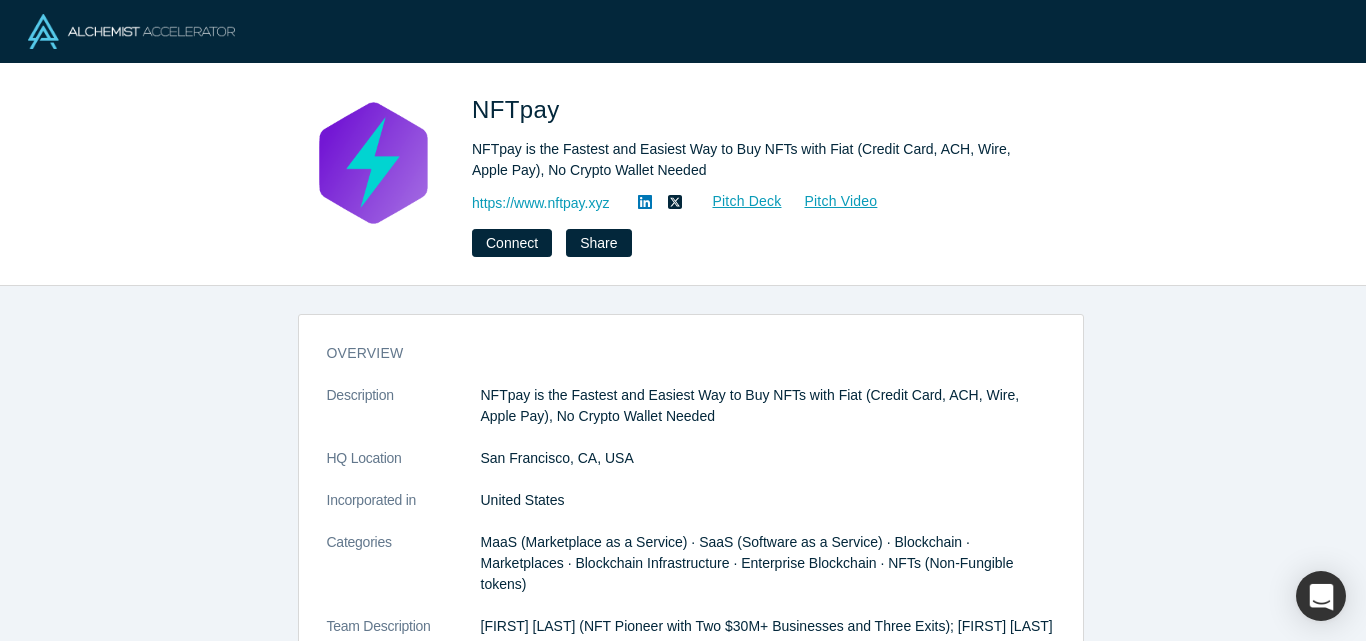scroll, scrollTop: 0, scrollLeft: 0, axis: both 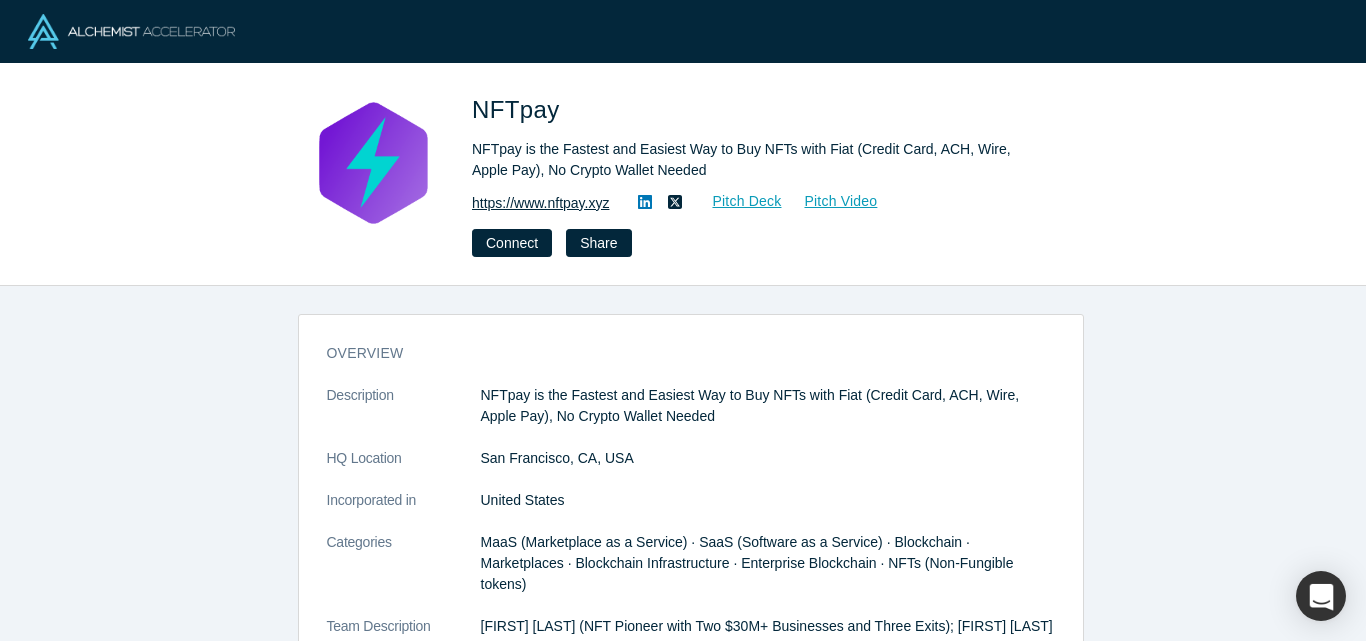 click on "https://www.nftpay.xyz" at bounding box center [540, 203] 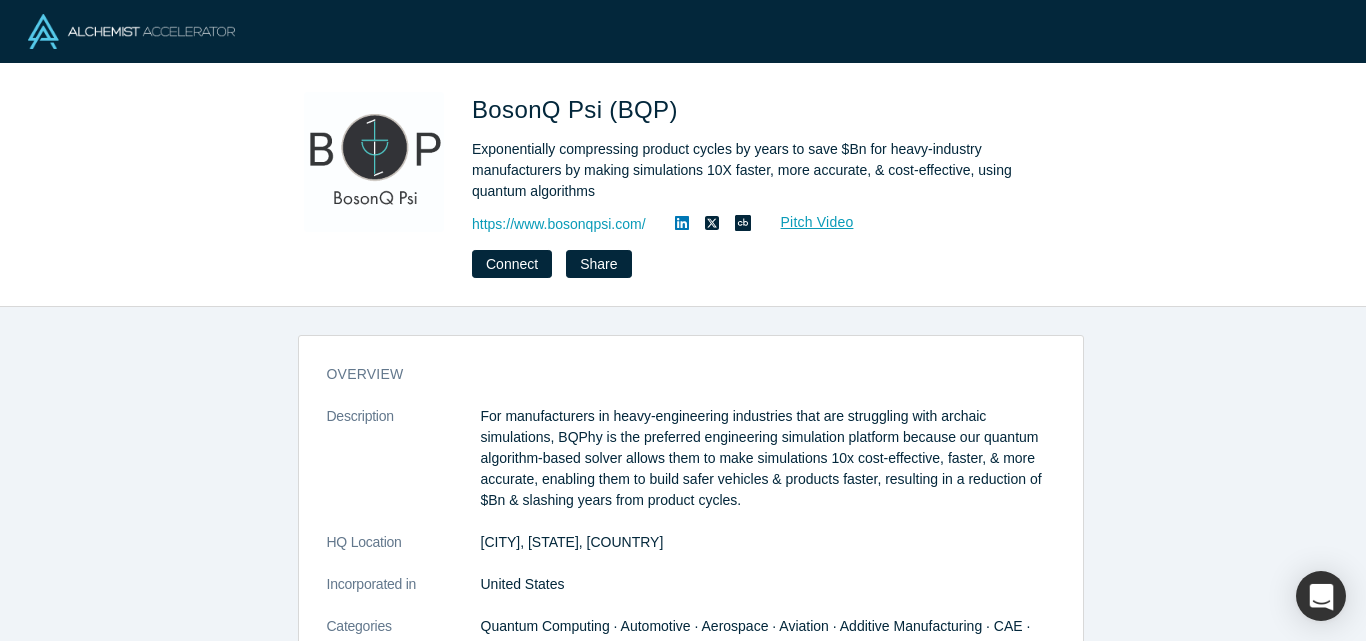 scroll, scrollTop: 0, scrollLeft: 0, axis: both 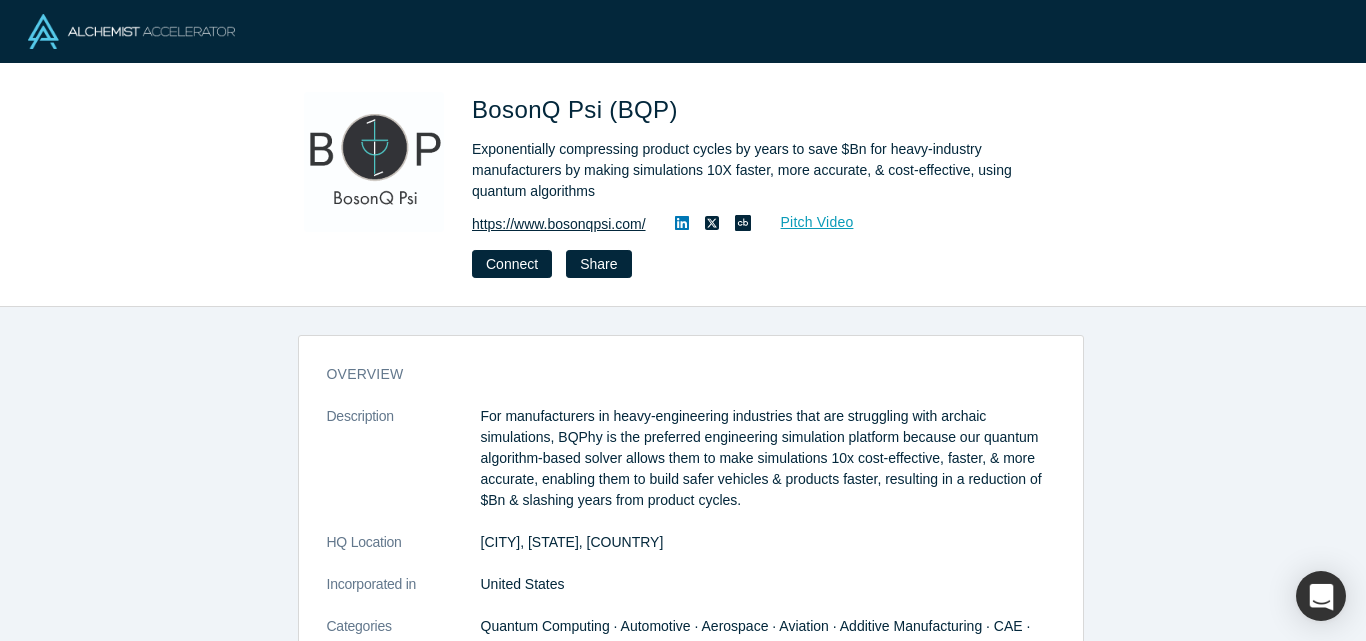 click on "https://www.bosonqpsi.com/" at bounding box center [559, 224] 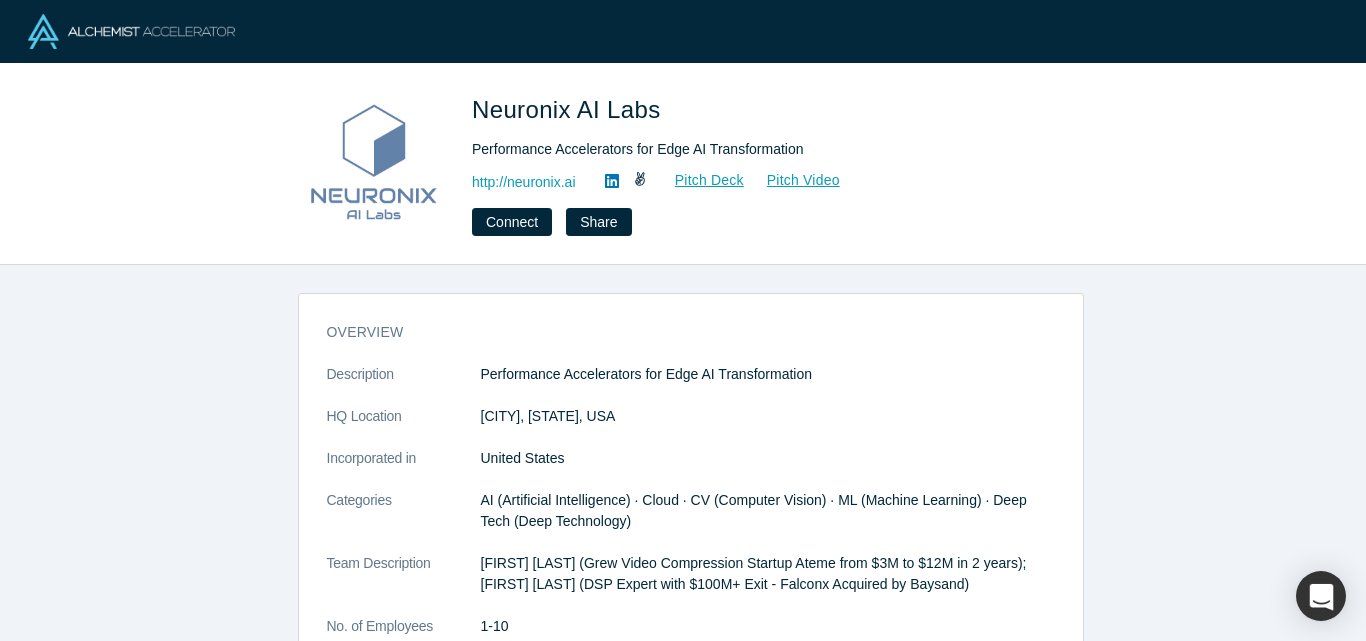 scroll, scrollTop: 0, scrollLeft: 0, axis: both 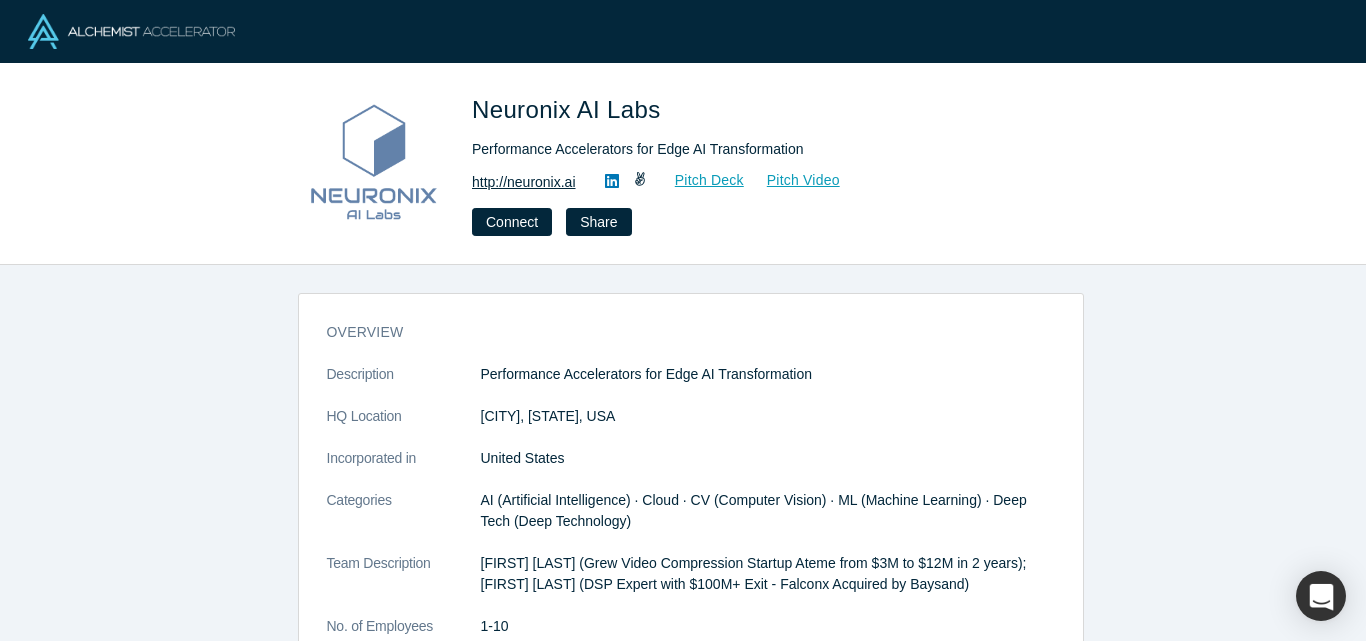 click on "http://neuronix.ai" at bounding box center (524, 182) 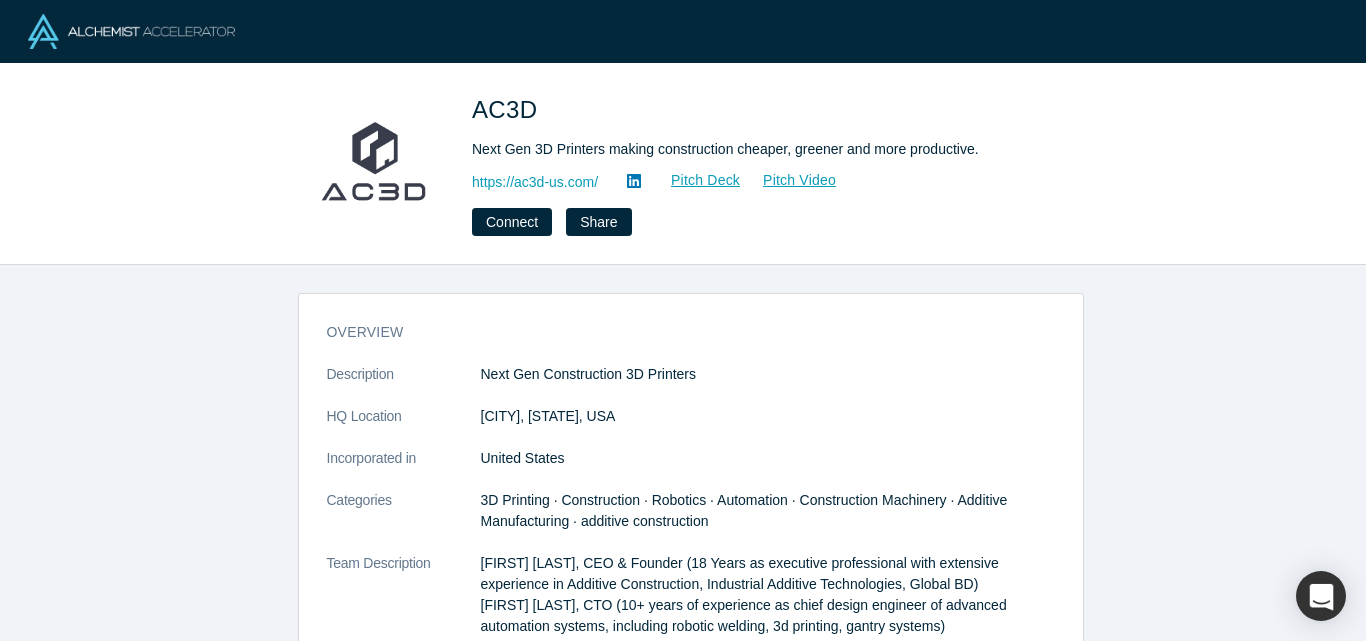 scroll, scrollTop: 0, scrollLeft: 0, axis: both 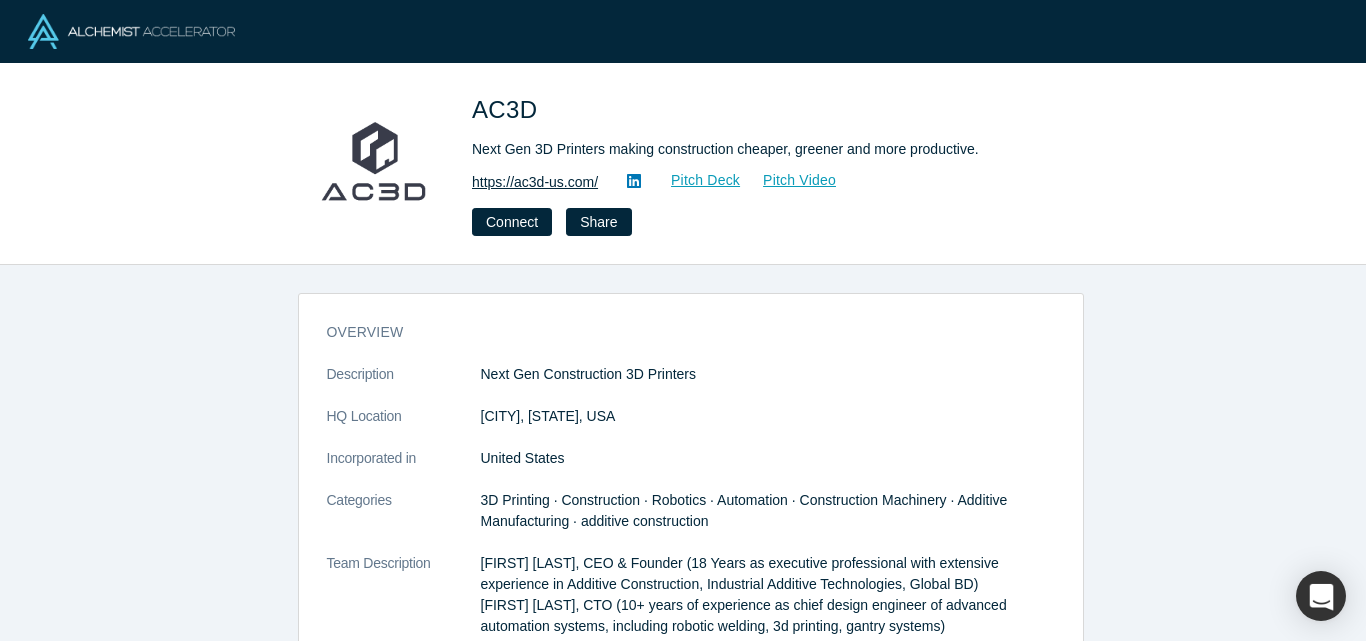 click on "https://ac3d-us.com/" at bounding box center [535, 182] 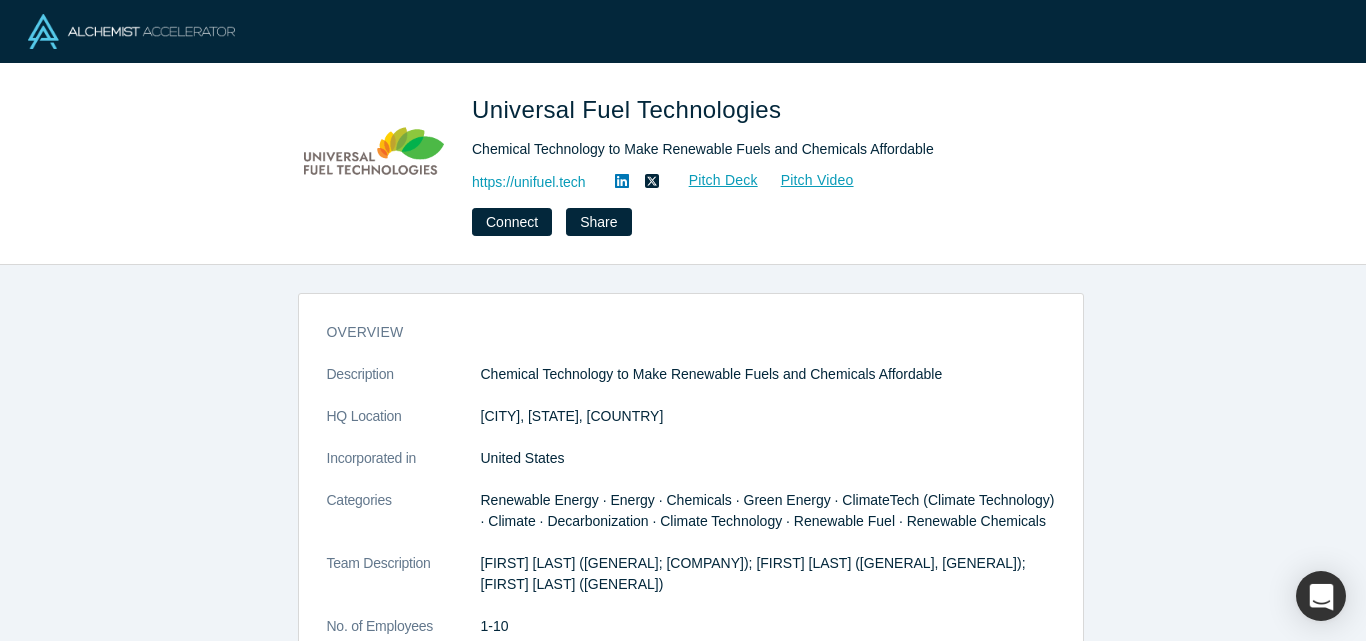 scroll, scrollTop: 0, scrollLeft: 0, axis: both 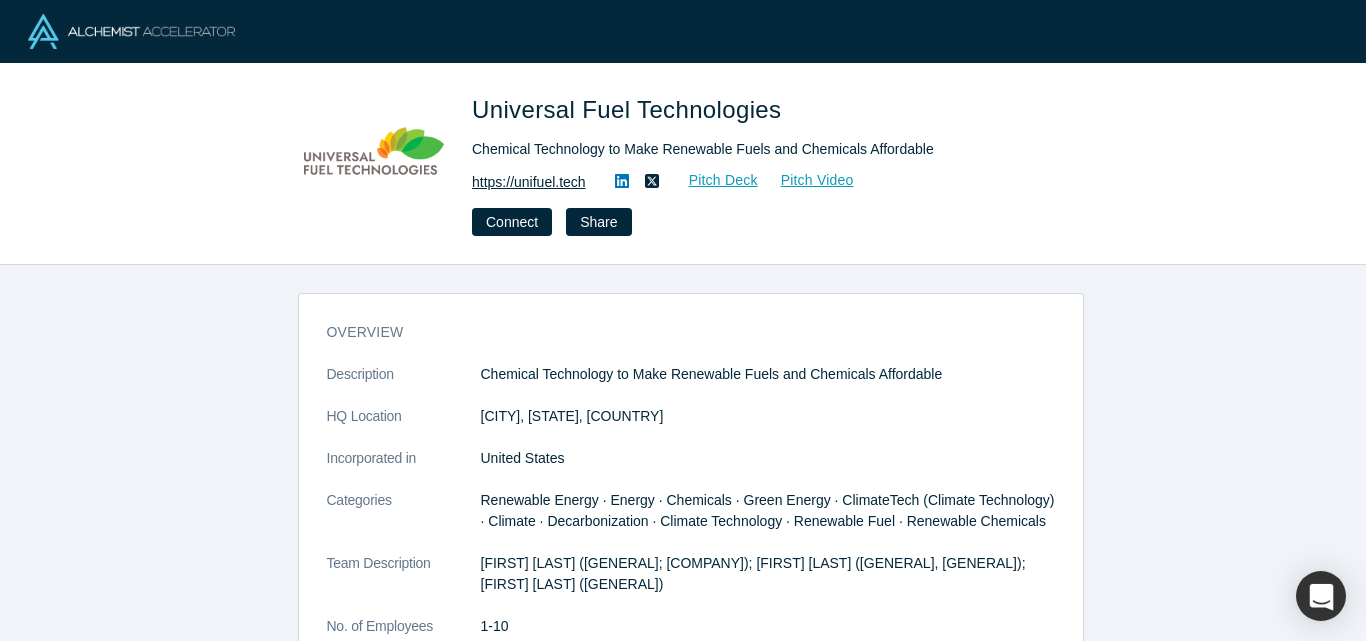 click on "https://unifuel.tech" at bounding box center [529, 182] 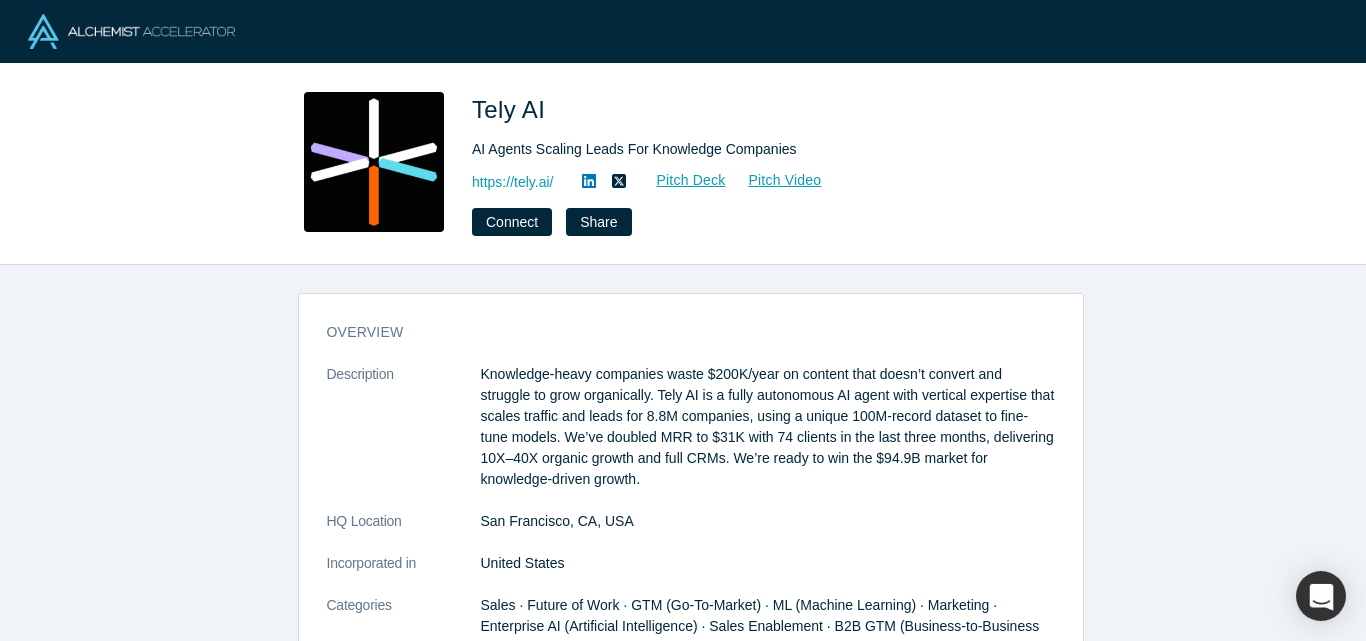scroll, scrollTop: 0, scrollLeft: 0, axis: both 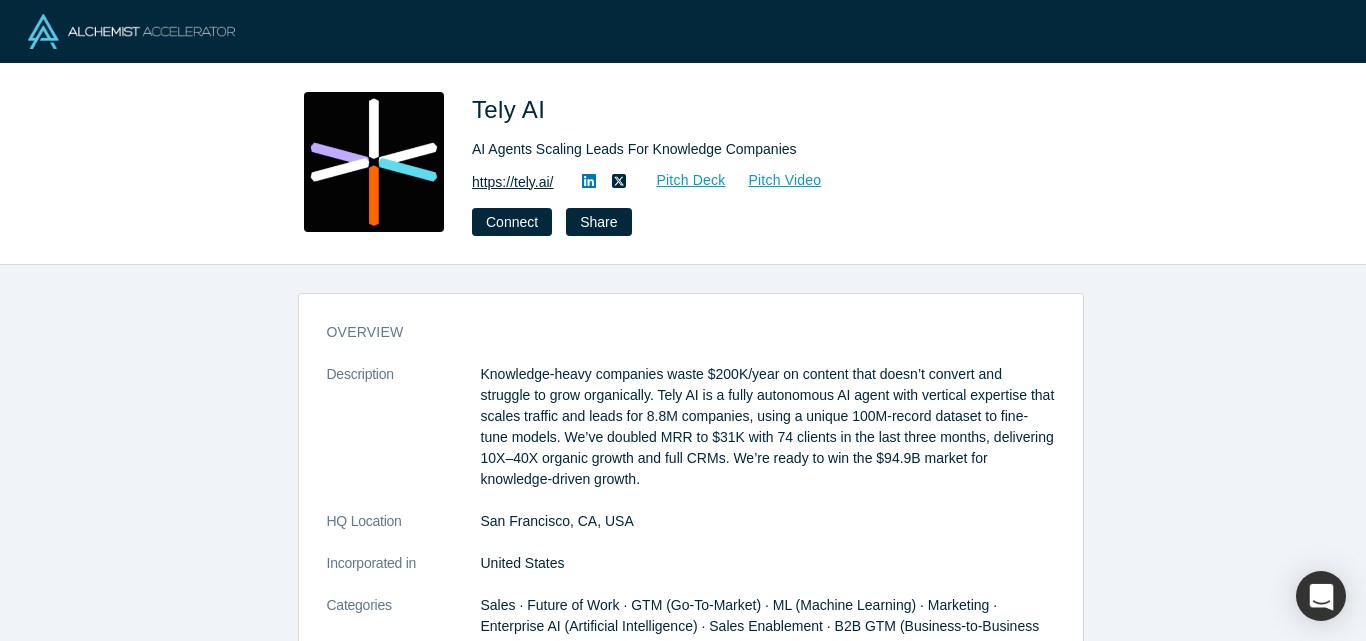 click on "https://tely.ai/" at bounding box center (512, 182) 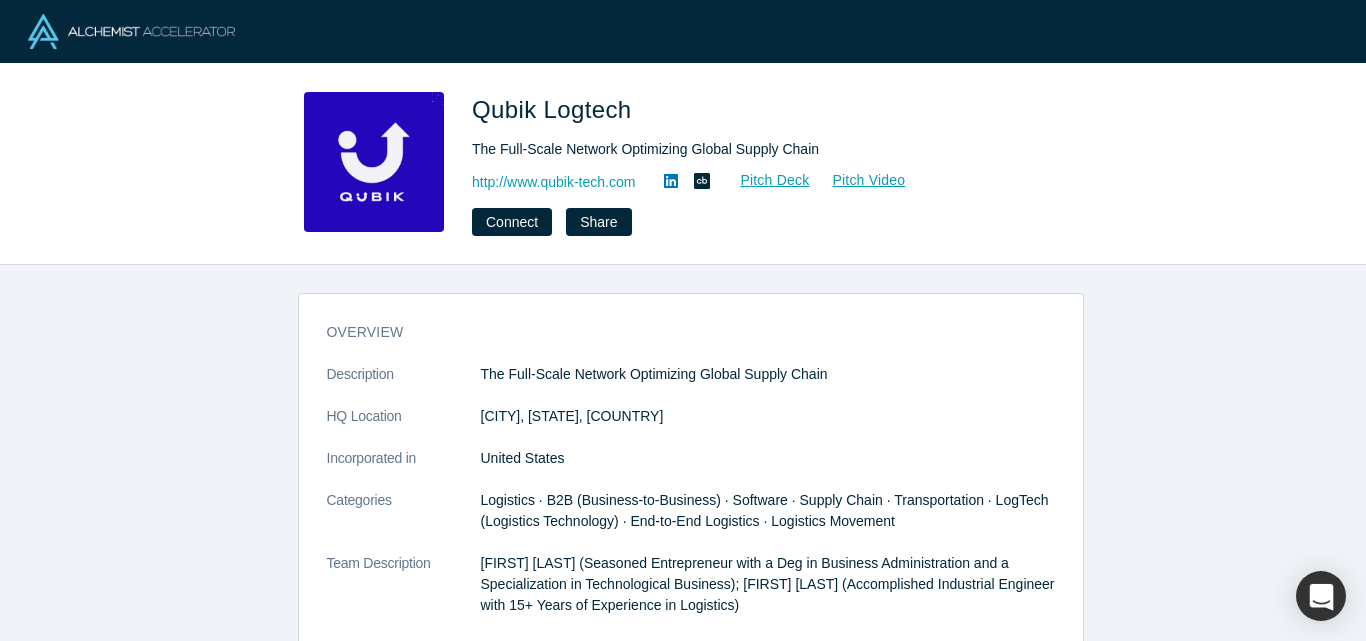 scroll, scrollTop: 0, scrollLeft: 0, axis: both 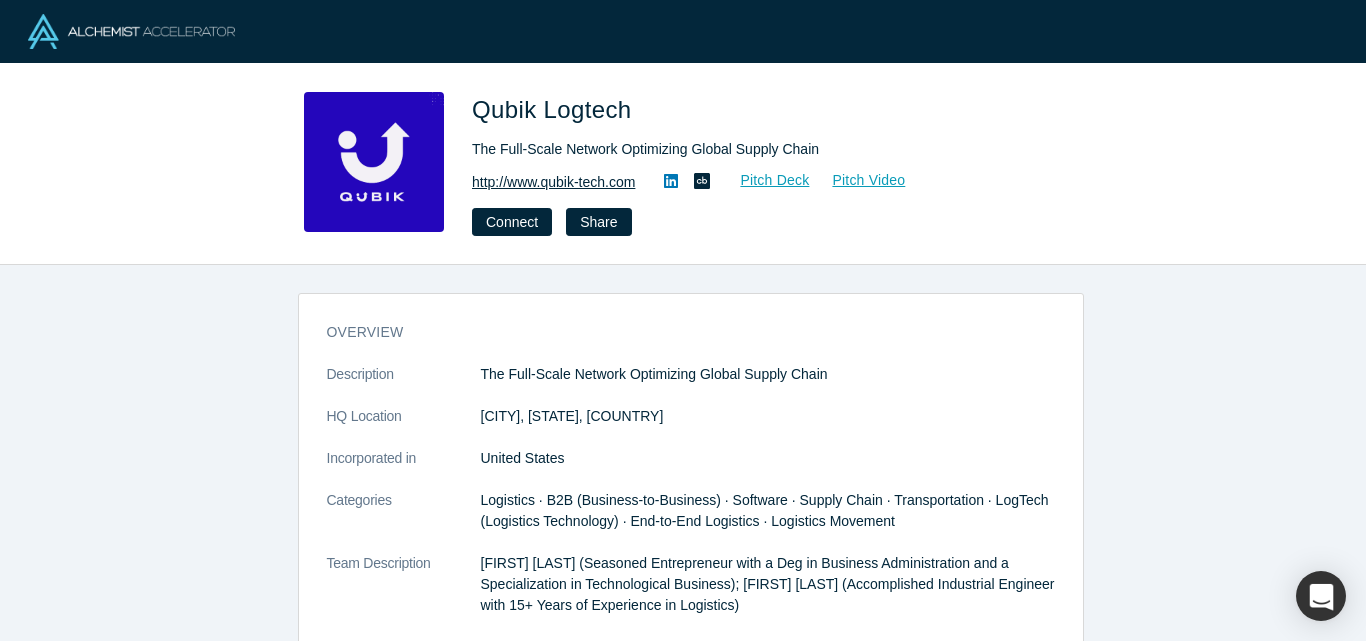 click on "http://www.qubik-tech.com" at bounding box center (553, 182) 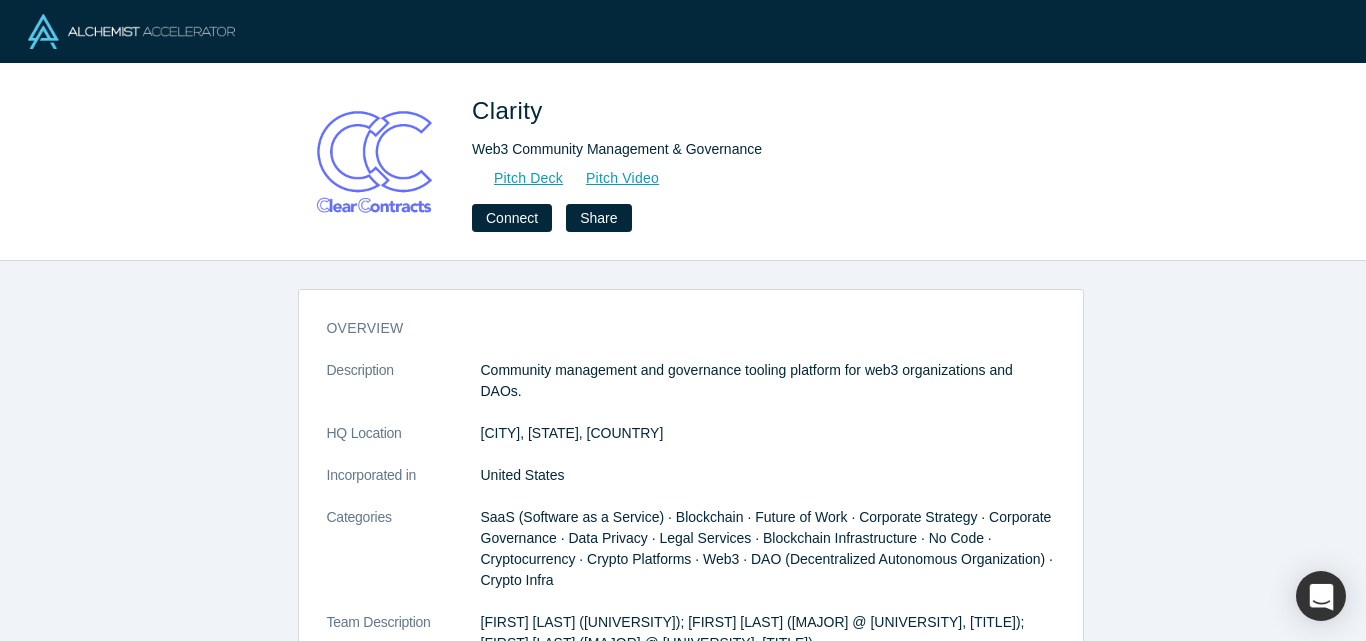 scroll, scrollTop: 0, scrollLeft: 0, axis: both 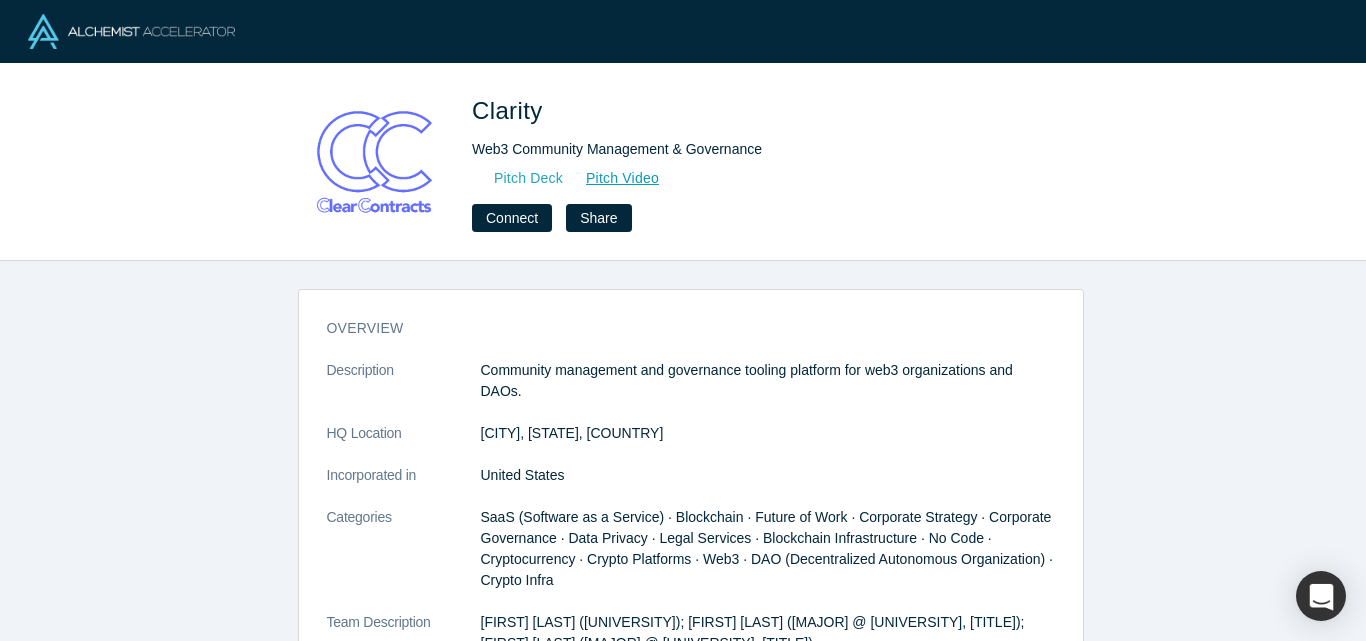 click on "Pitch Deck" at bounding box center (518, 178) 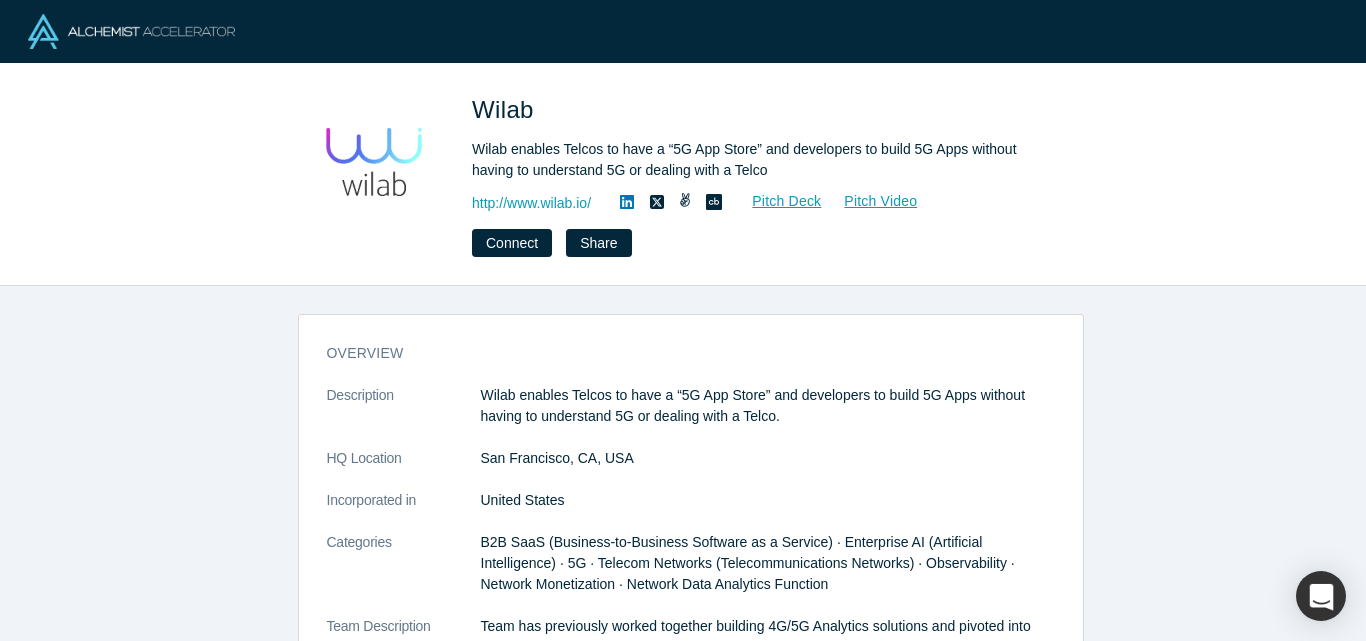 scroll, scrollTop: 0, scrollLeft: 0, axis: both 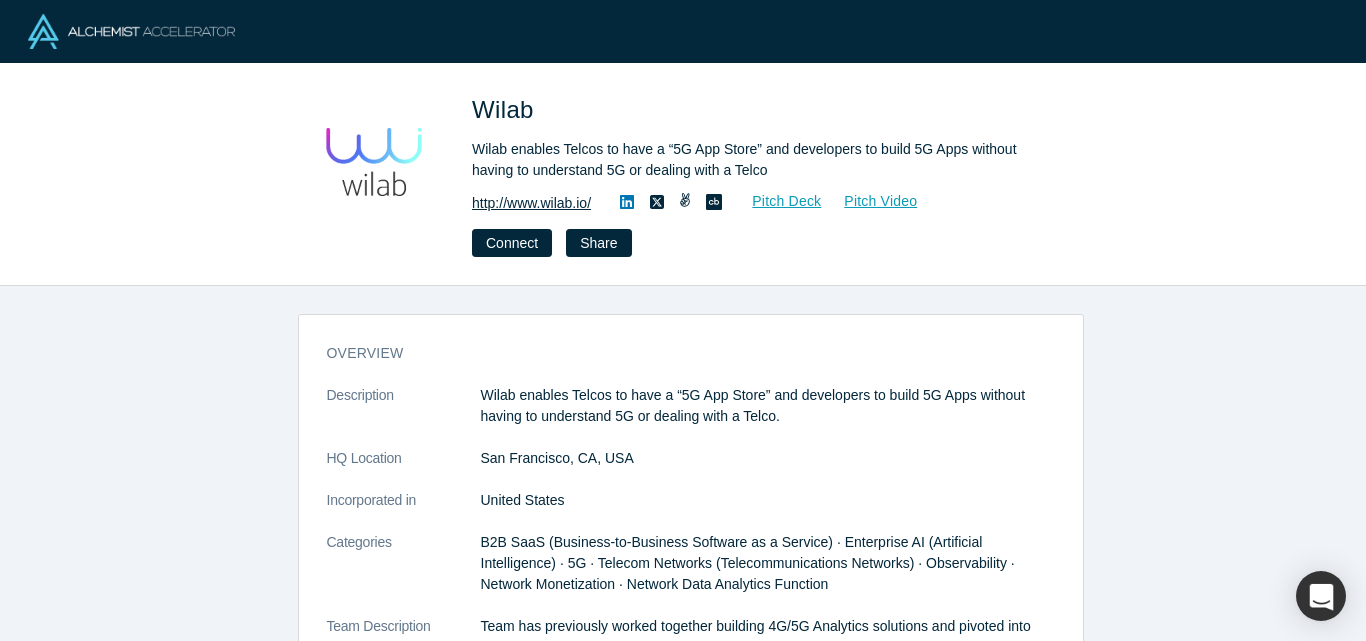 click on "http://www.wilab.io/" at bounding box center [531, 203] 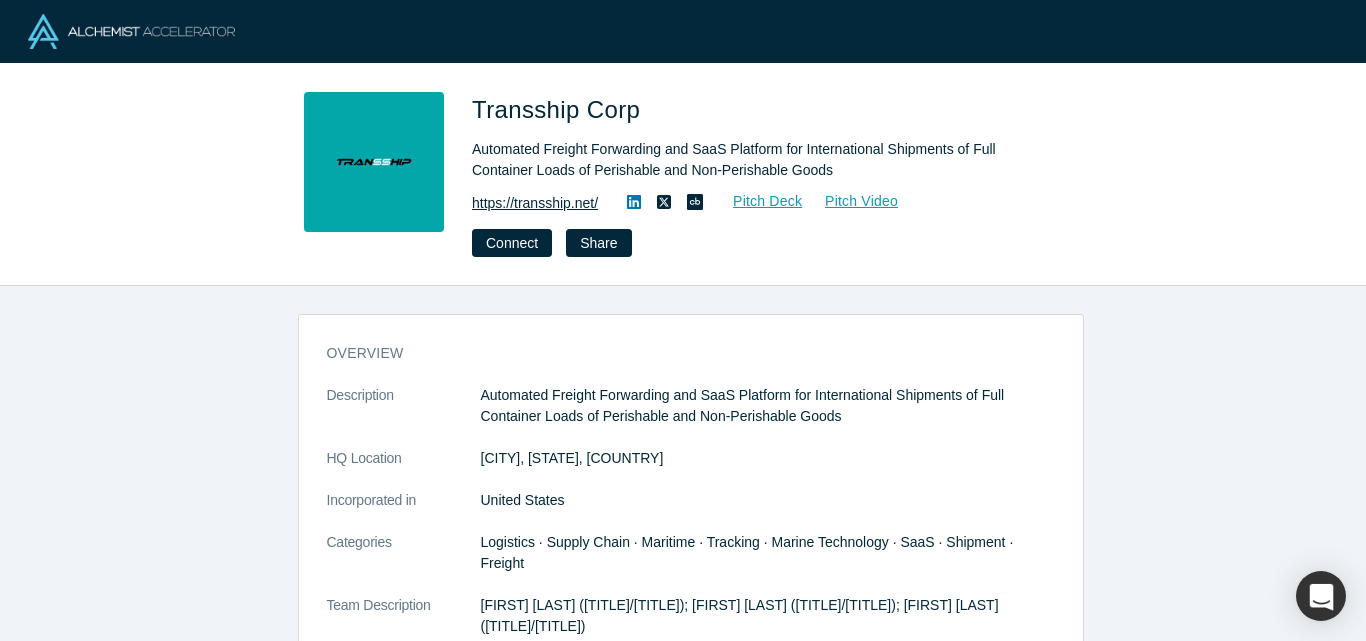 scroll, scrollTop: 0, scrollLeft: 0, axis: both 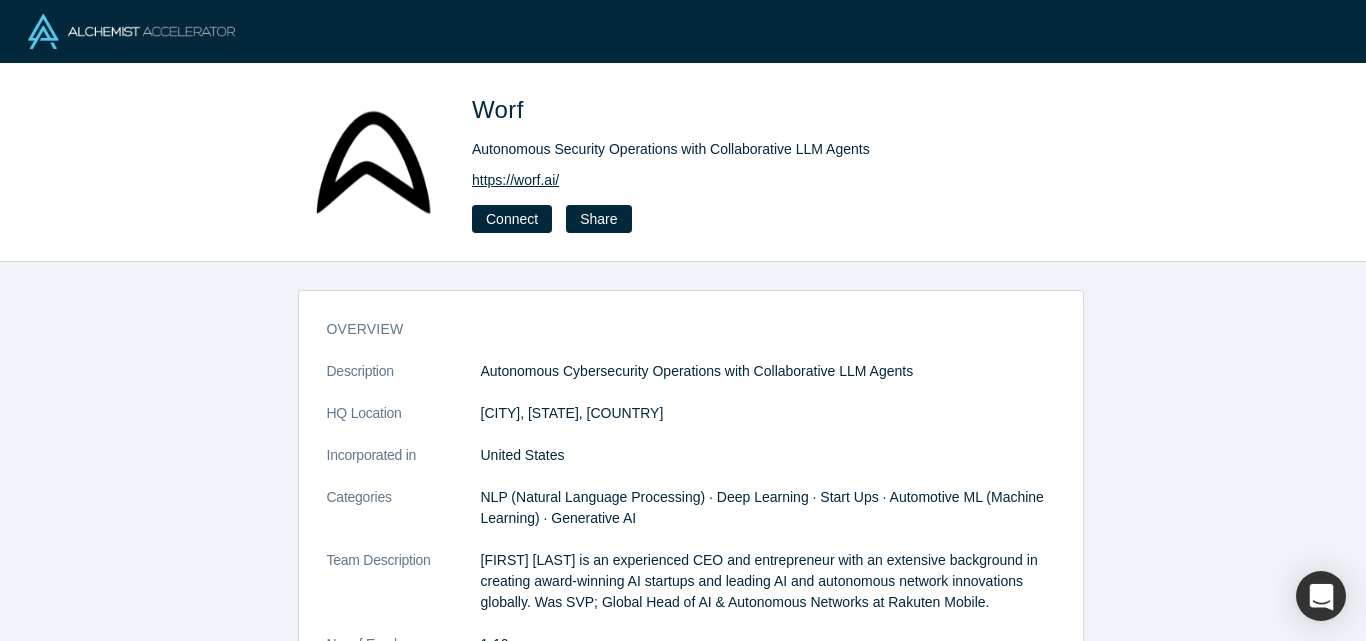 click on "https://worf.ai/" at bounding box center [515, 180] 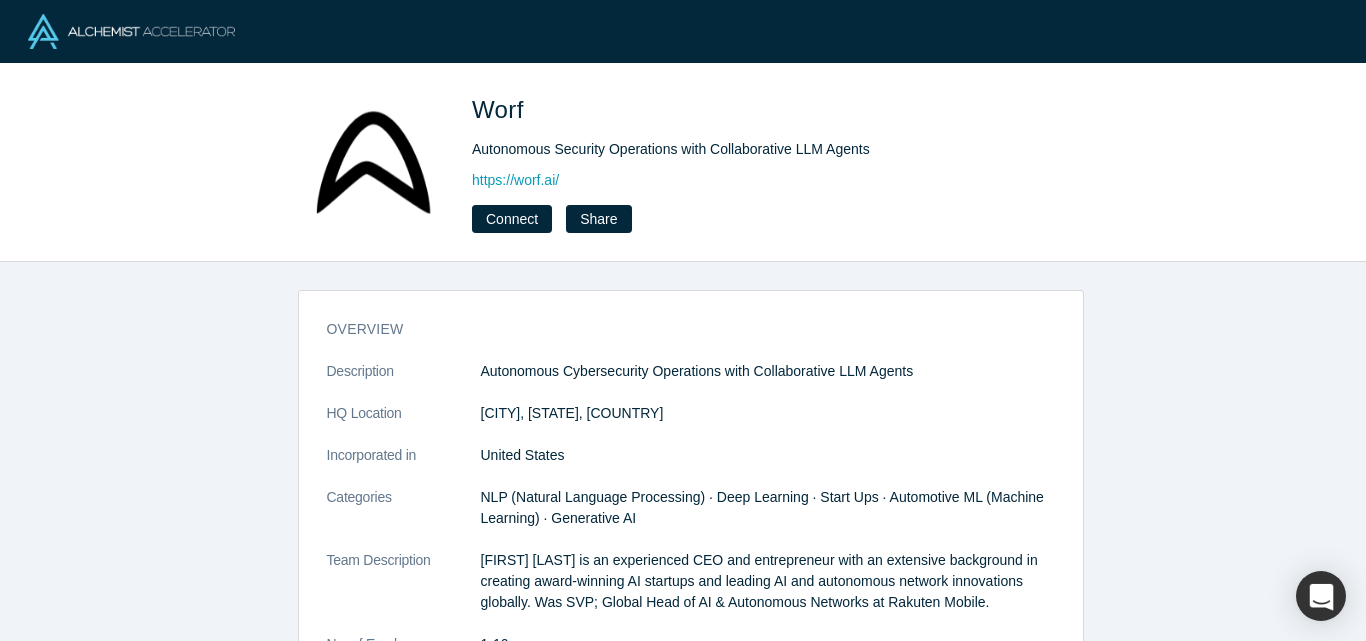 scroll, scrollTop: 0, scrollLeft: 0, axis: both 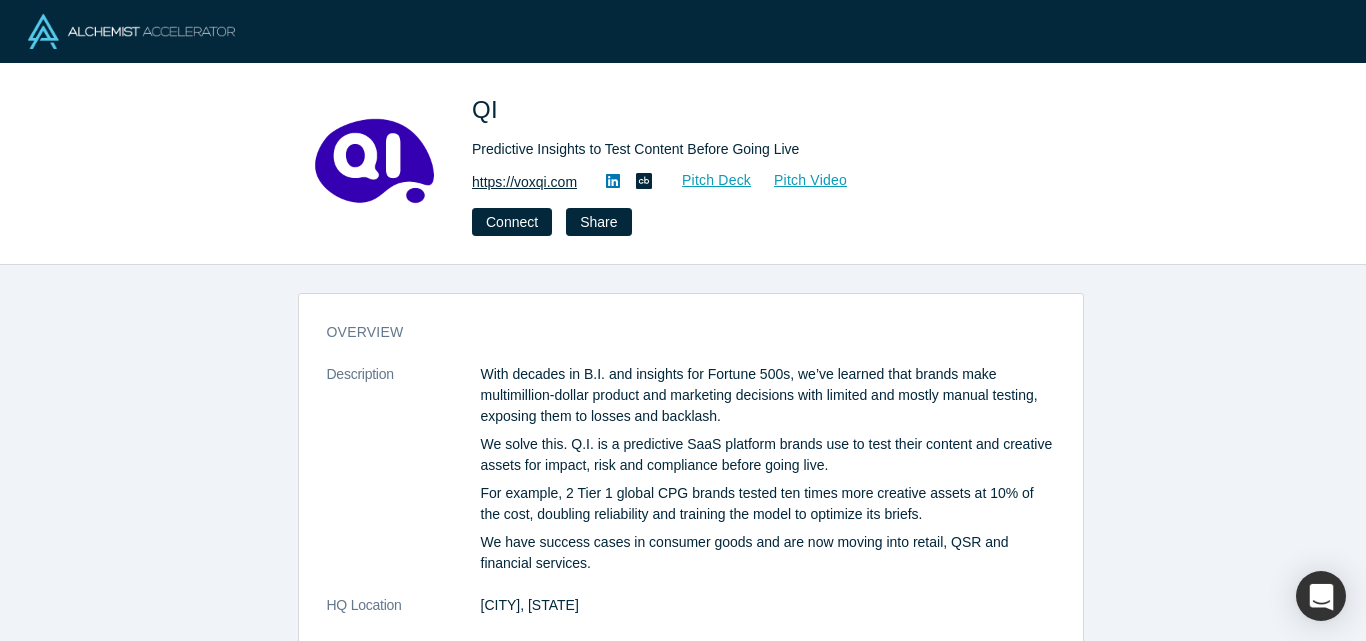 click on "https://voxqi.com" at bounding box center (524, 182) 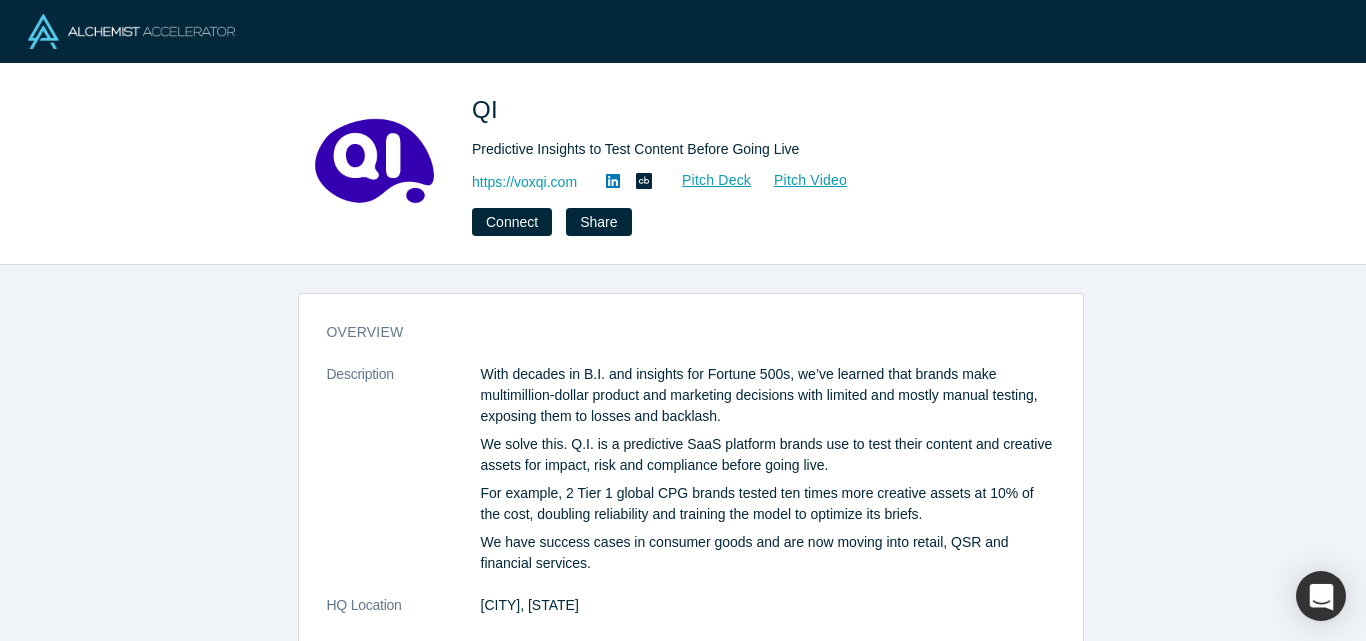 click 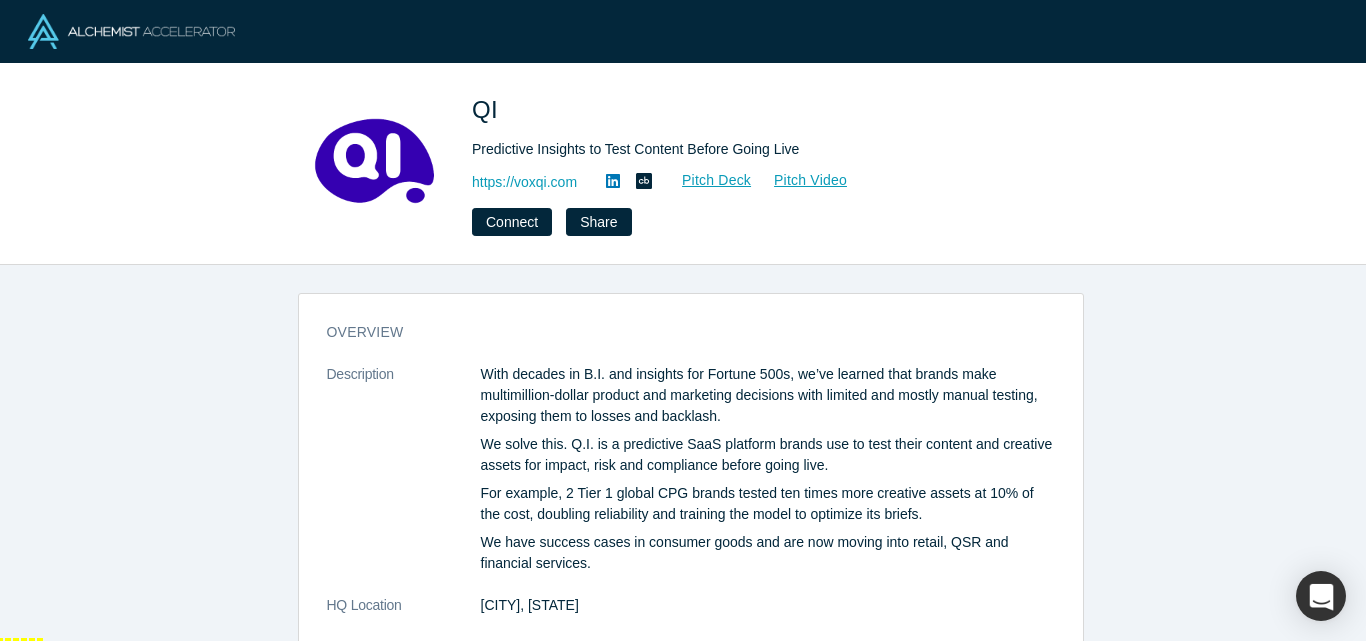 click at bounding box center (20, 661) 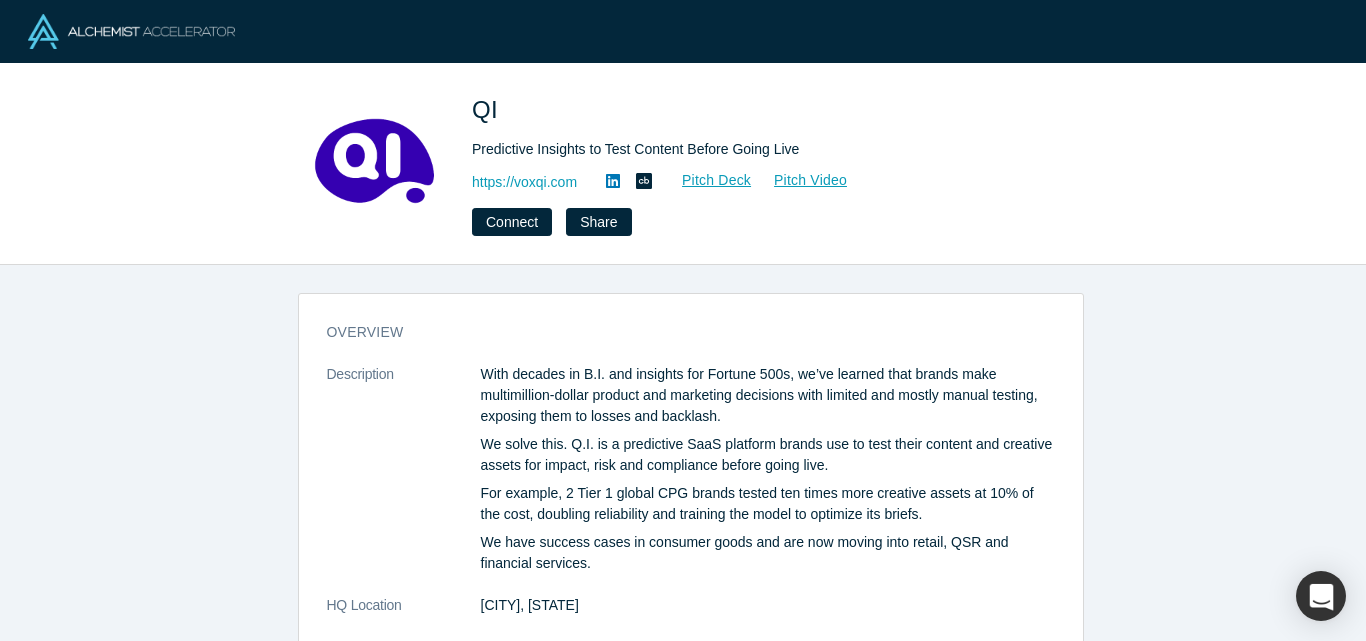 scroll, scrollTop: 1076, scrollLeft: 0, axis: vertical 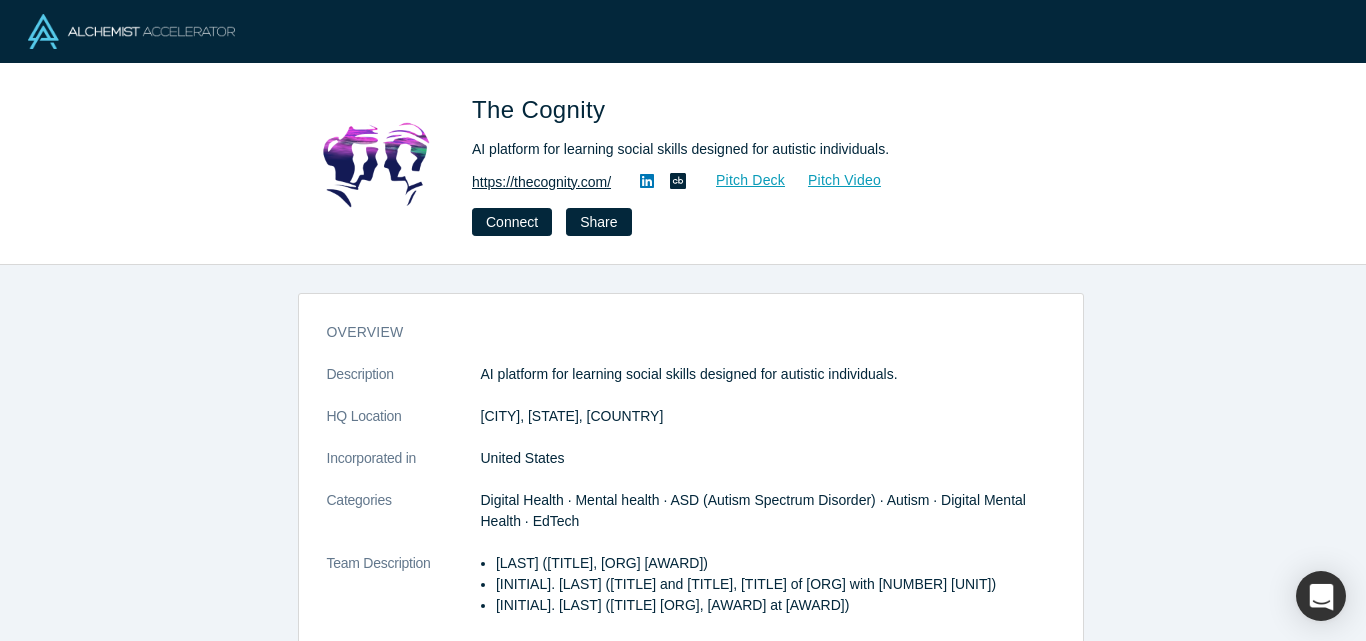 click on "https://thecognity.com/" at bounding box center (541, 182) 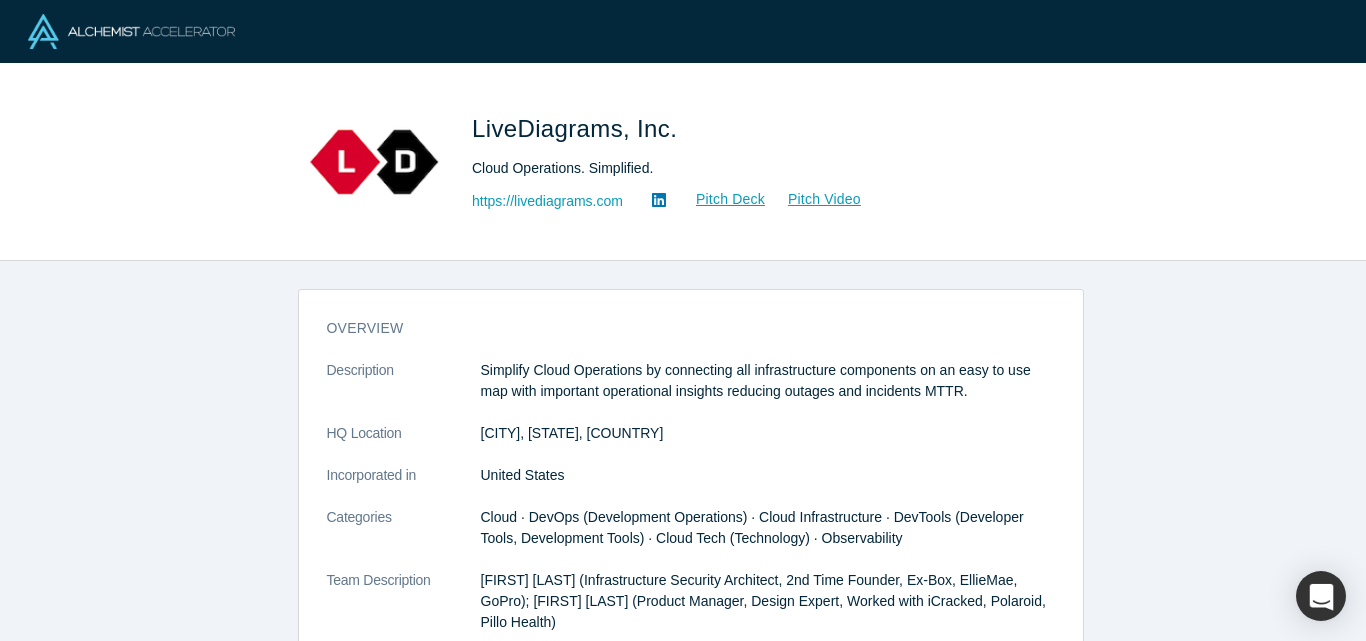 scroll, scrollTop: 0, scrollLeft: 0, axis: both 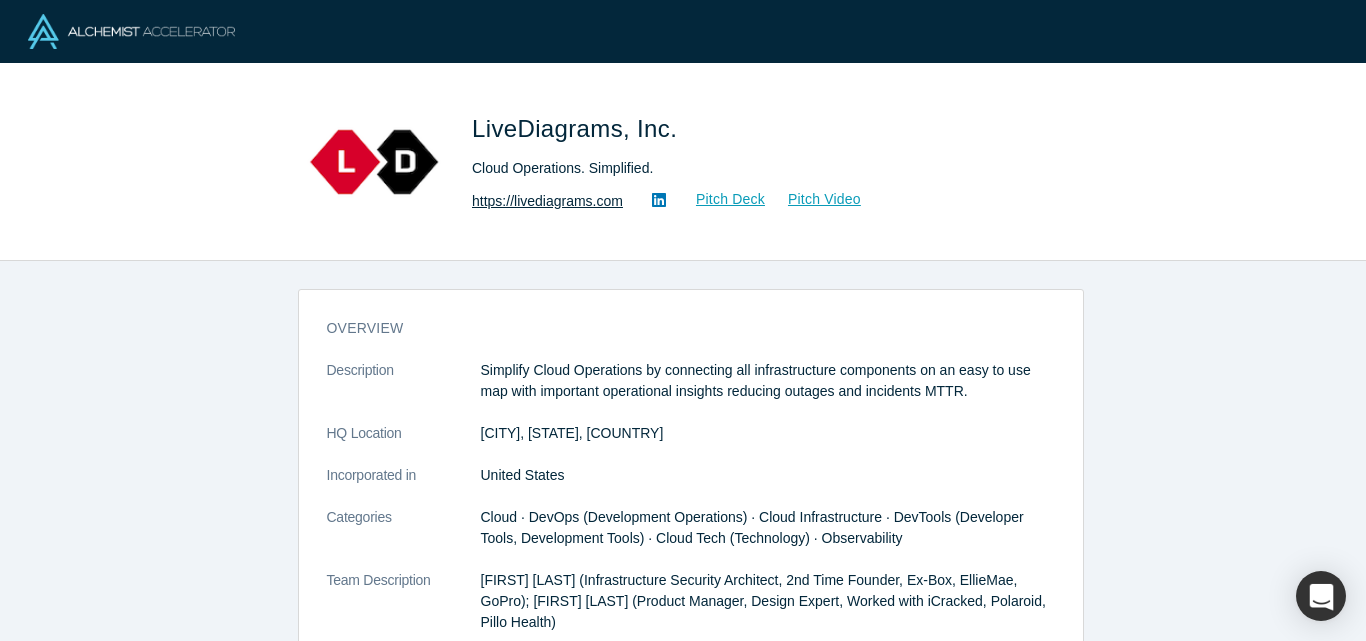 click on "https://livediagrams.com" at bounding box center [547, 201] 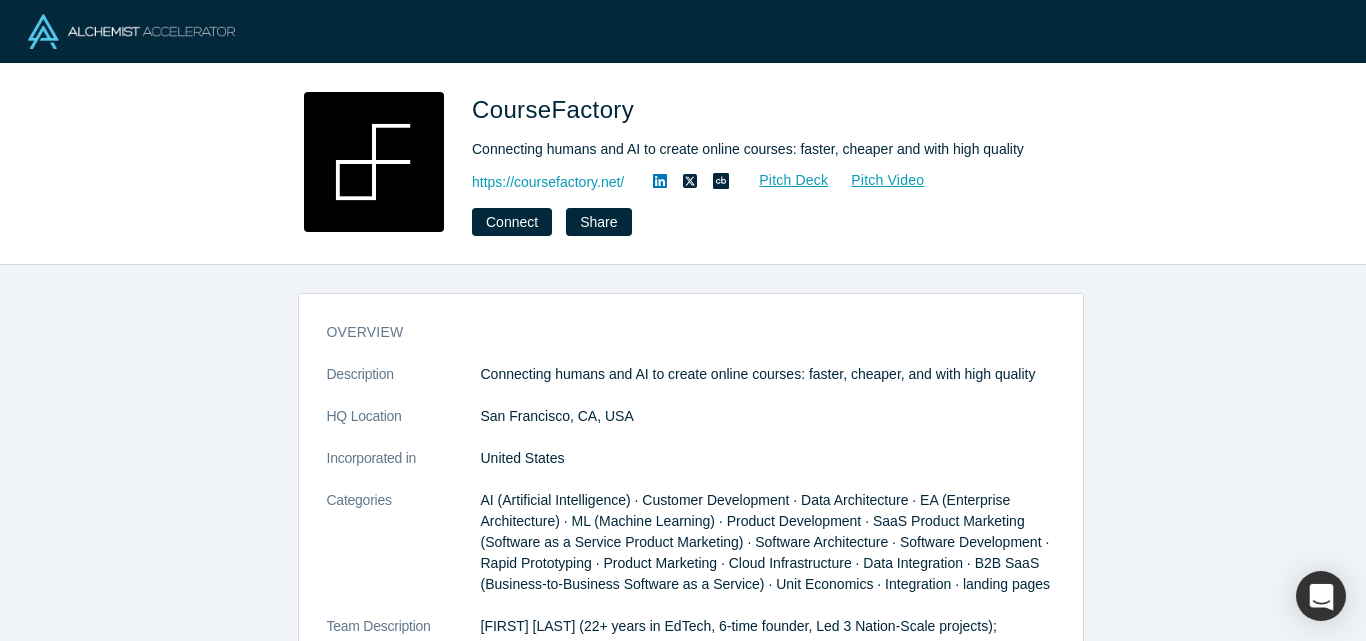 scroll, scrollTop: 0, scrollLeft: 0, axis: both 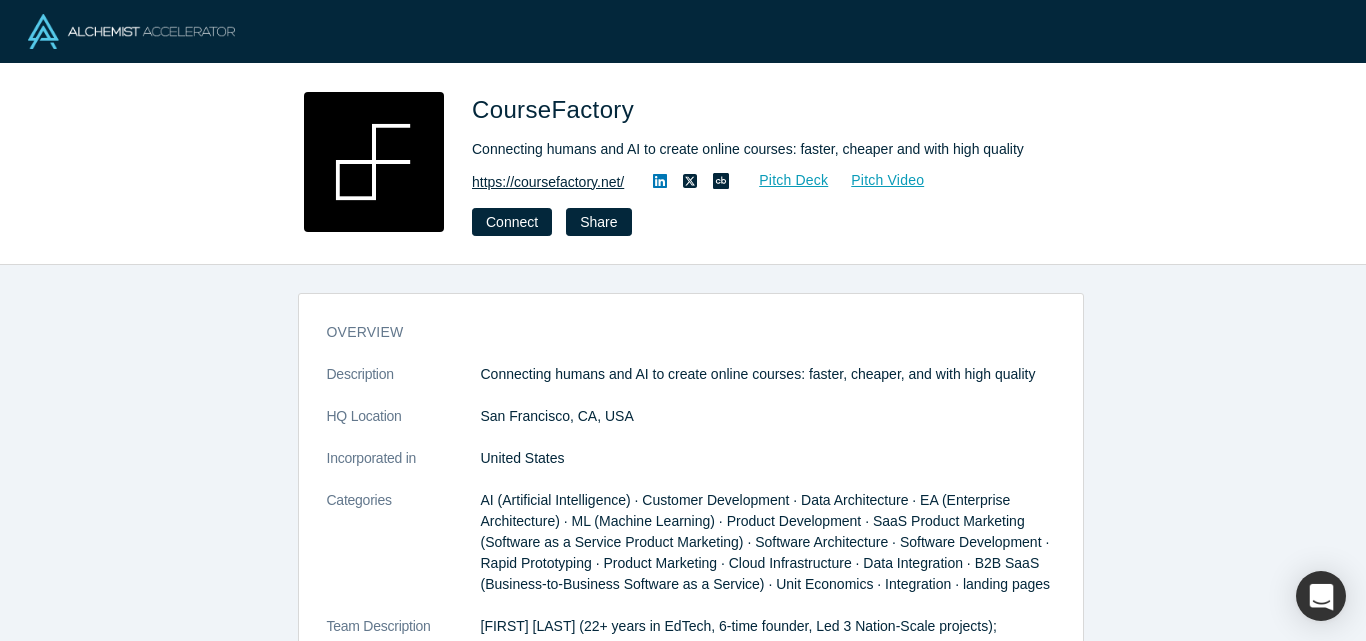 click on "https://coursefactory.net/" at bounding box center [548, 182] 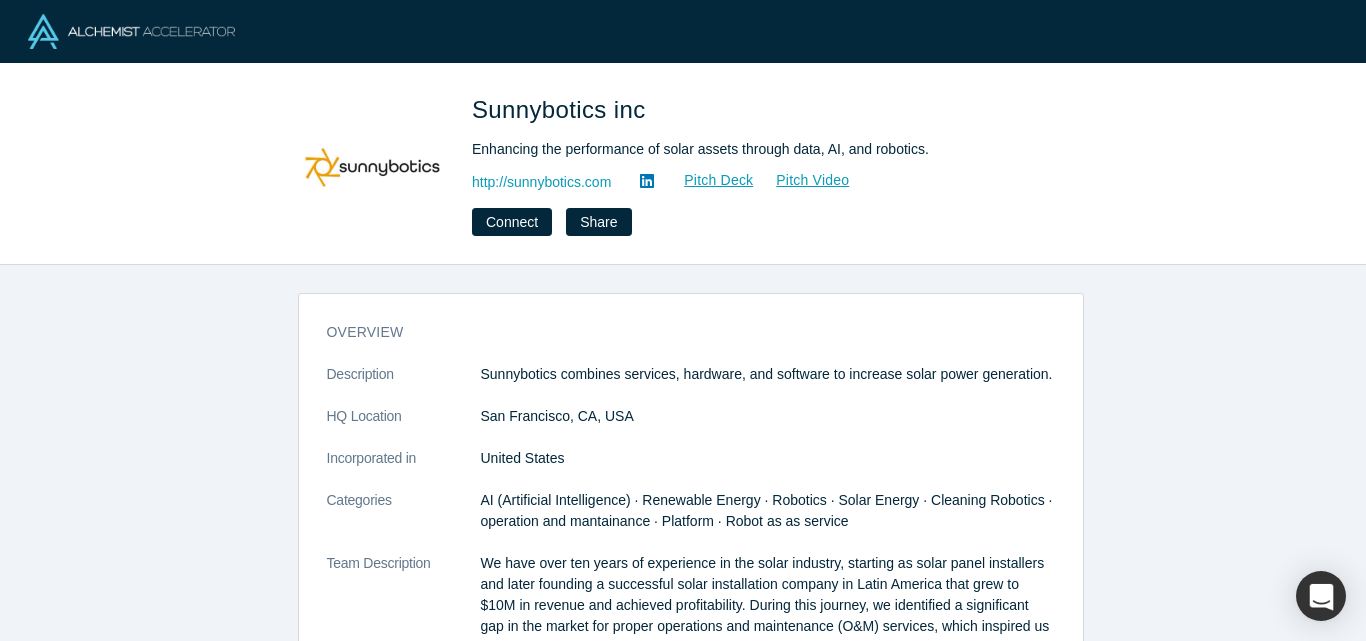 scroll, scrollTop: 0, scrollLeft: 0, axis: both 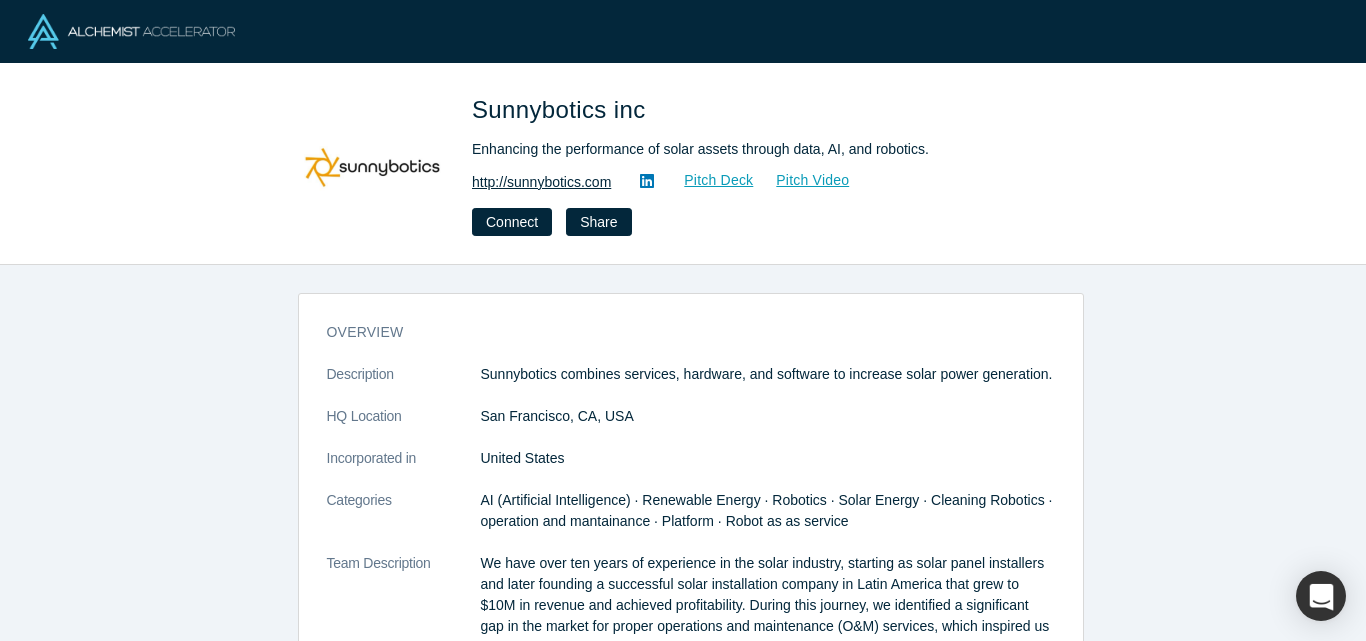 click on "http://sunnybotics.com" at bounding box center [541, 182] 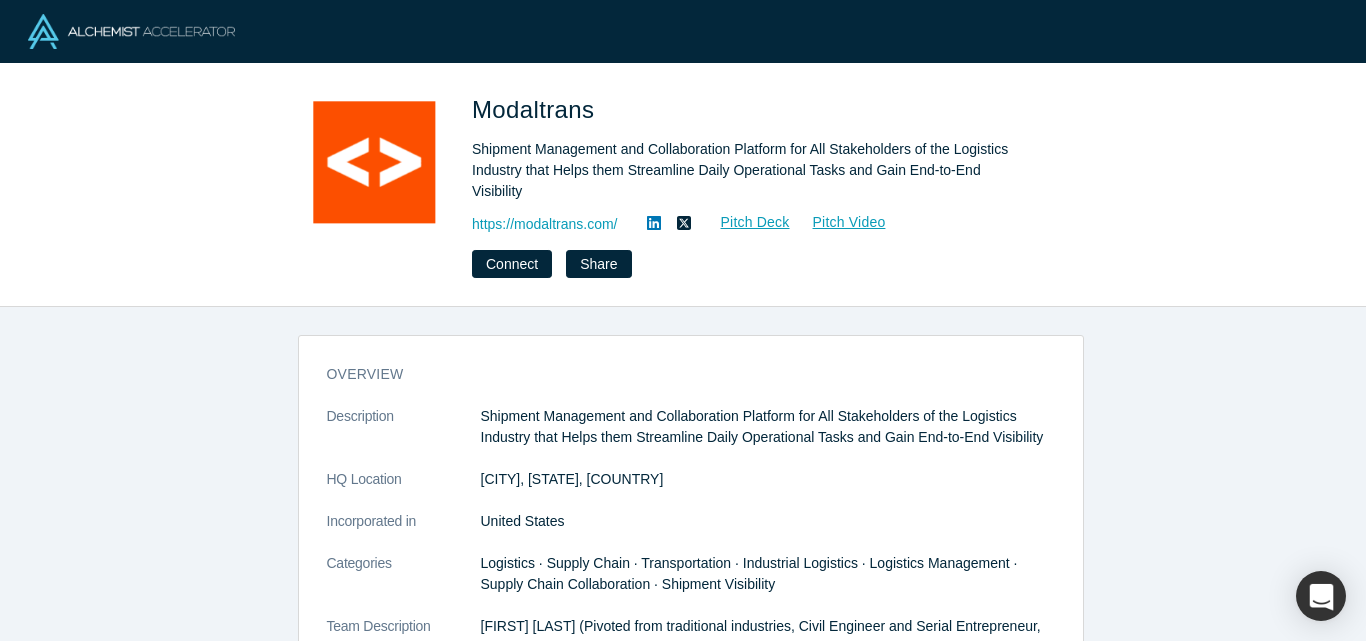 scroll, scrollTop: 0, scrollLeft: 0, axis: both 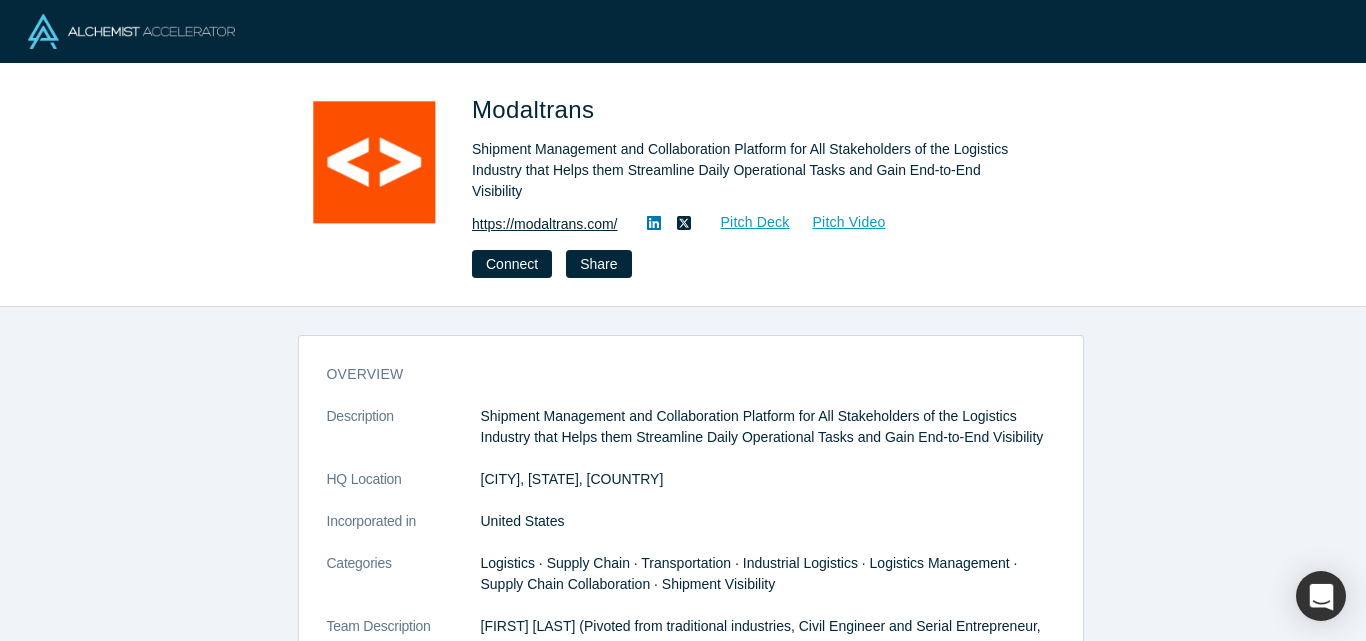 click on "https://modaltrans.com/" at bounding box center (545, 224) 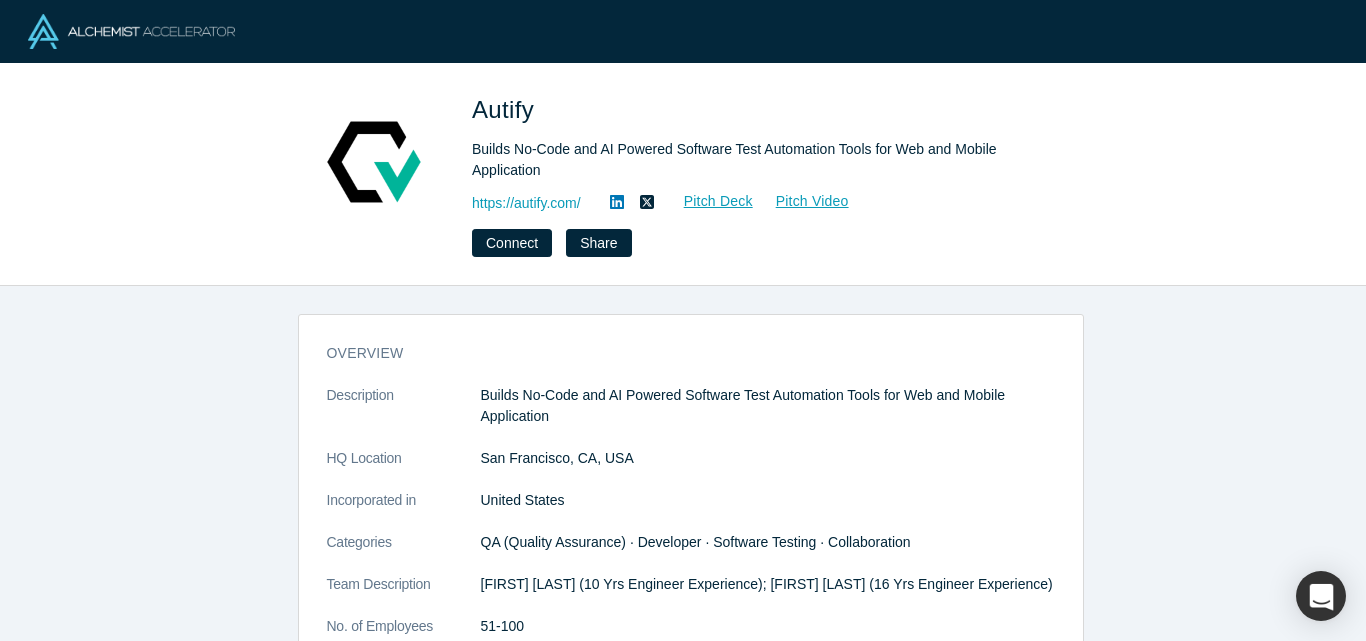 scroll, scrollTop: 0, scrollLeft: 0, axis: both 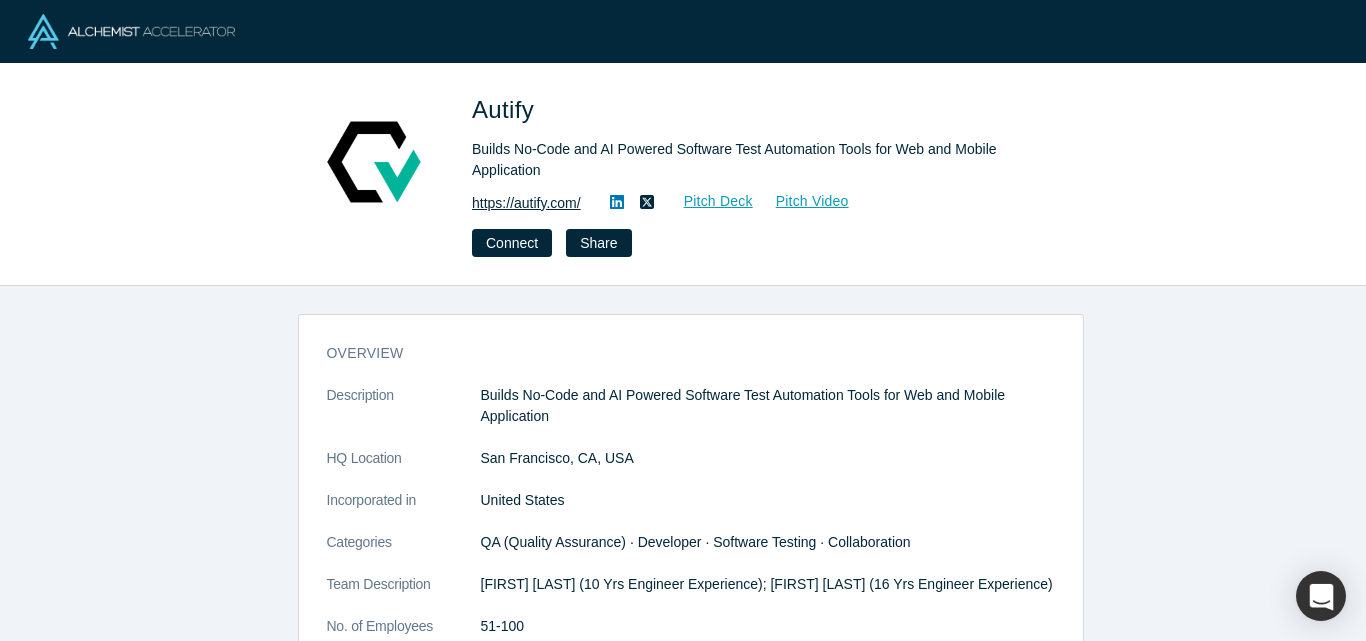 click on "https://autify.com/" at bounding box center (526, 203) 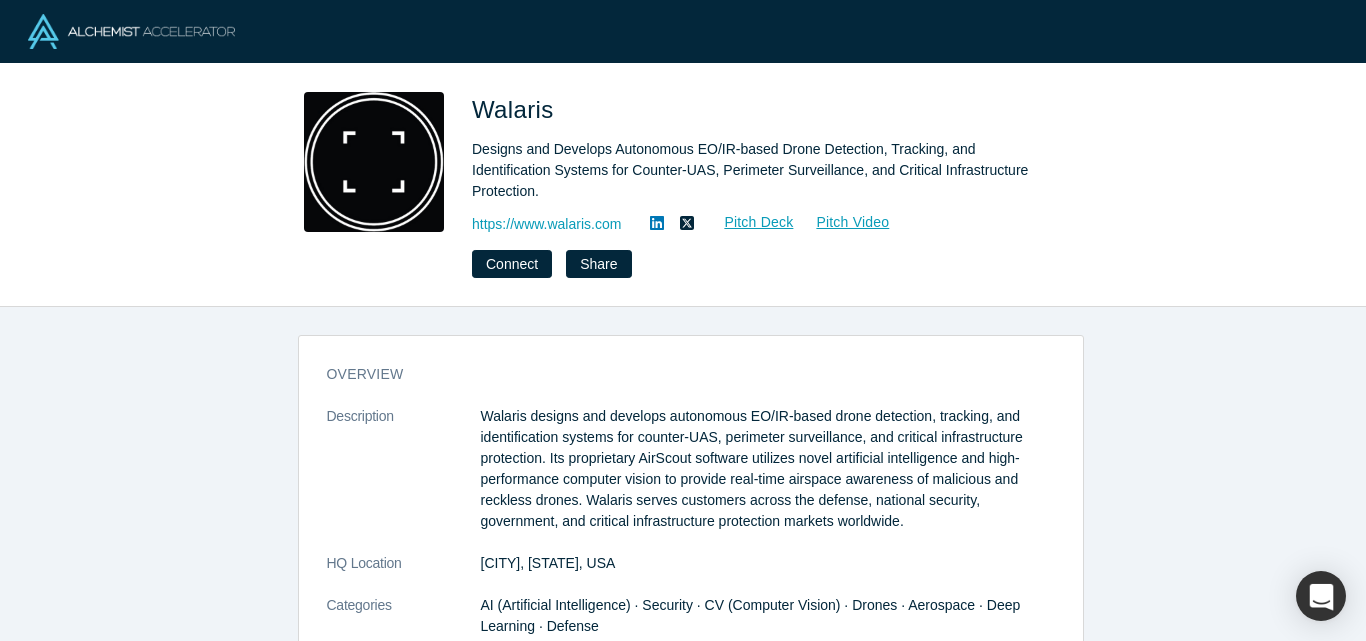 scroll, scrollTop: 0, scrollLeft: 0, axis: both 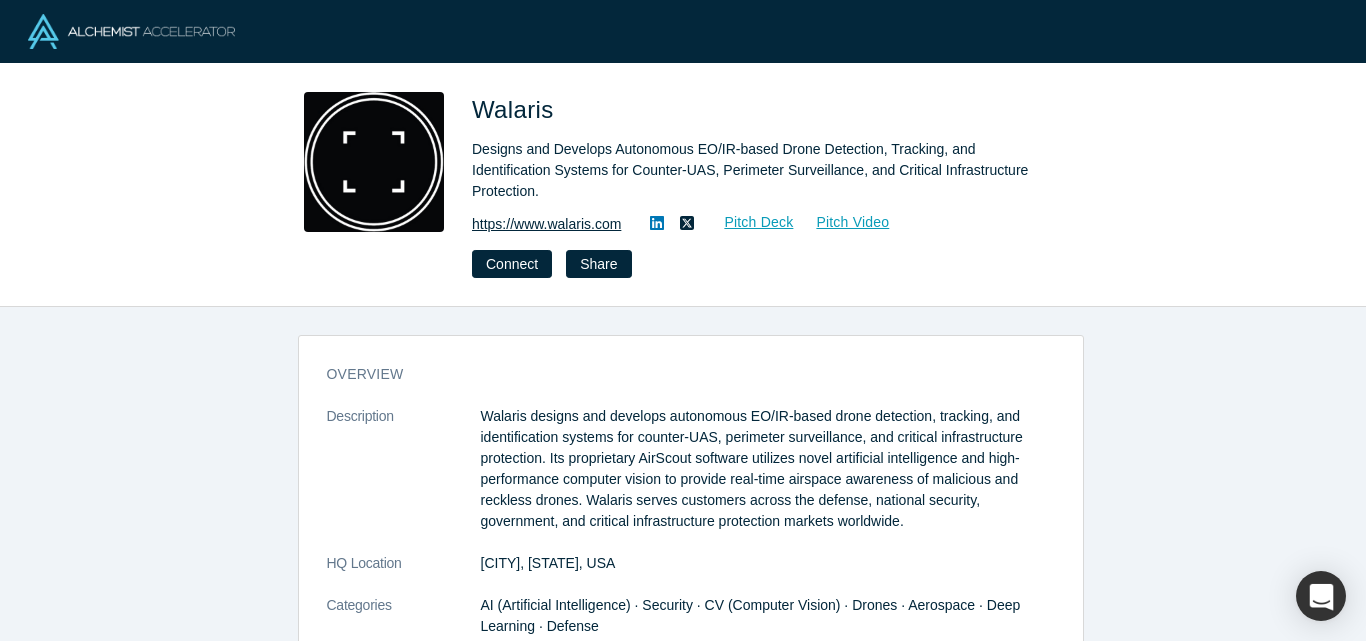 click on "https://www.walaris.com" at bounding box center [546, 224] 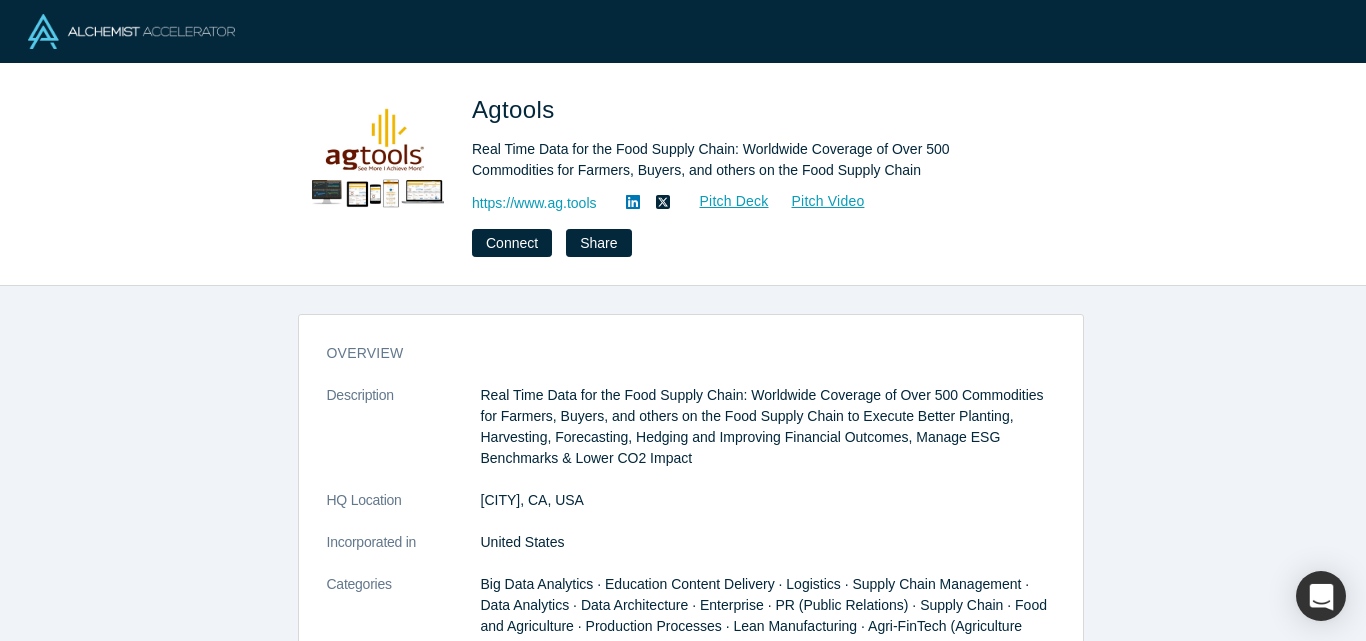 scroll, scrollTop: 0, scrollLeft: 0, axis: both 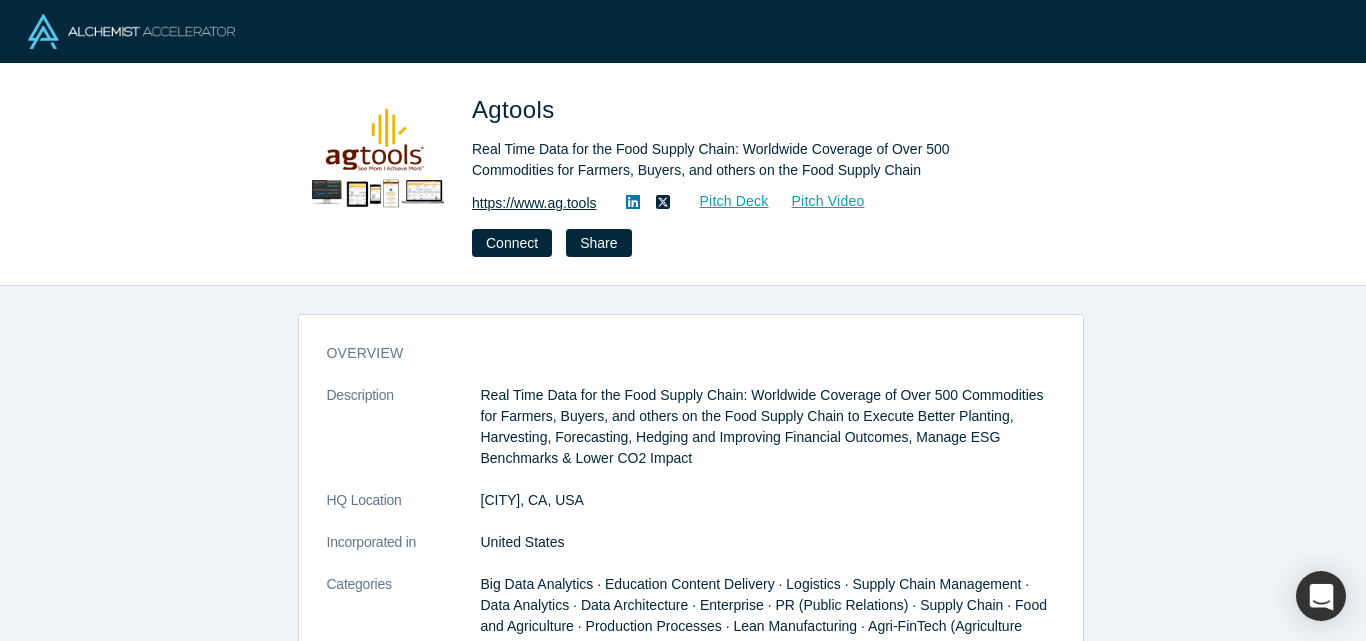 click on "https://www.ag.tools" at bounding box center (534, 203) 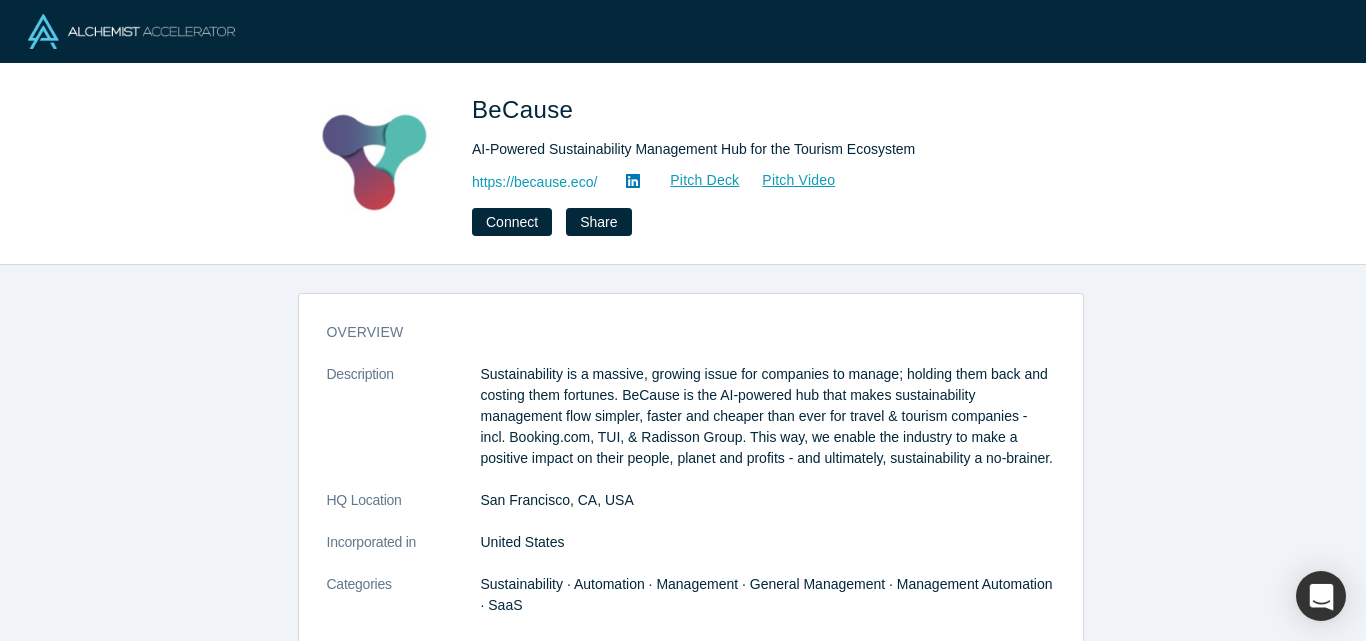 scroll, scrollTop: 0, scrollLeft: 0, axis: both 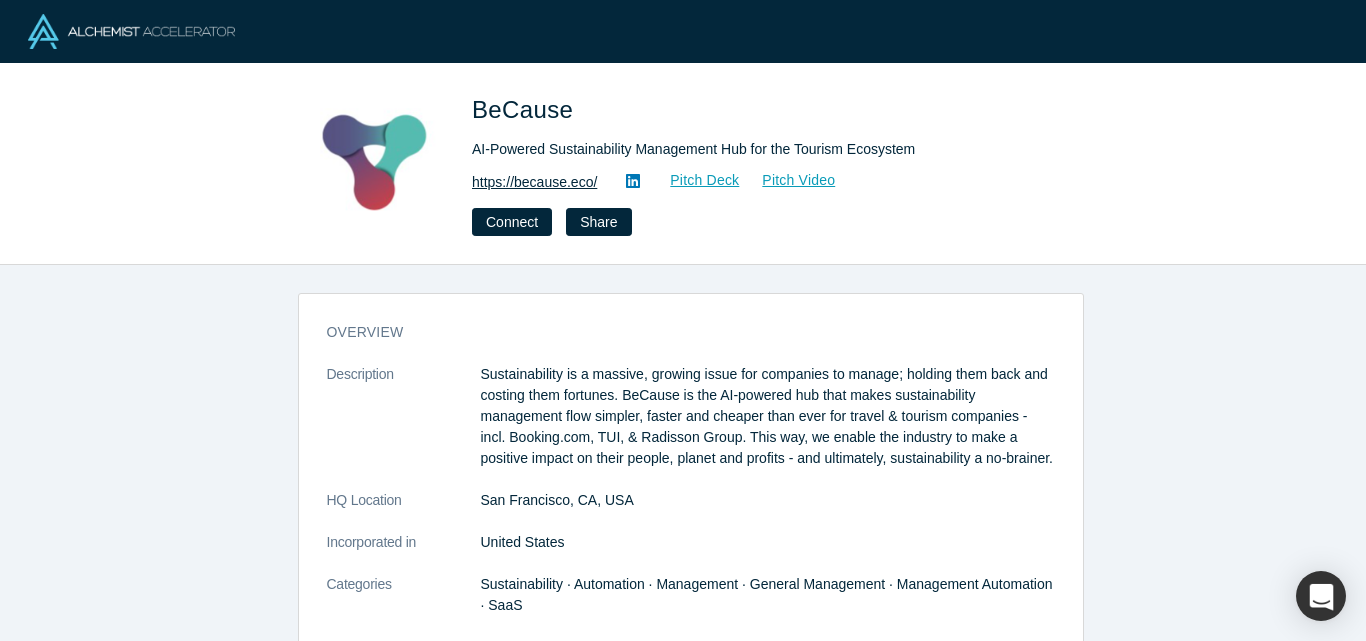 click on "https://because.eco/" at bounding box center [534, 182] 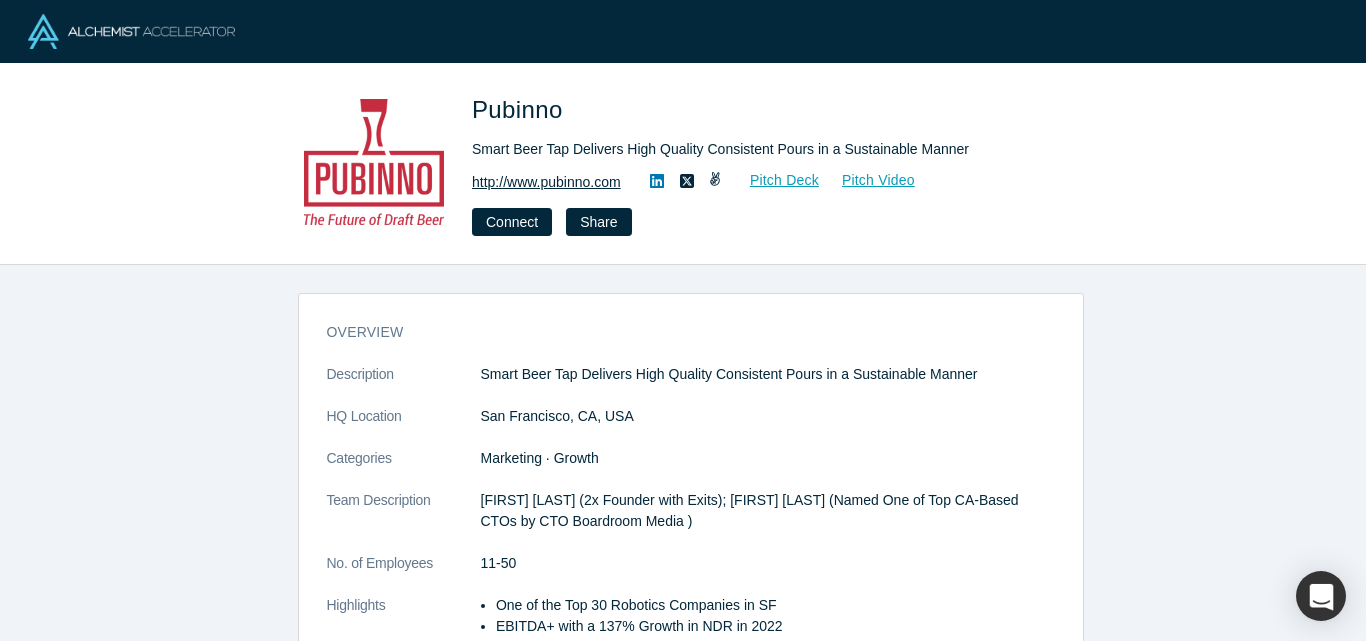 scroll, scrollTop: 0, scrollLeft: 0, axis: both 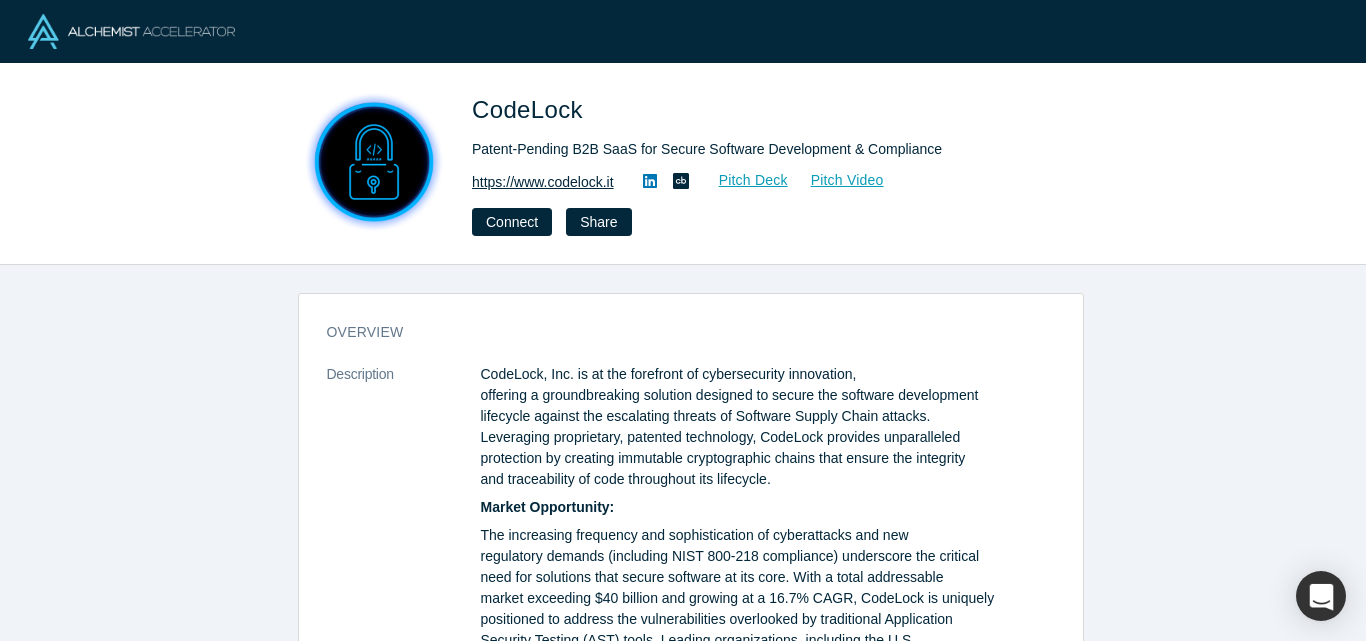 click on "https://www.codelock.it" at bounding box center [543, 182] 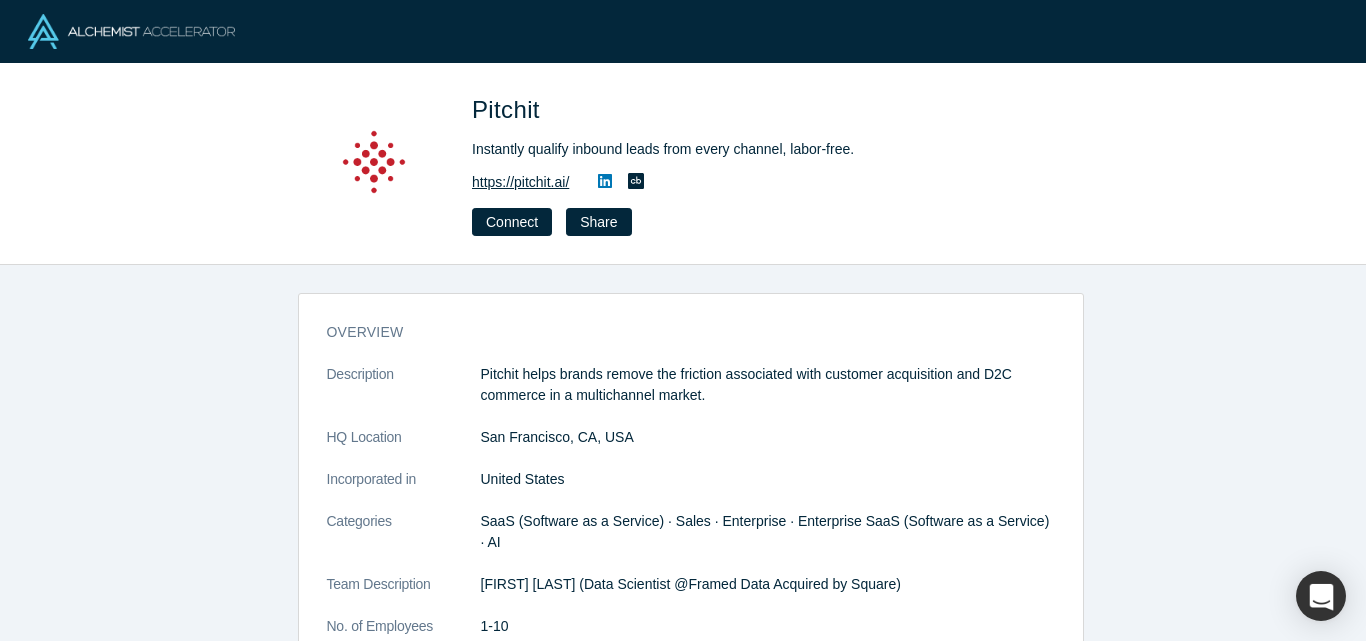 scroll, scrollTop: 0, scrollLeft: 0, axis: both 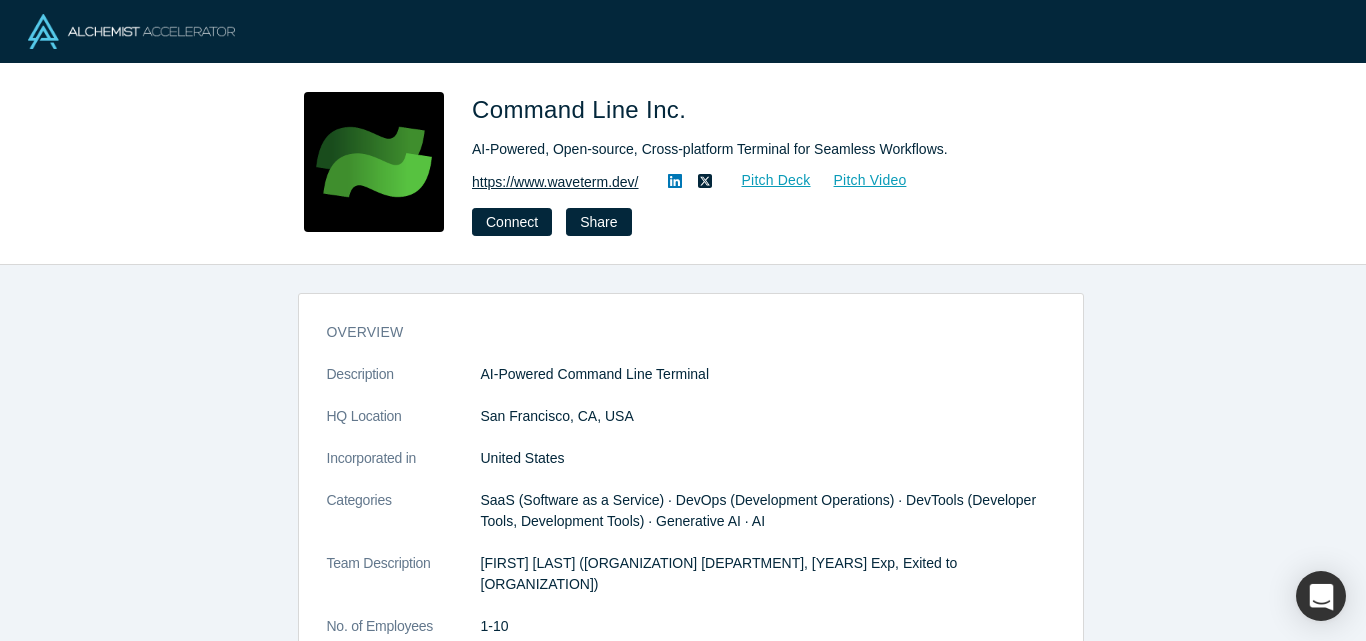 click on "https://www.waveterm.dev/" at bounding box center [555, 182] 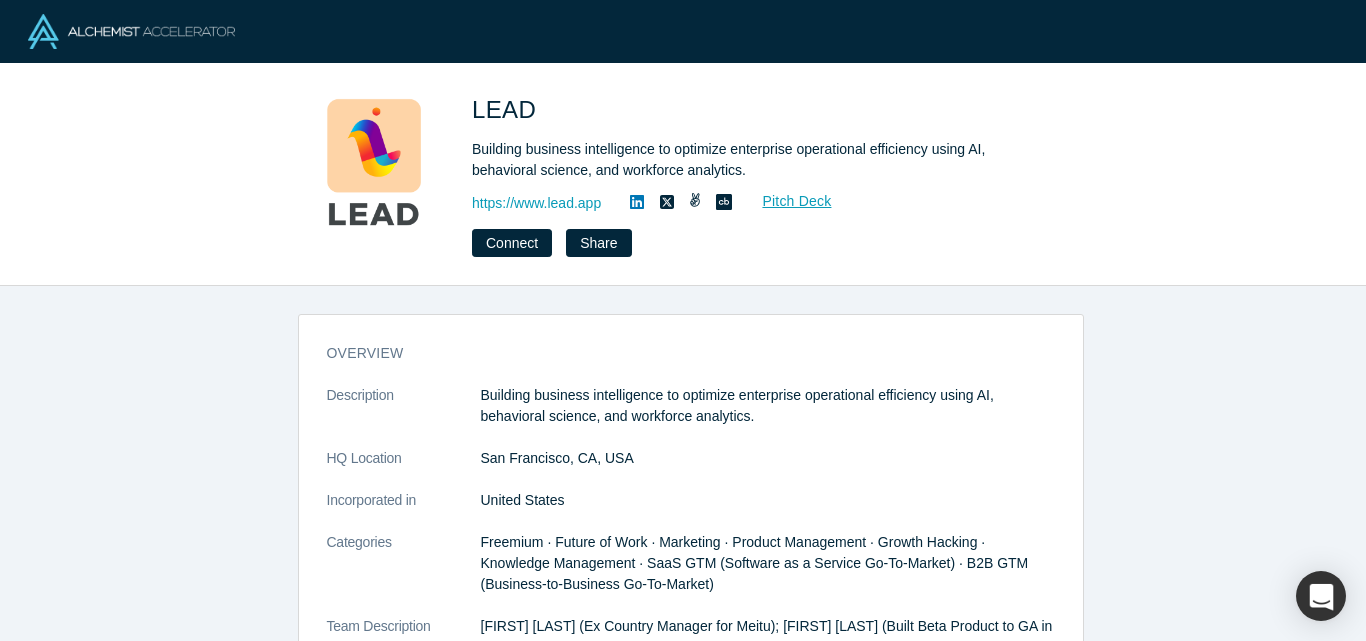 scroll, scrollTop: 0, scrollLeft: 0, axis: both 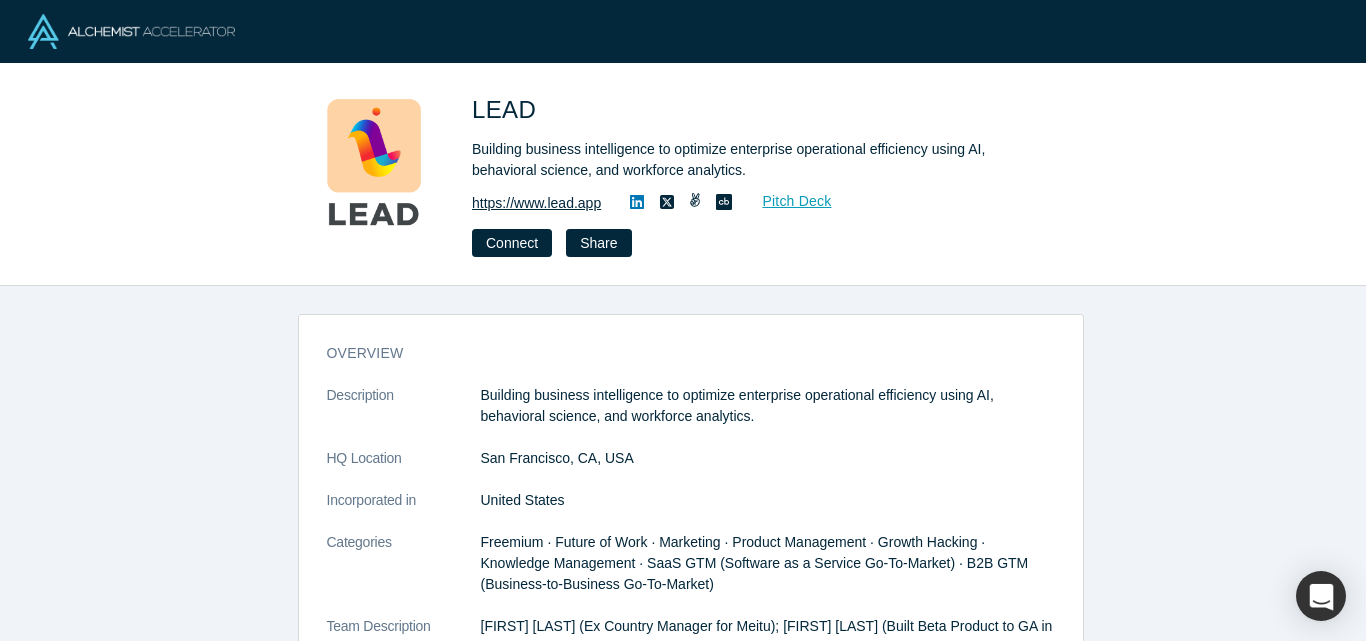 click on "https://www.lead.app" at bounding box center [536, 203] 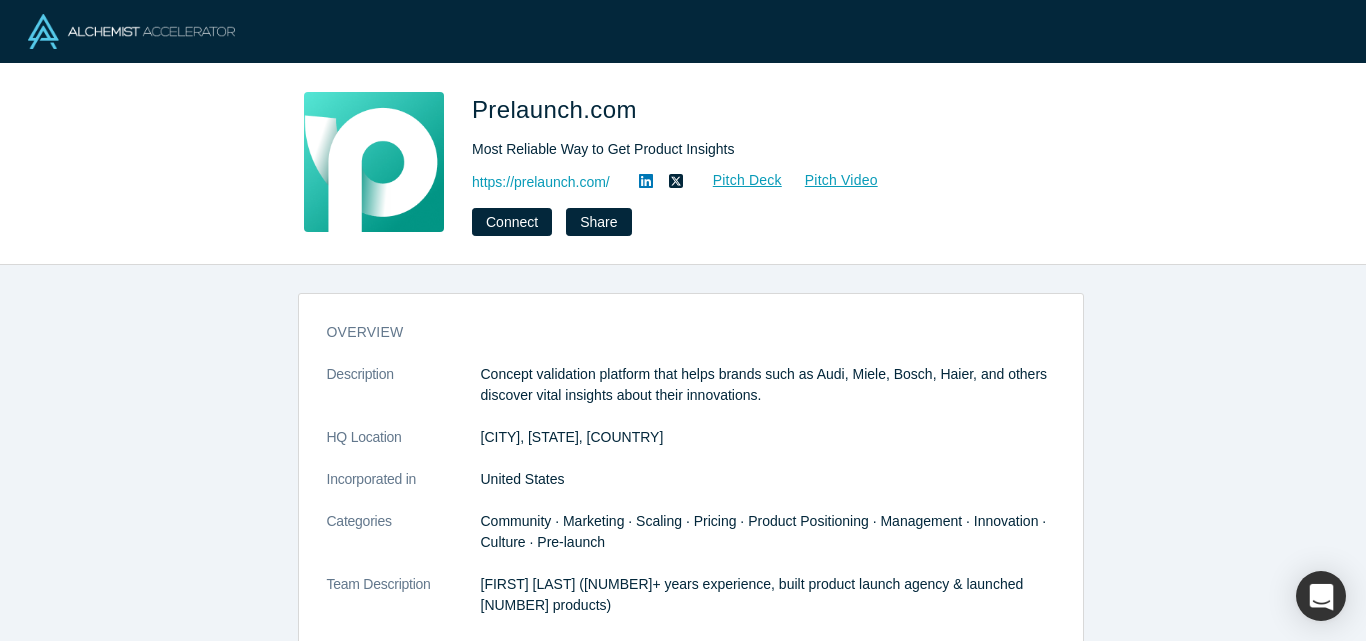 scroll, scrollTop: 0, scrollLeft: 0, axis: both 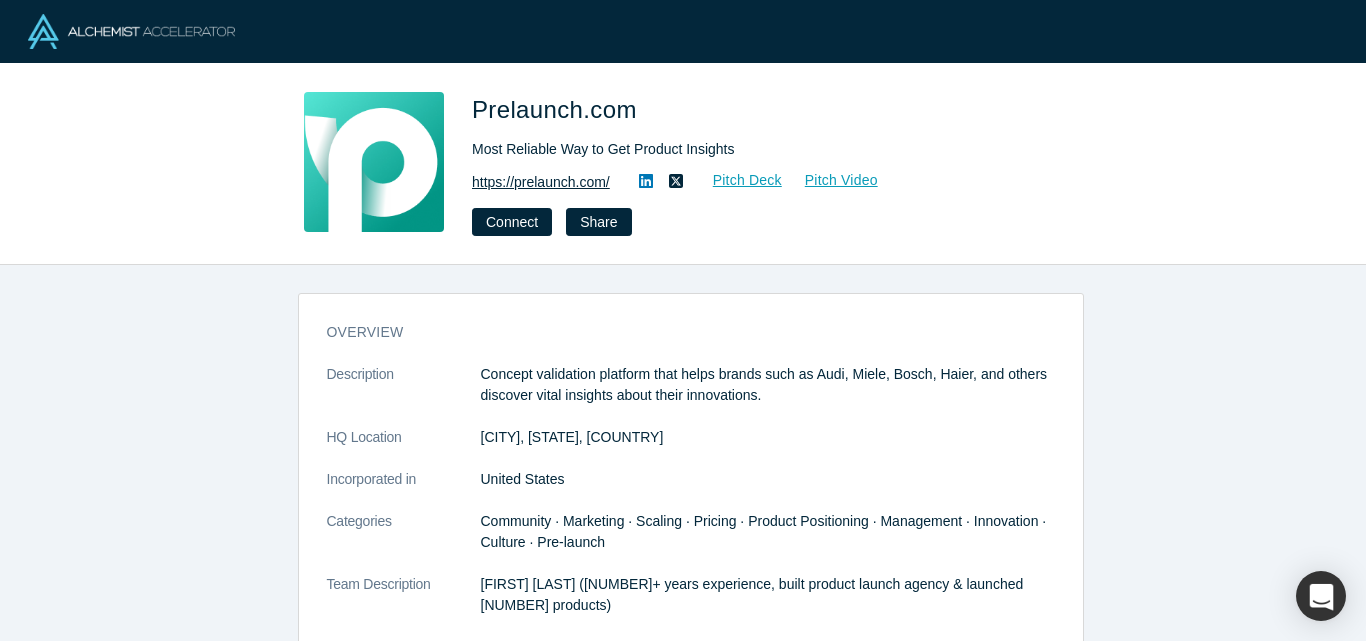 click on "https://prelaunch.com/" at bounding box center [541, 182] 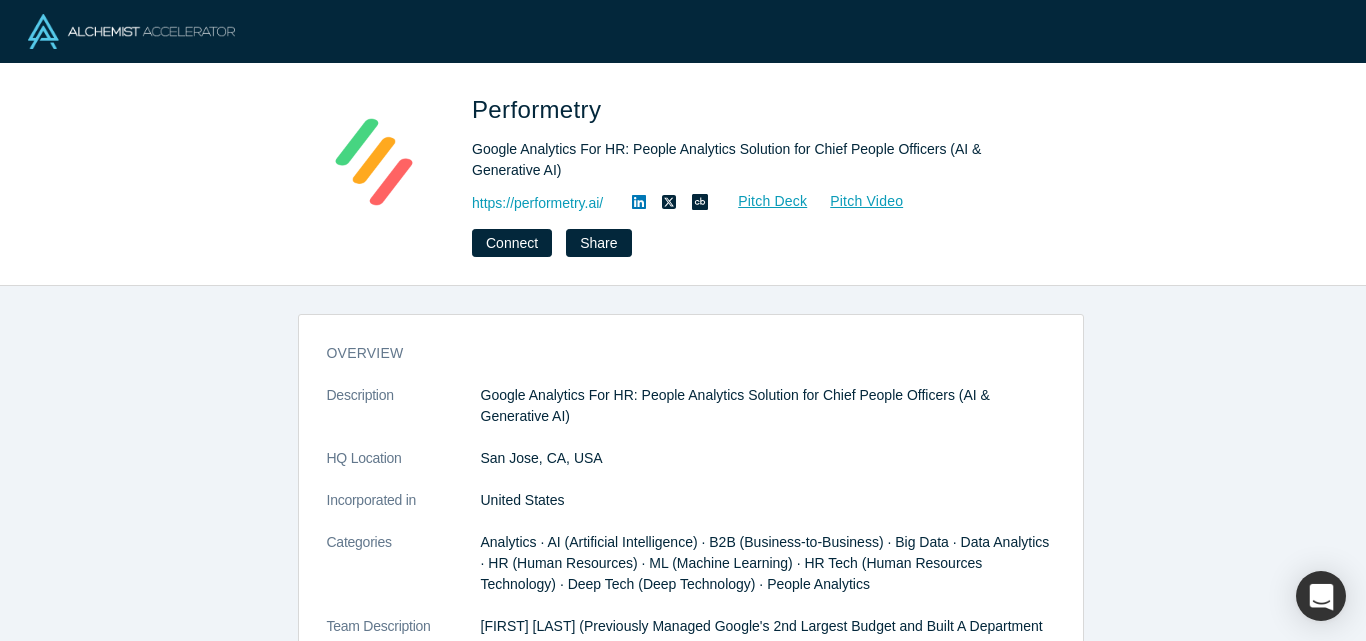 scroll, scrollTop: 0, scrollLeft: 0, axis: both 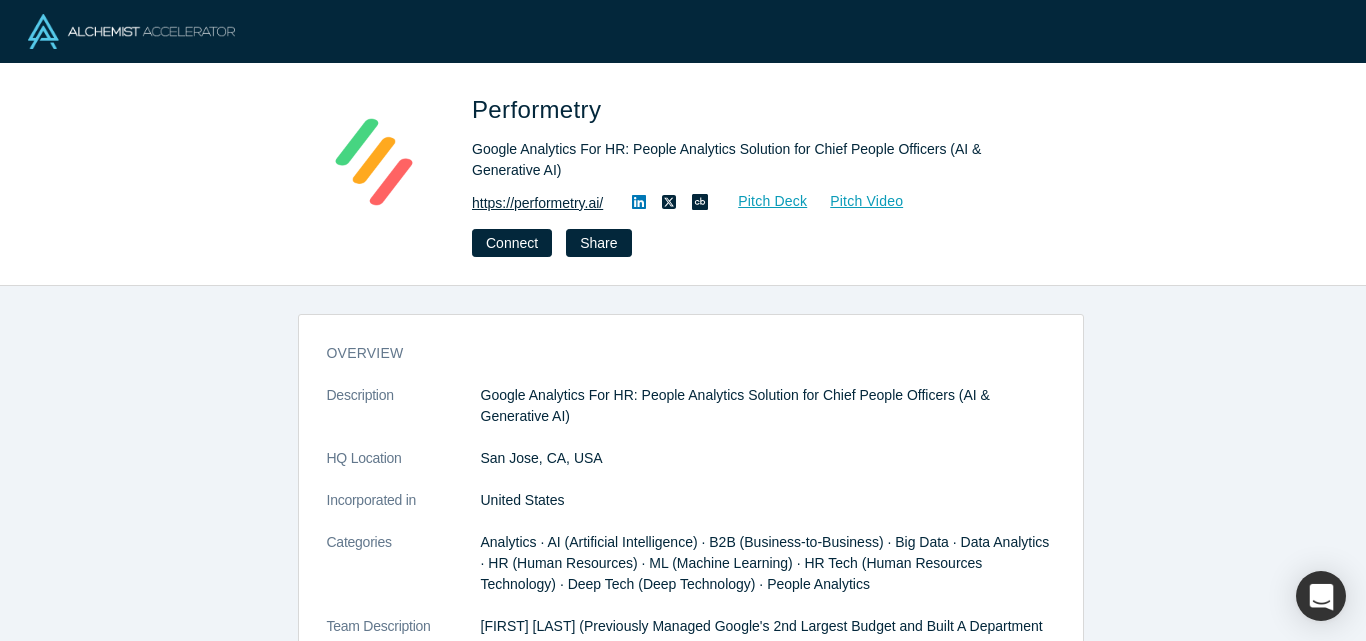 click on "https://performetry.ai/" at bounding box center (537, 203) 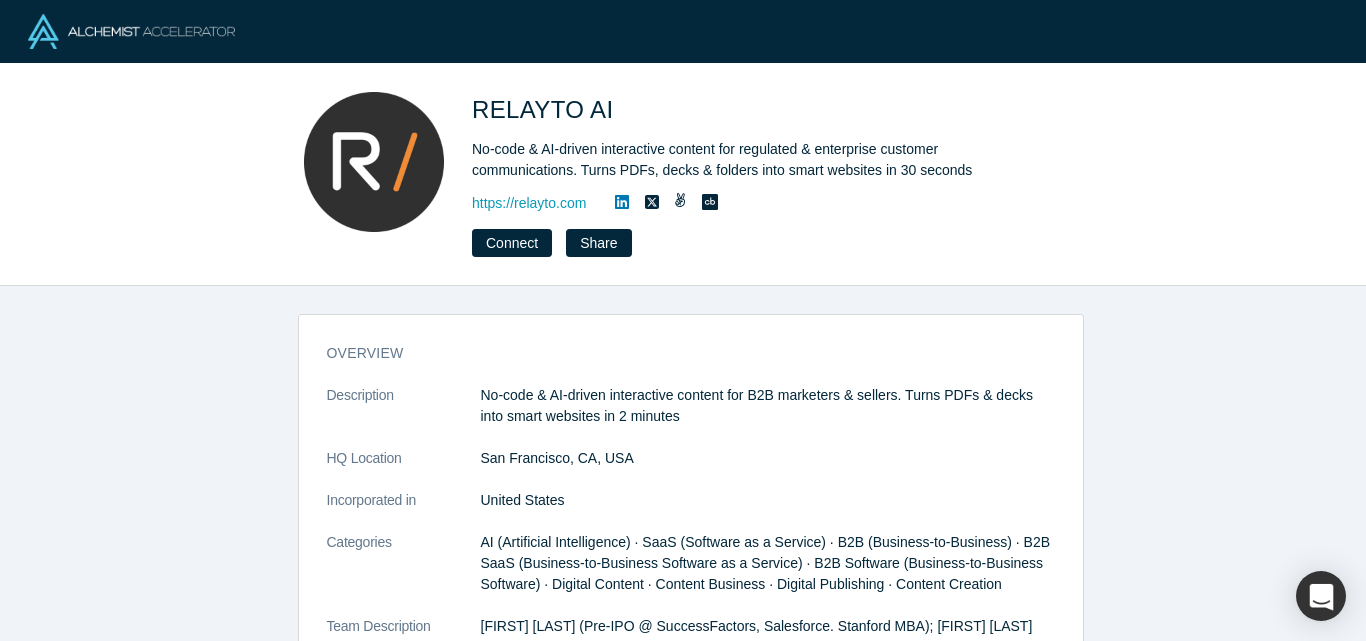 scroll, scrollTop: 0, scrollLeft: 0, axis: both 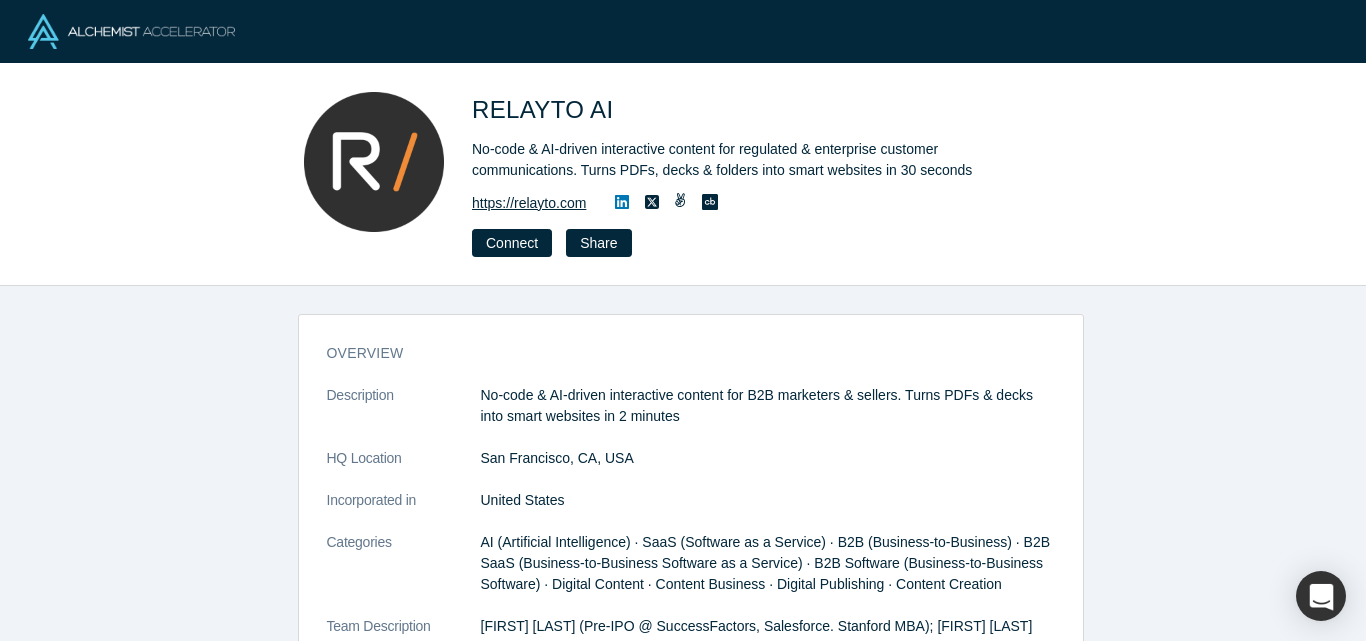 click on "https://relayto.com" at bounding box center (529, 203) 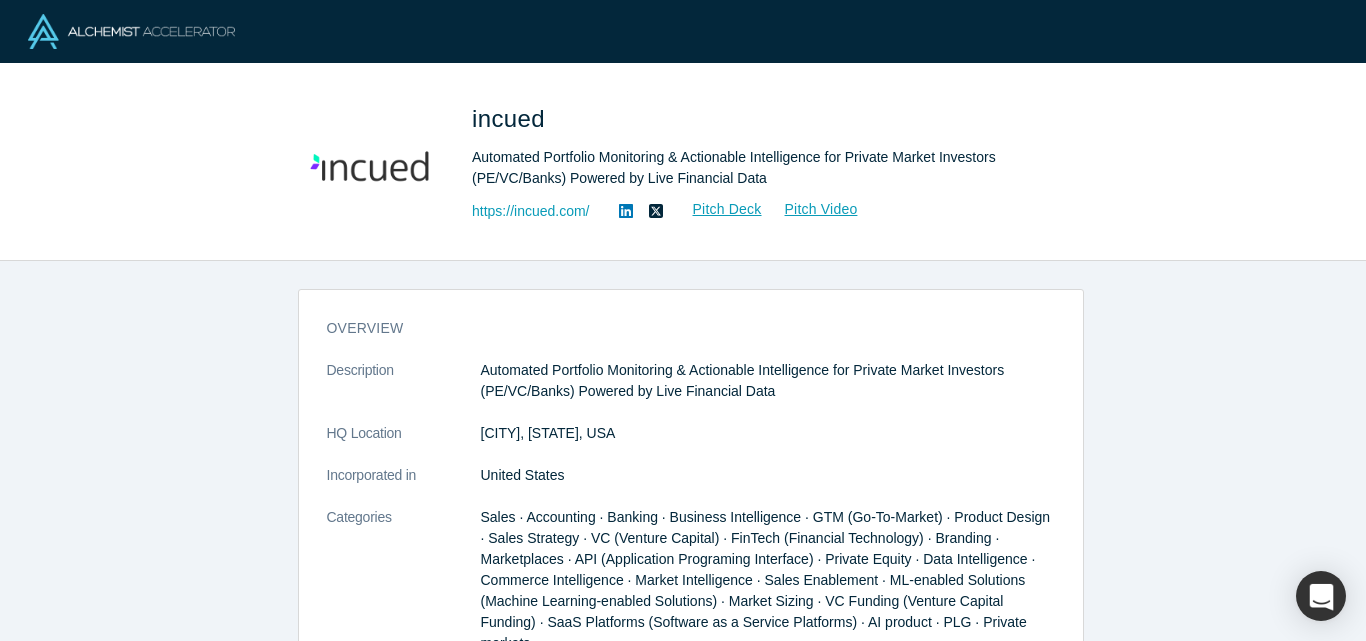 scroll, scrollTop: 0, scrollLeft: 0, axis: both 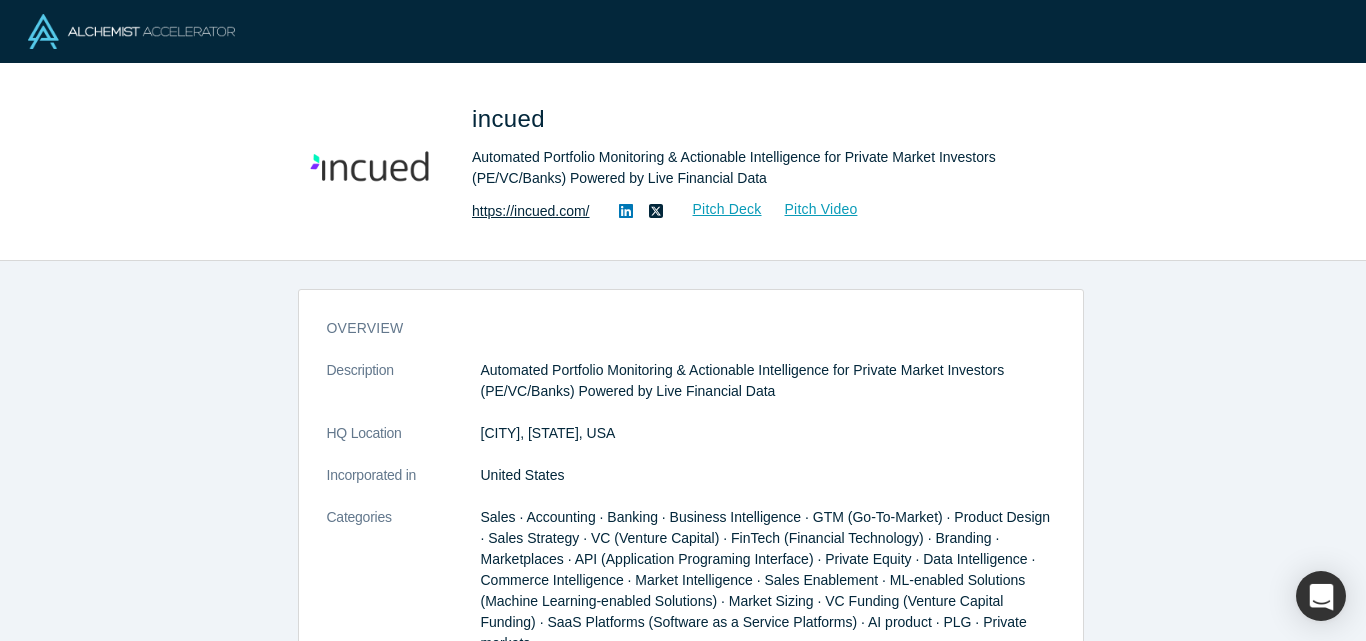 click on "https://incued.com/" at bounding box center (531, 211) 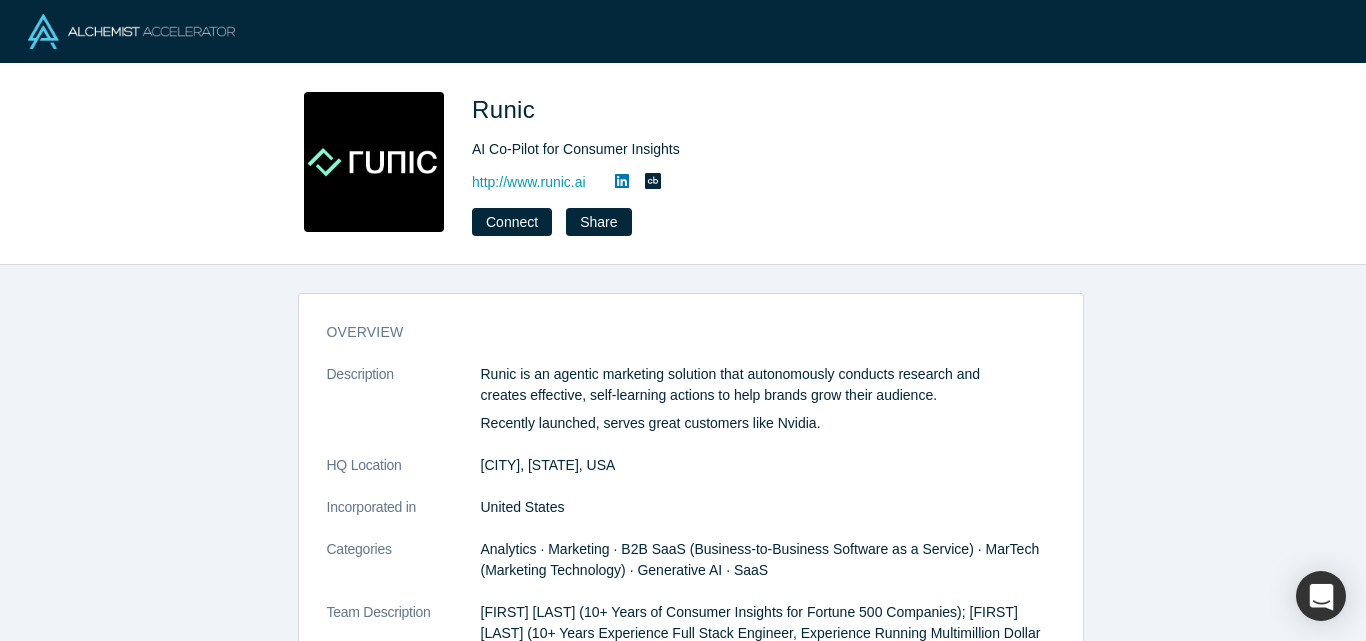 scroll, scrollTop: 0, scrollLeft: 0, axis: both 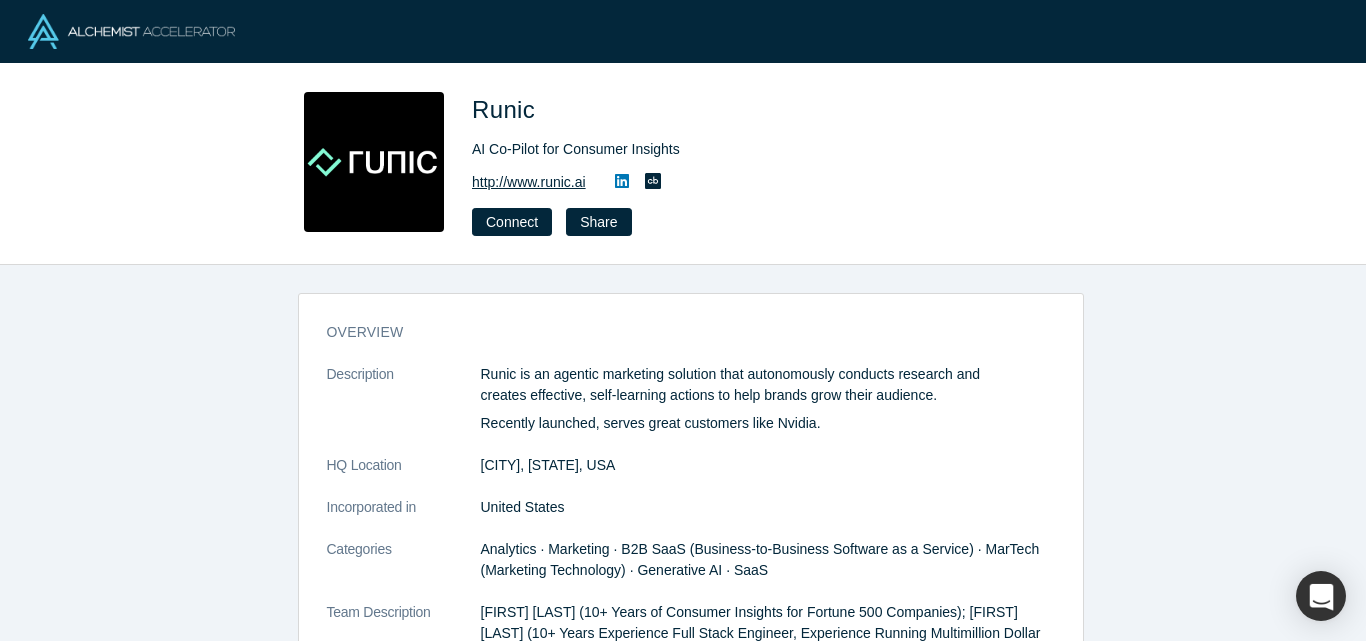 click on "http://www.runic.ai" at bounding box center [529, 182] 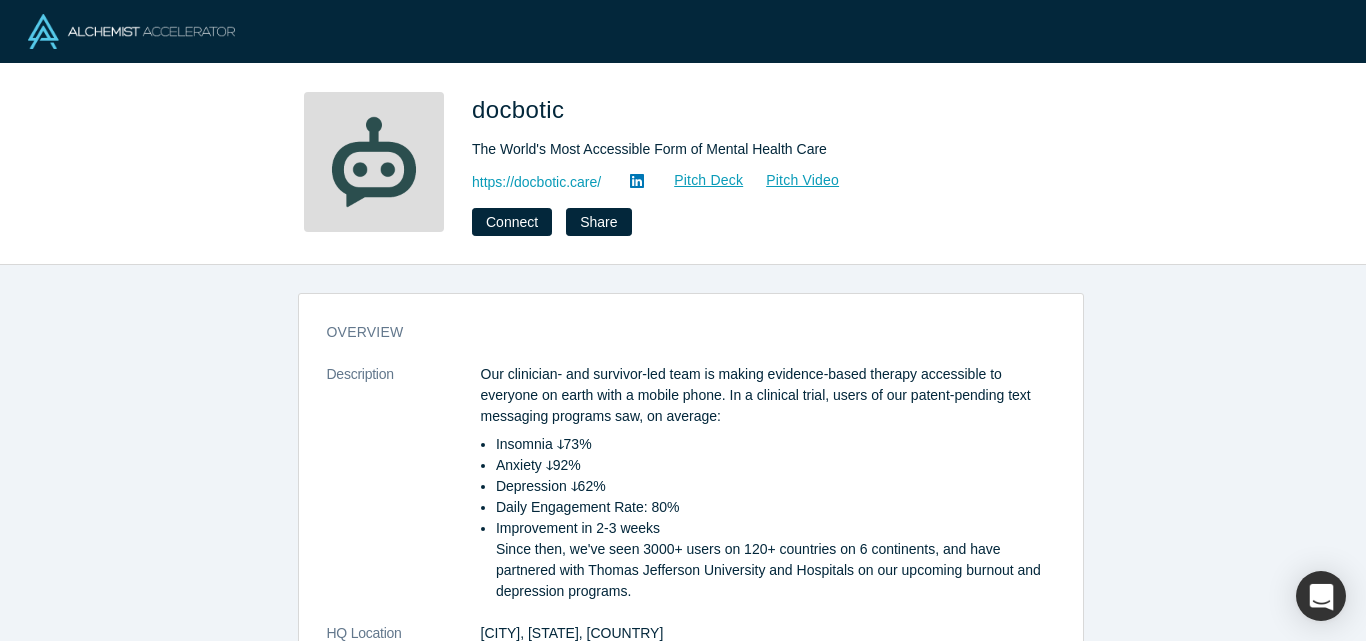 scroll, scrollTop: 0, scrollLeft: 0, axis: both 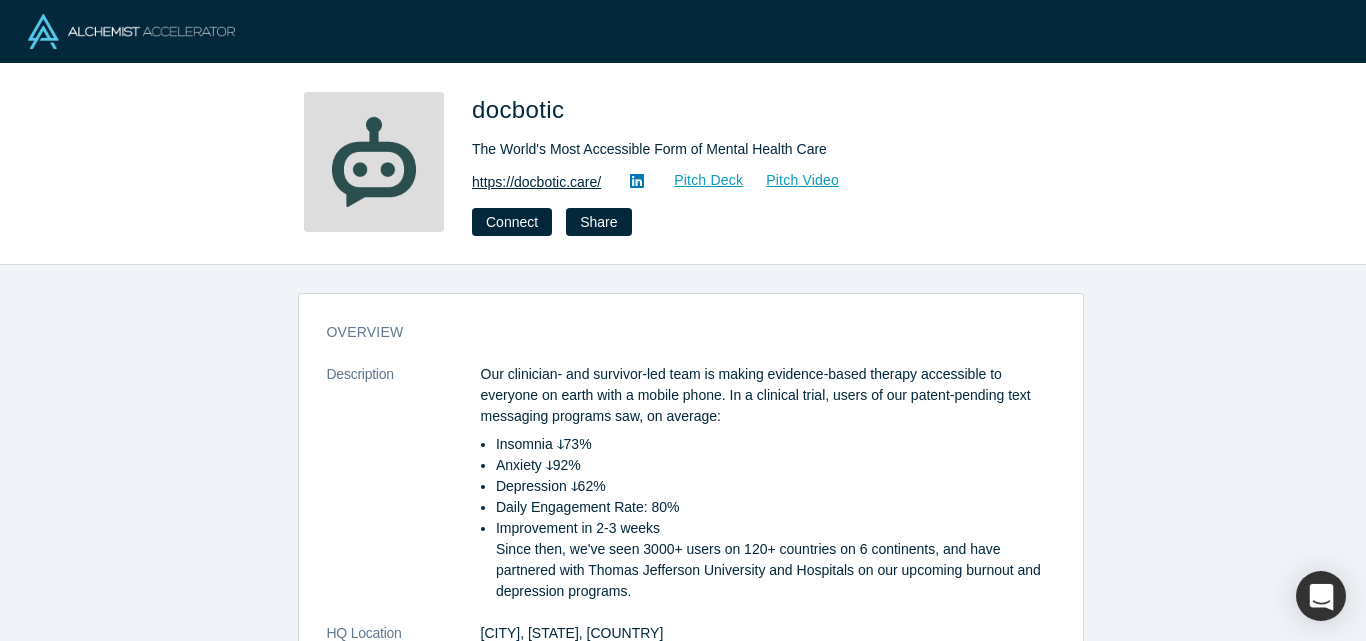 click on "https://docbotic.care/" at bounding box center (536, 182) 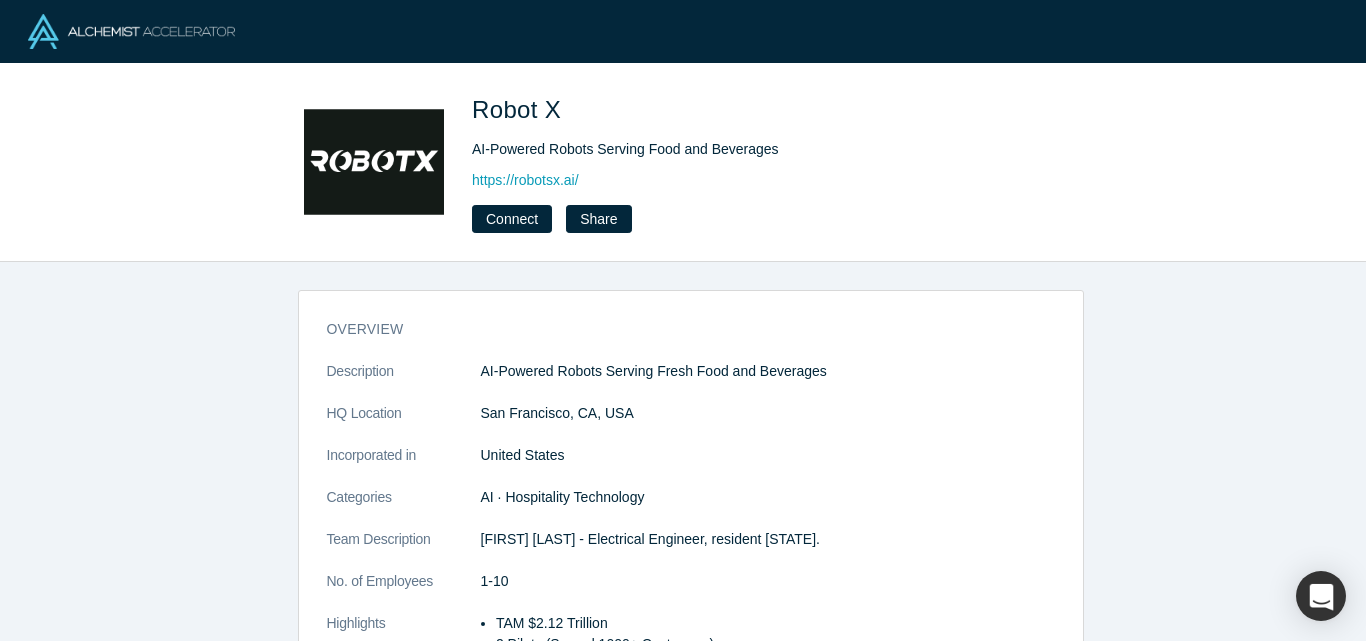 scroll, scrollTop: 0, scrollLeft: 0, axis: both 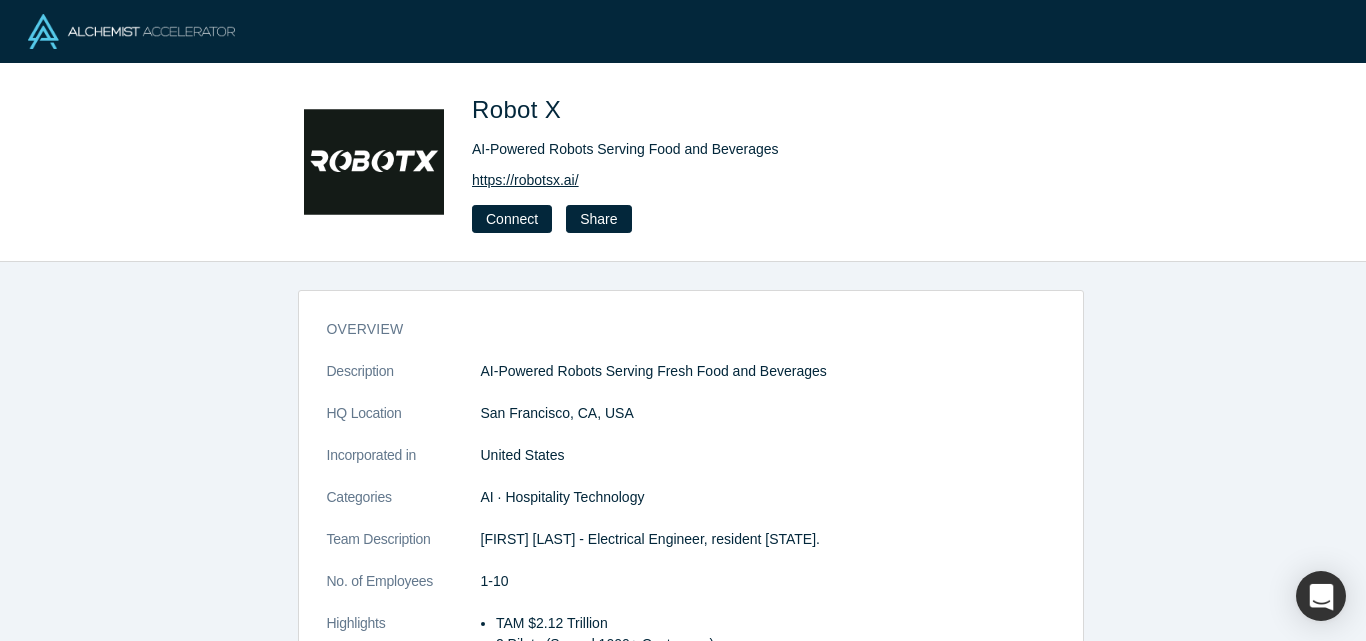 click on "https://robotsx.ai/" at bounding box center [525, 180] 